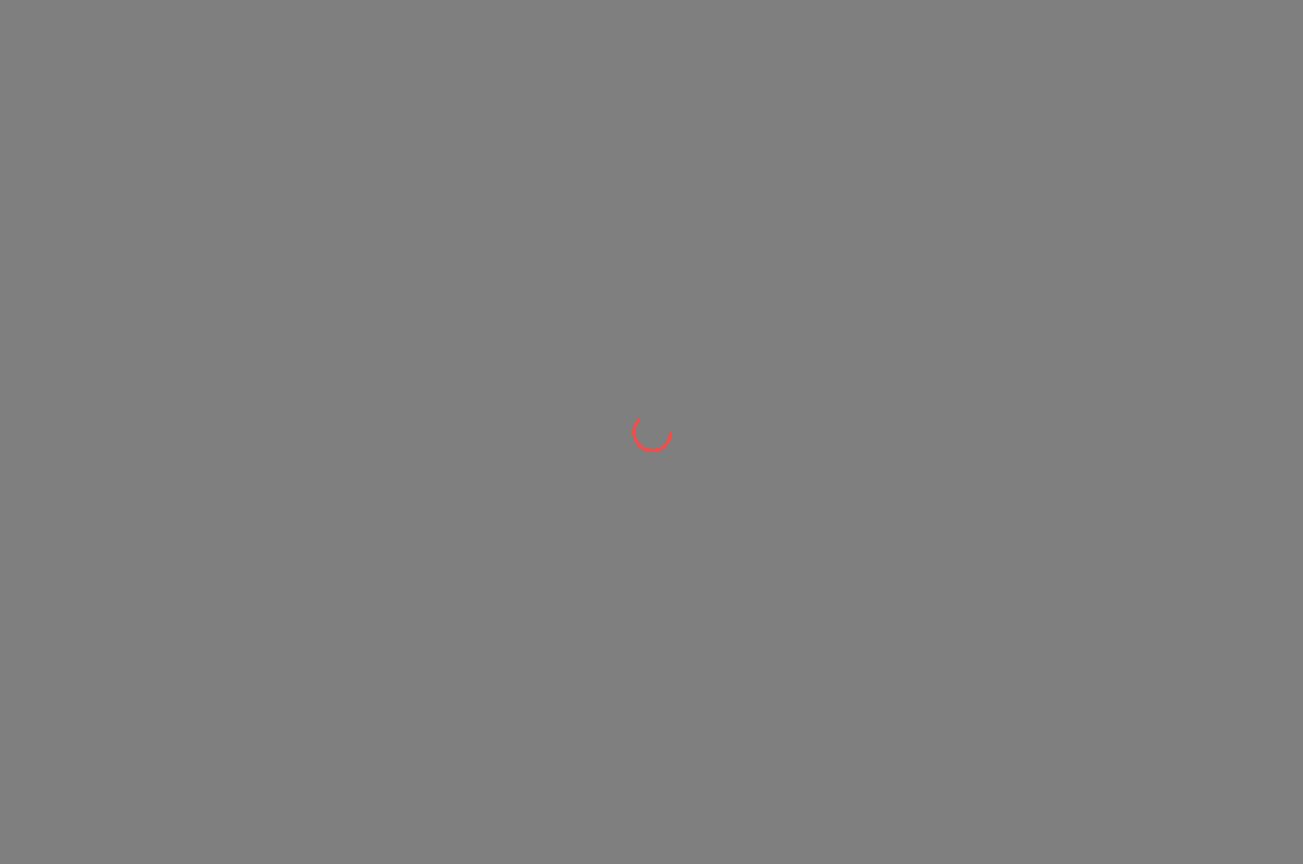 scroll, scrollTop: 0, scrollLeft: 0, axis: both 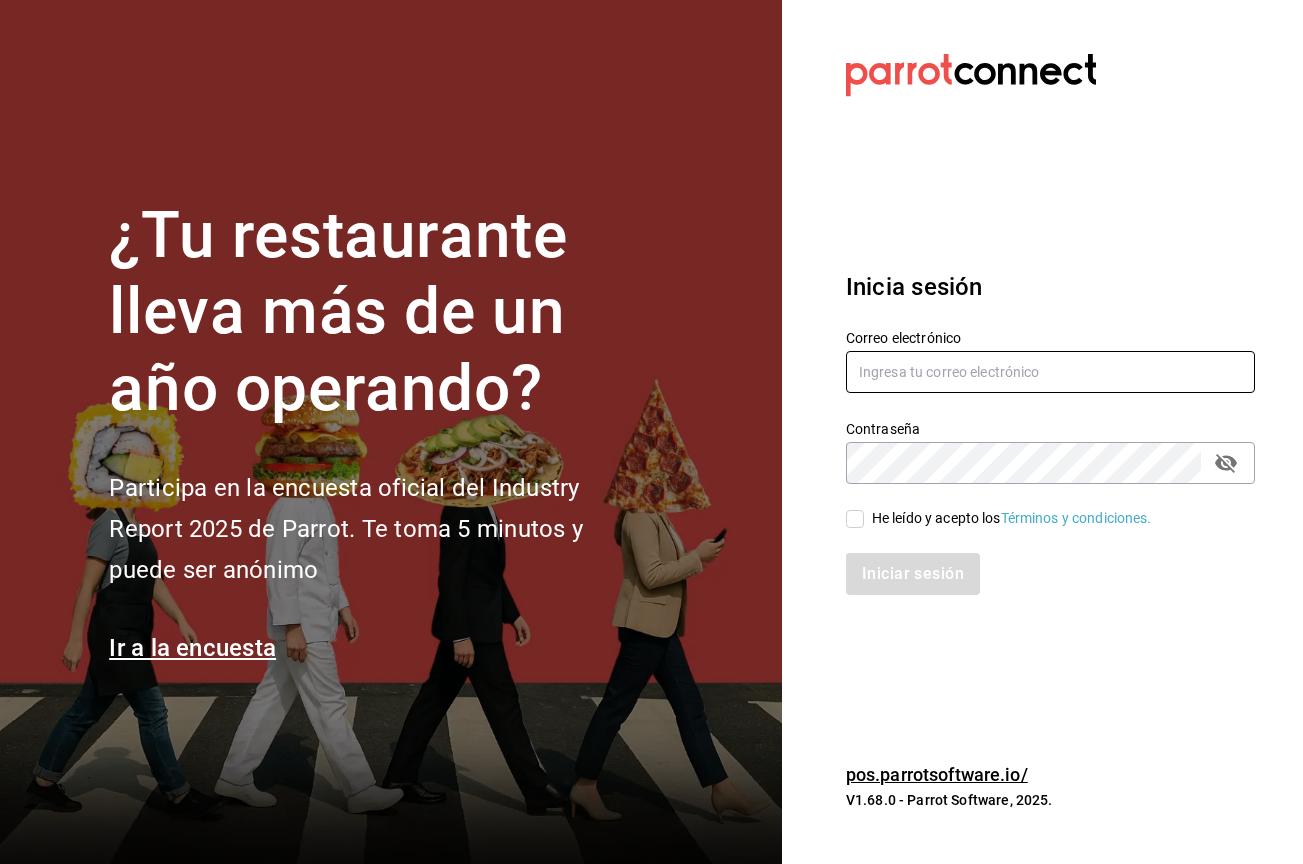 type on "lilianamedrano@playabichis.mx" 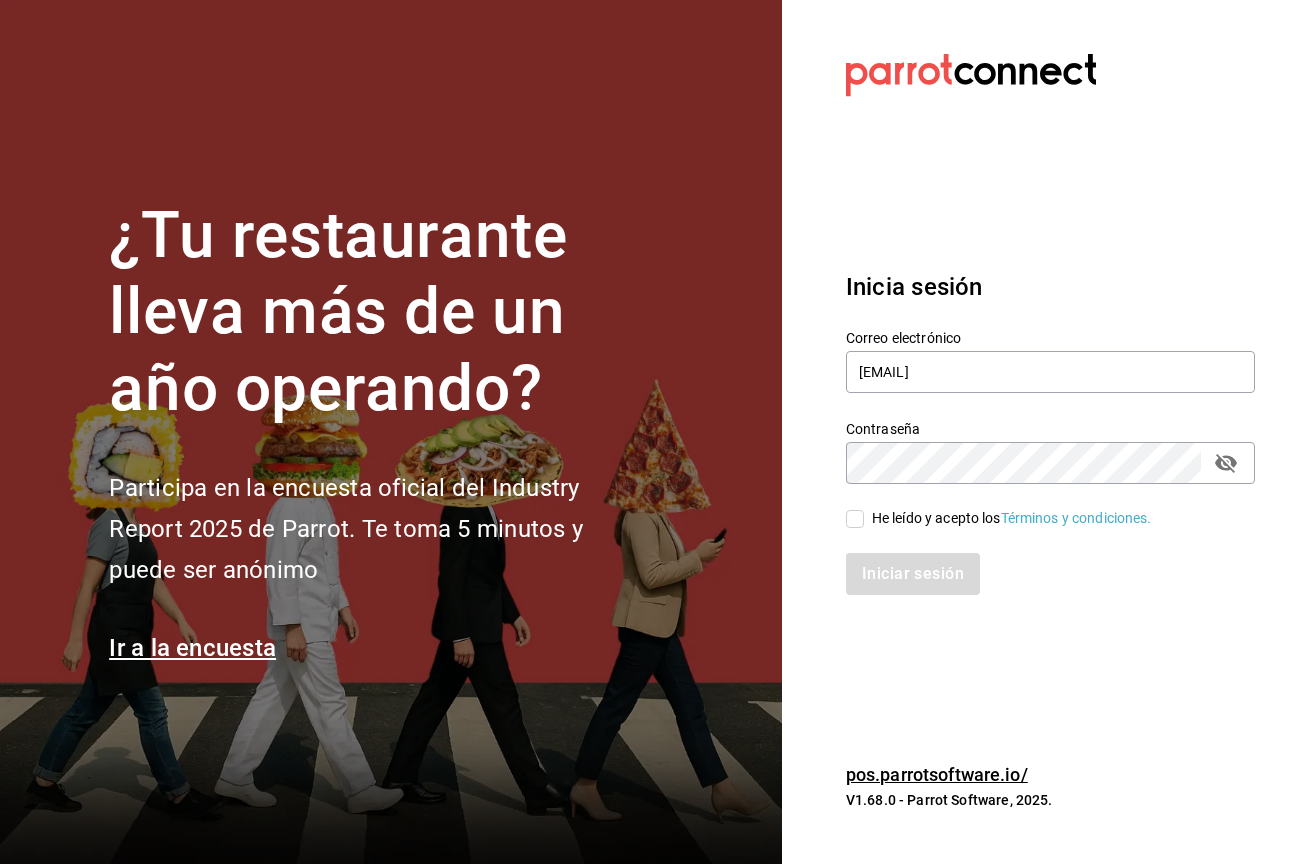click on "He leído y acepto los  Términos y condiciones." at bounding box center (855, 519) 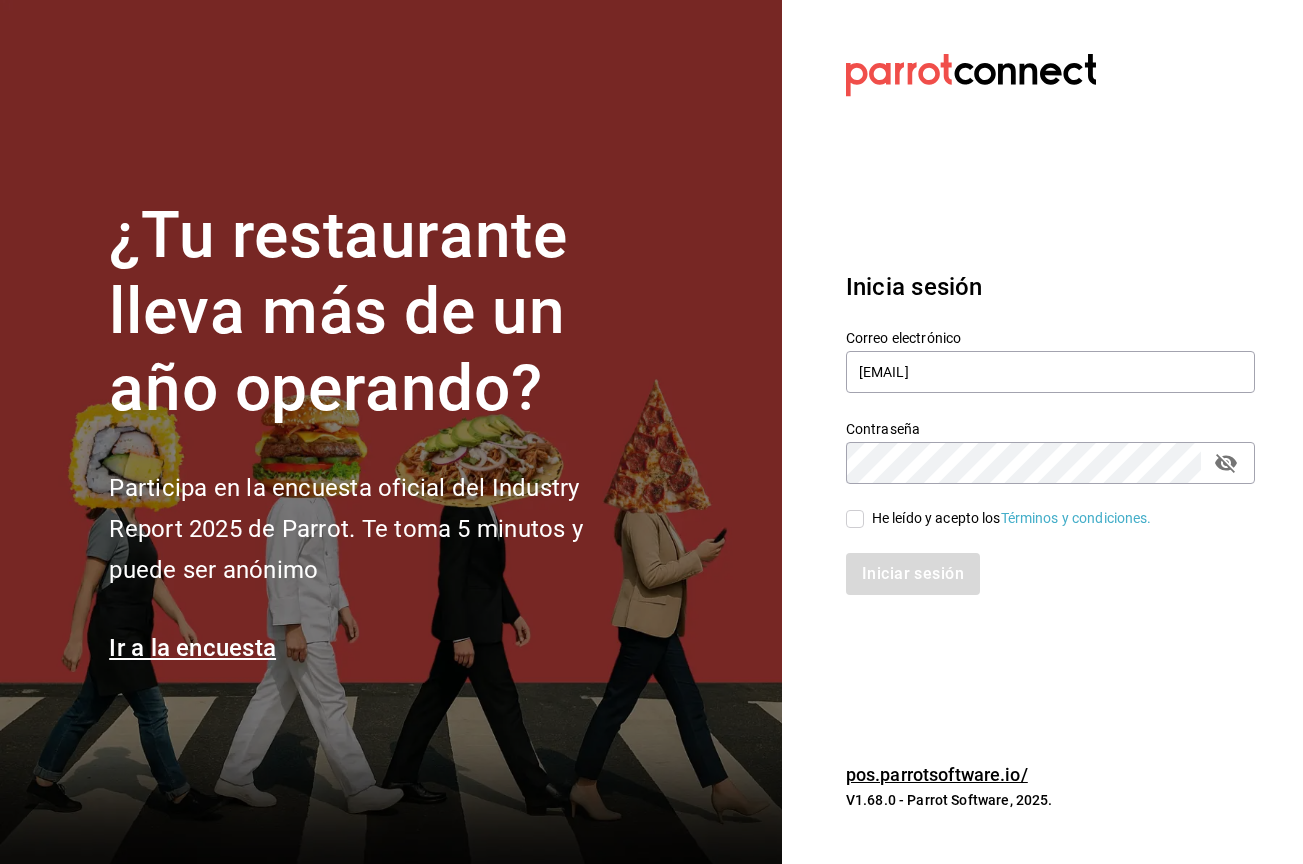 checkbox on "true" 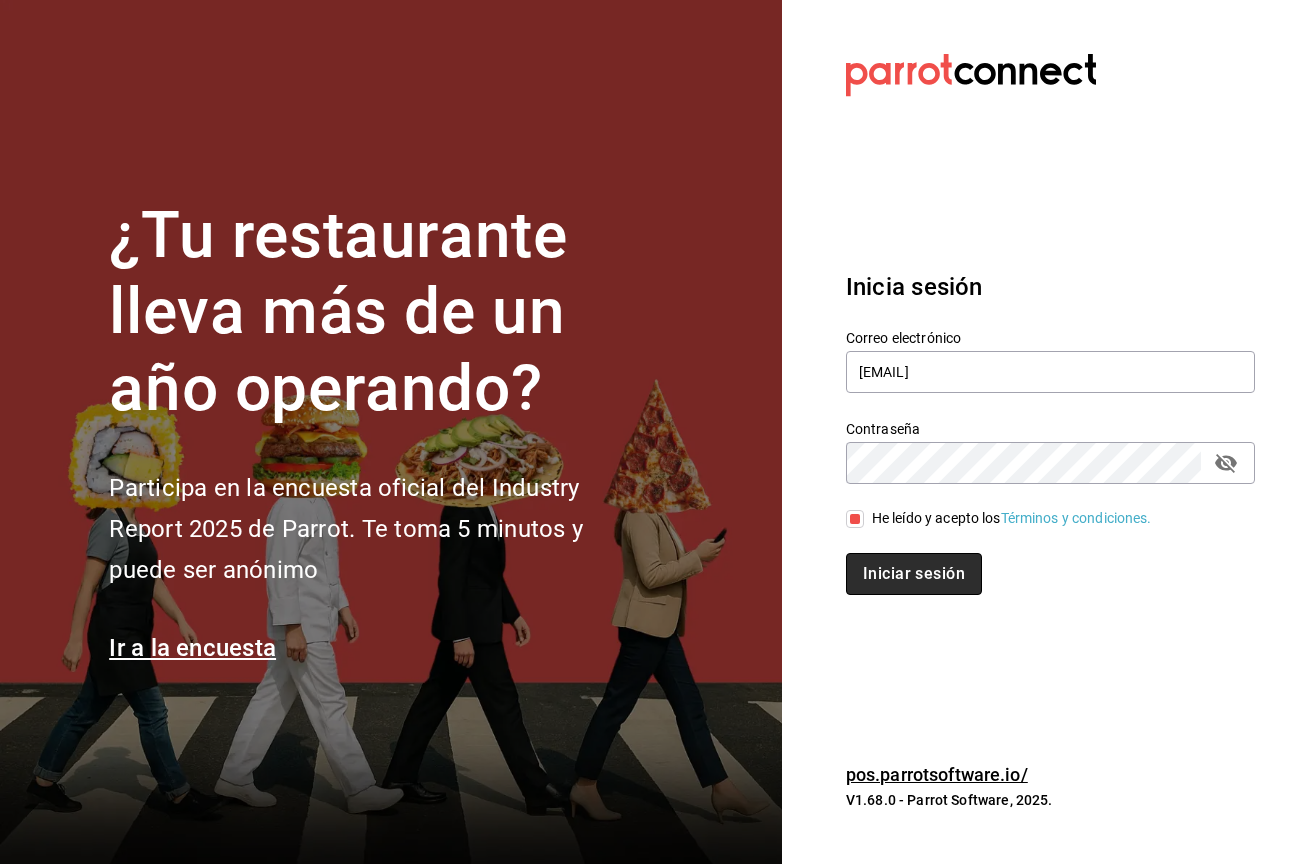 click on "Iniciar sesión" at bounding box center [914, 574] 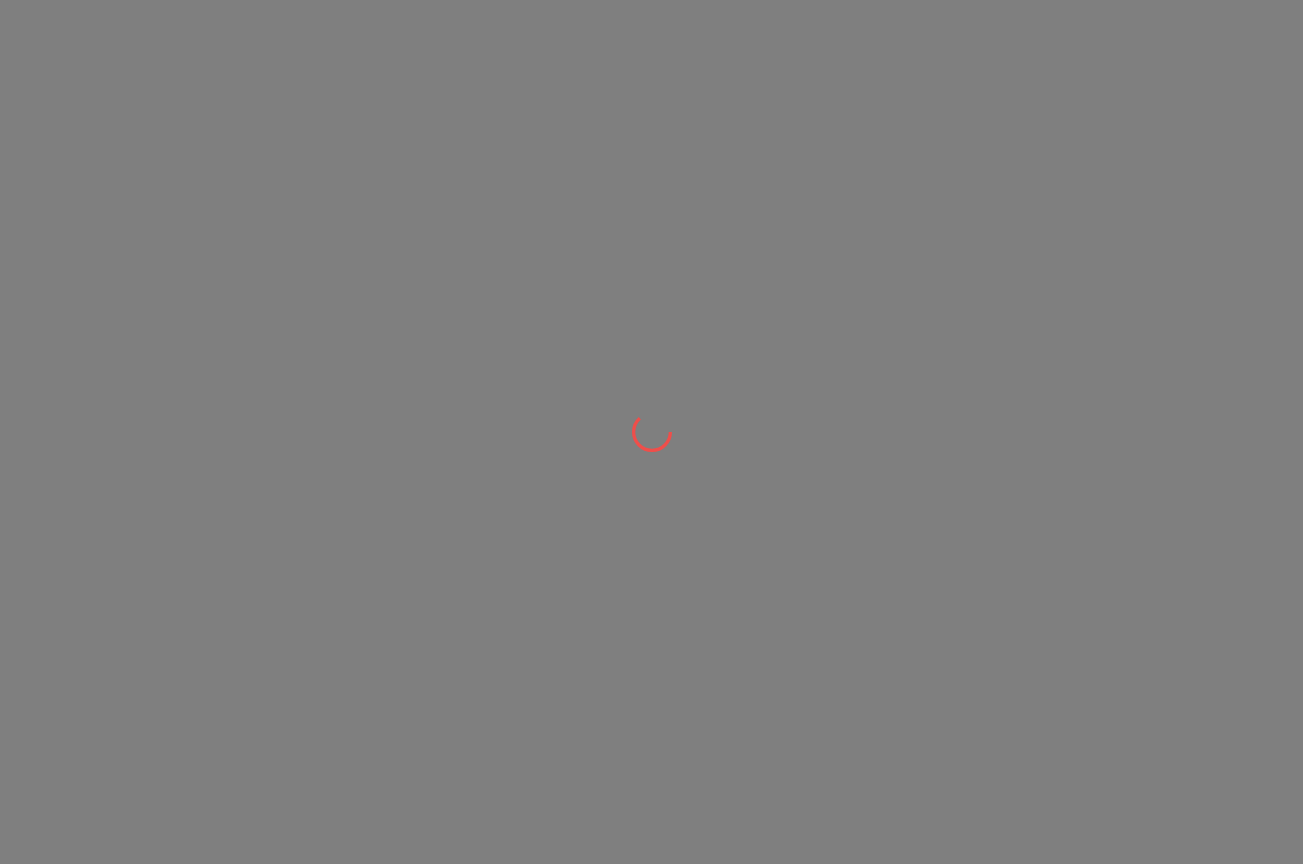 scroll, scrollTop: 0, scrollLeft: 0, axis: both 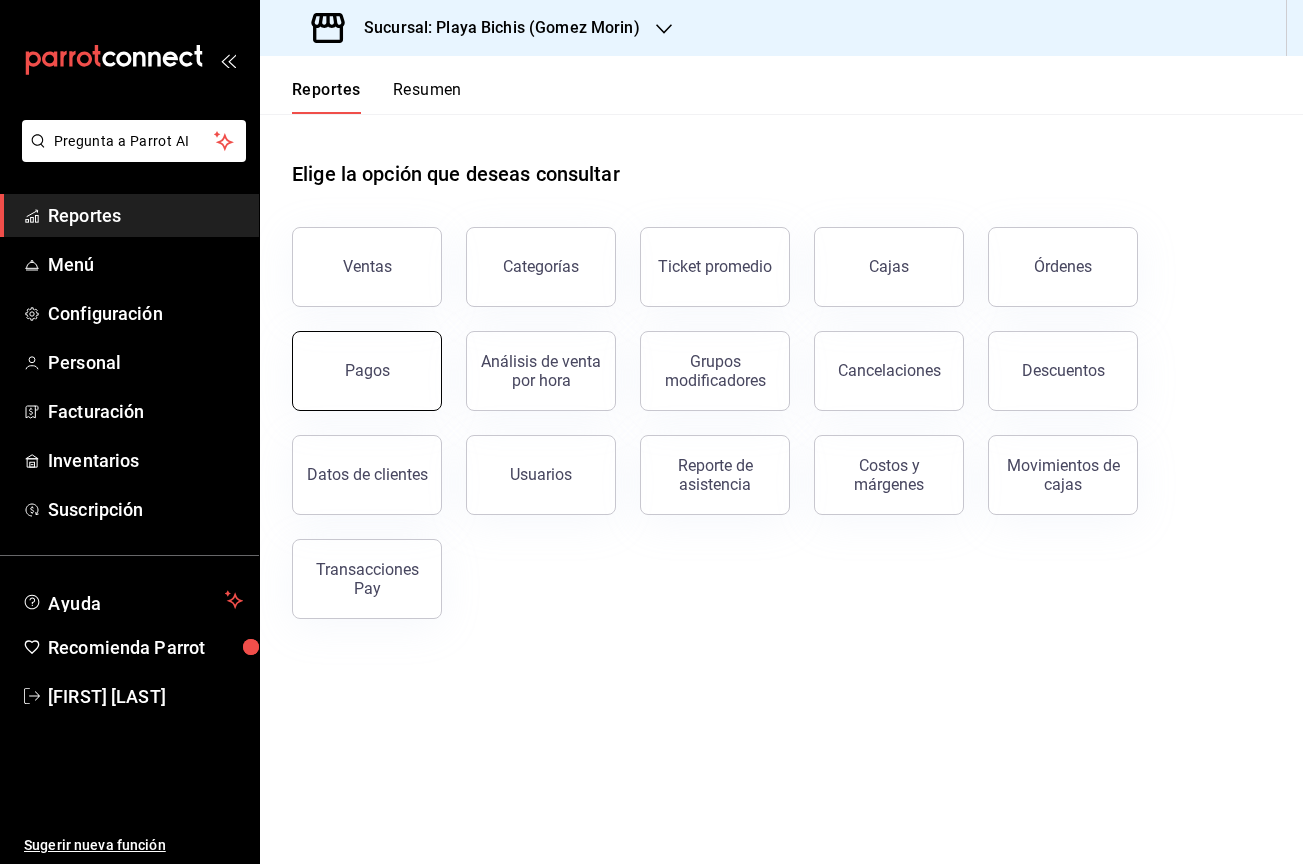click on "Pagos" at bounding box center (367, 370) 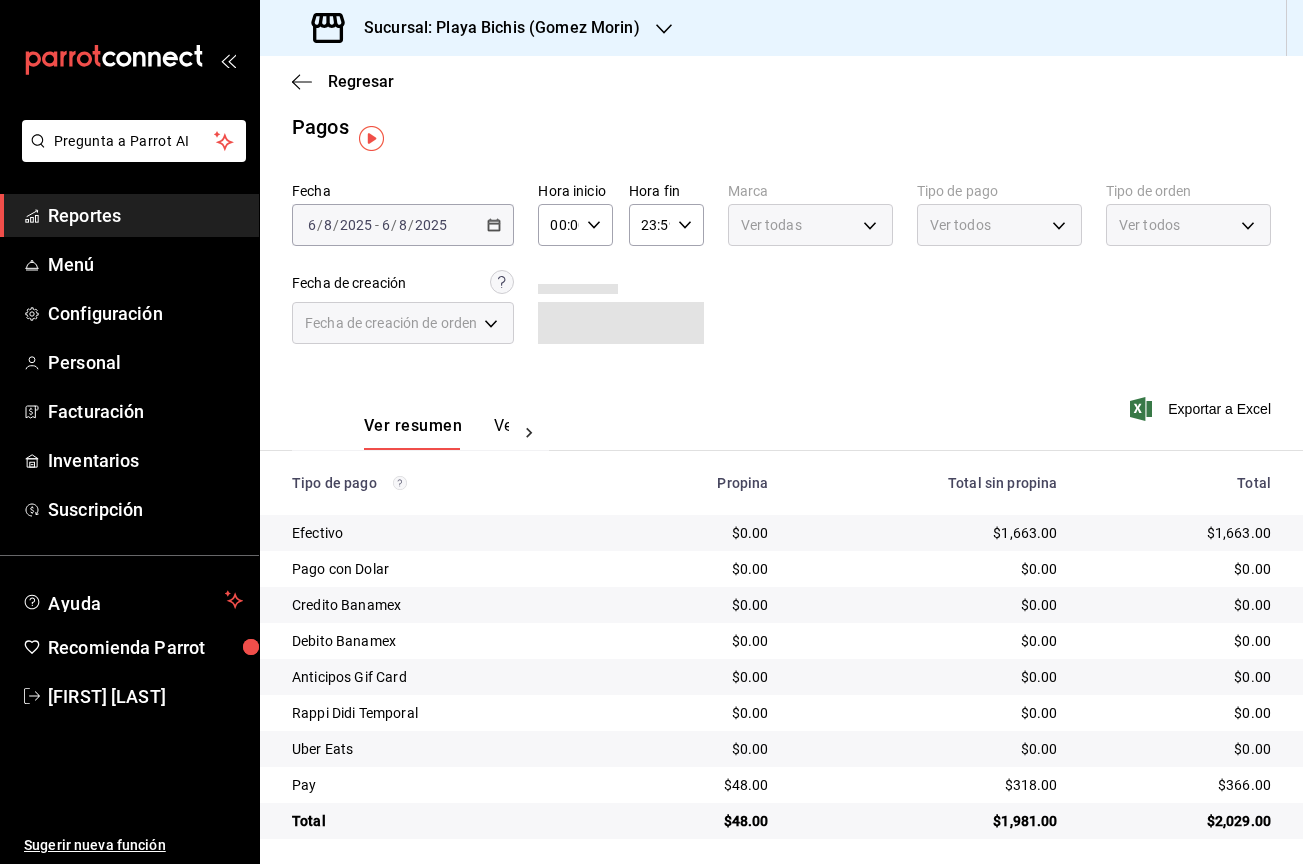 scroll, scrollTop: 18, scrollLeft: 0, axis: vertical 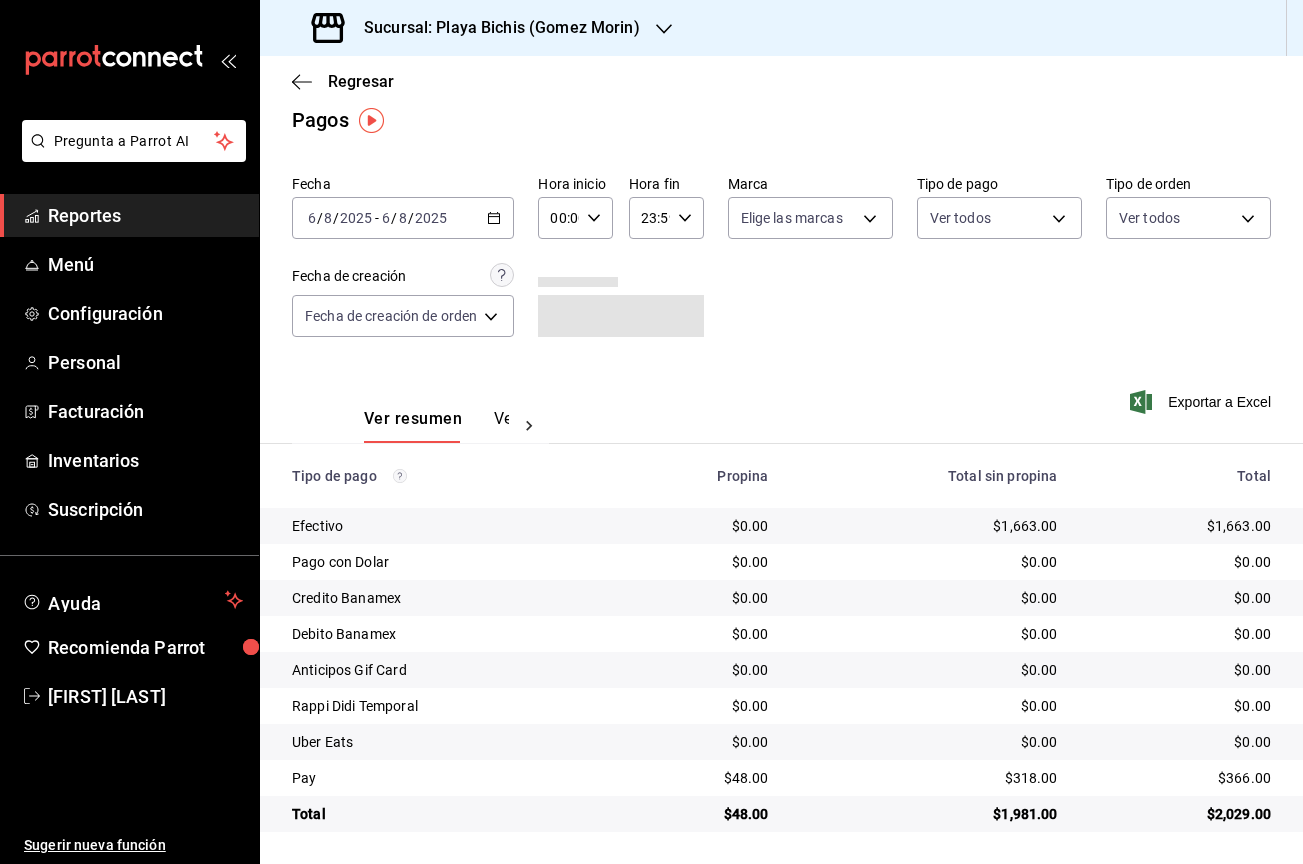 click 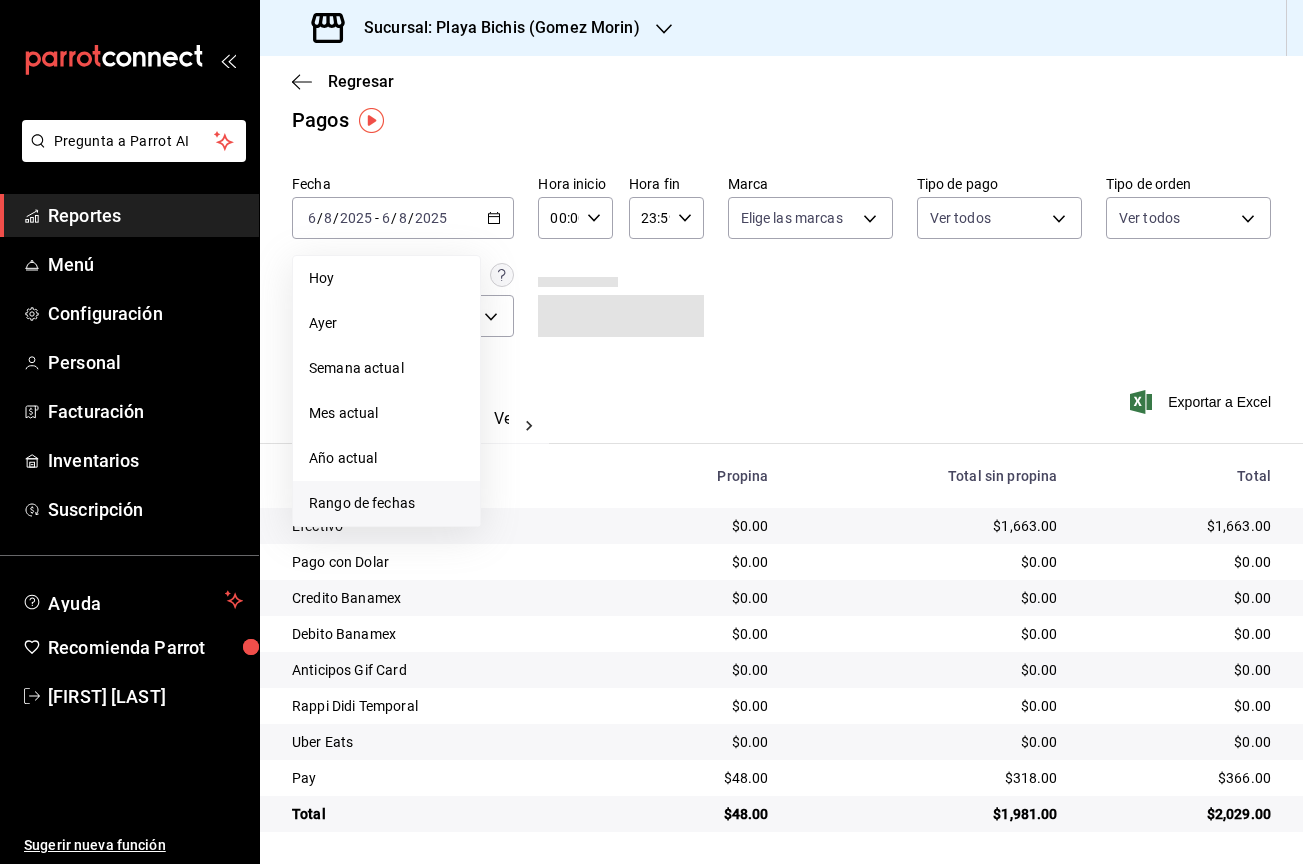 click on "Rango de fechas" at bounding box center (386, 503) 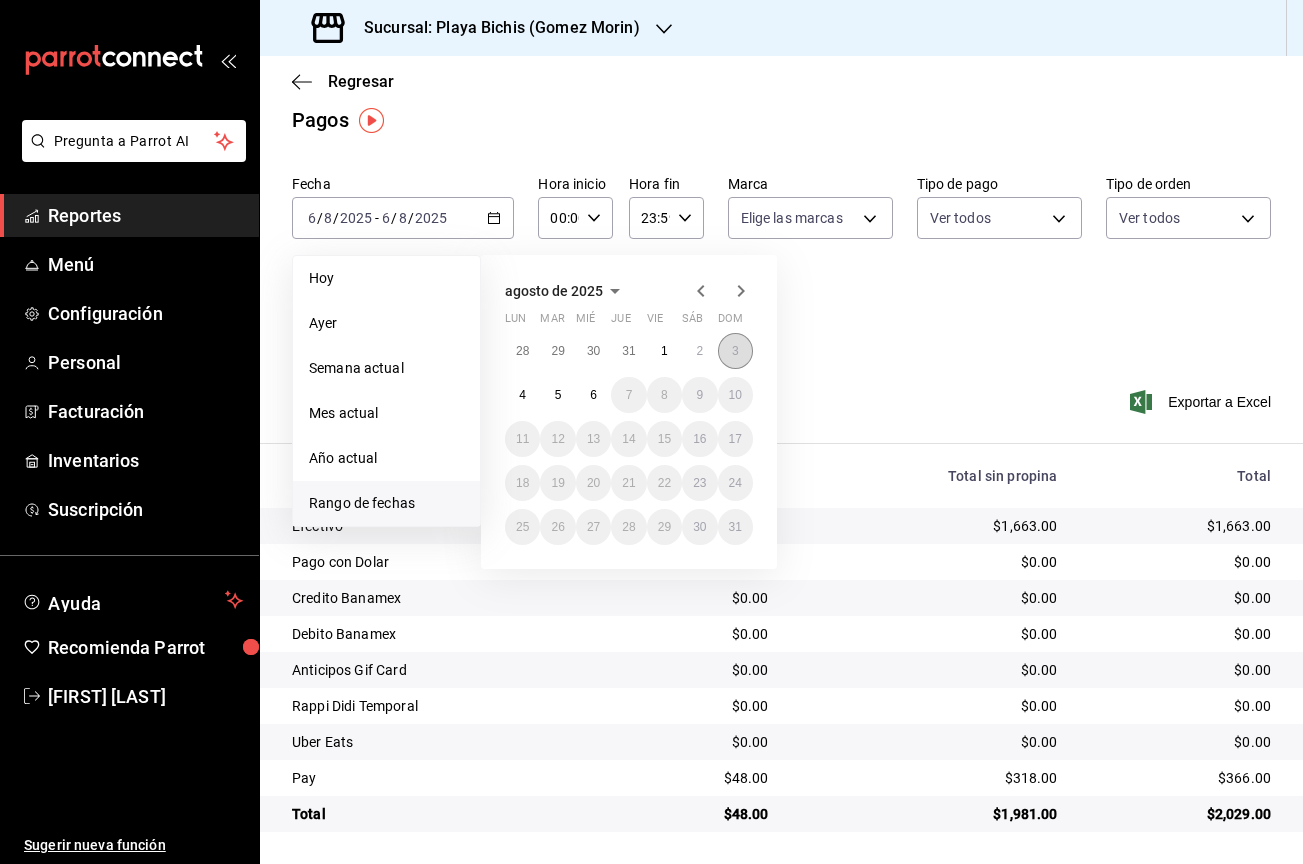 click on "3" at bounding box center (735, 351) 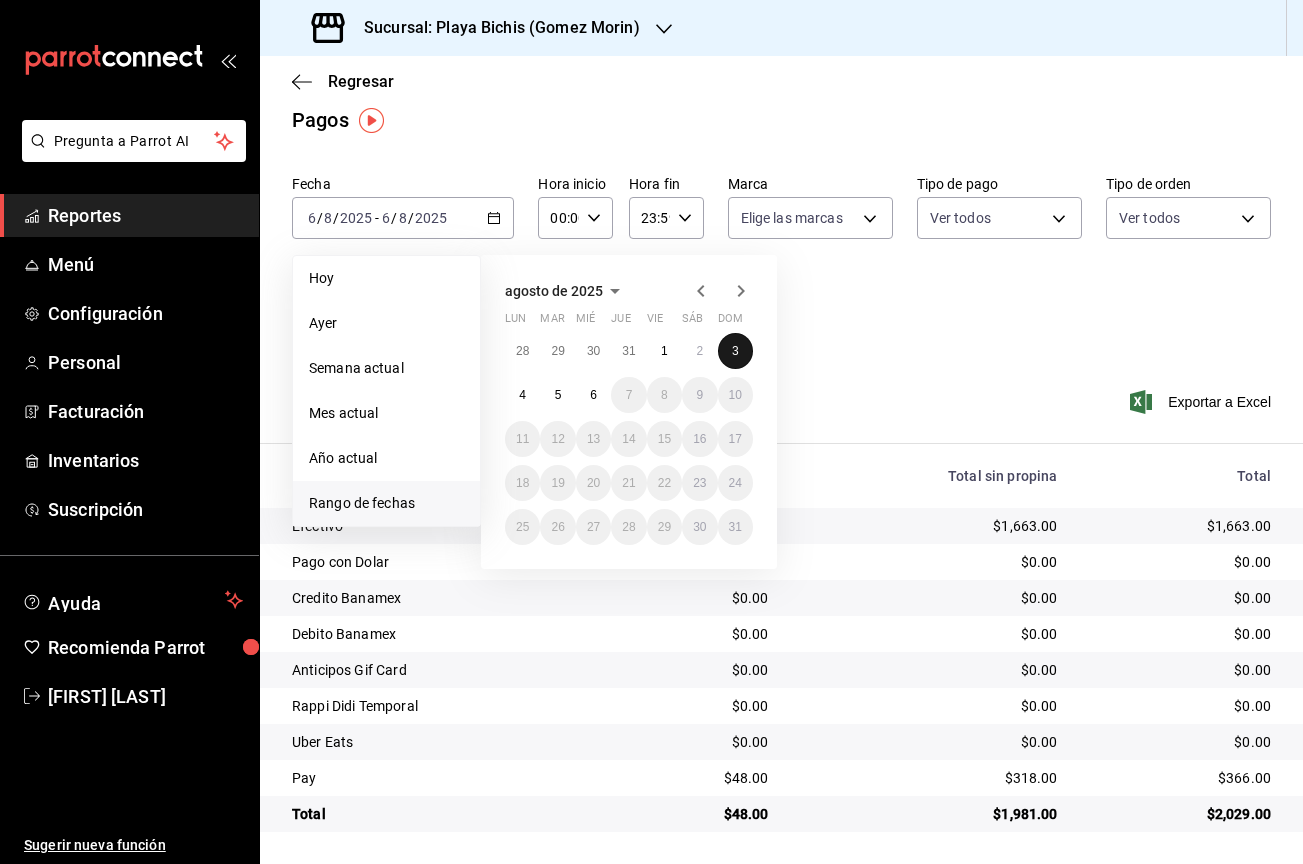 click on "3" at bounding box center [735, 351] 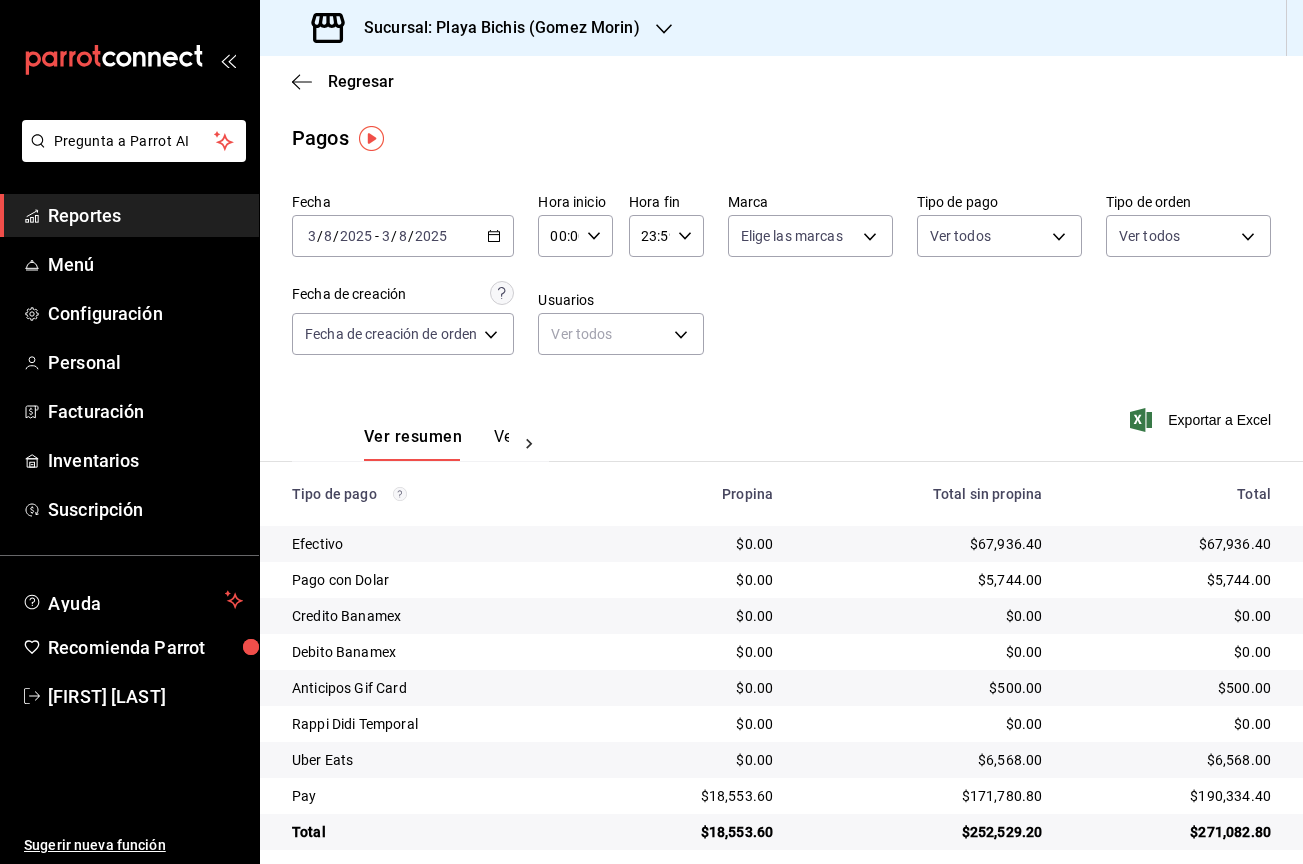 scroll, scrollTop: 18, scrollLeft: 0, axis: vertical 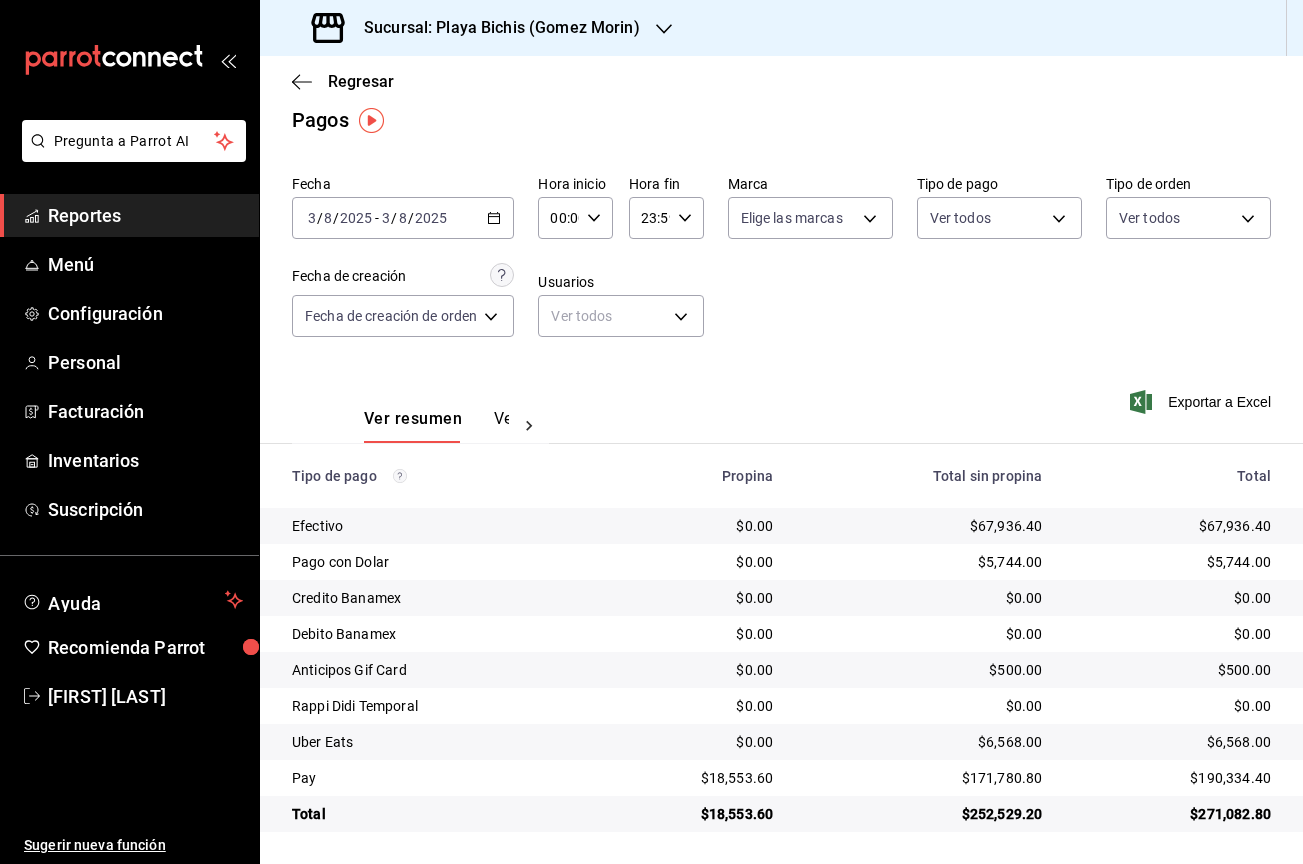 click 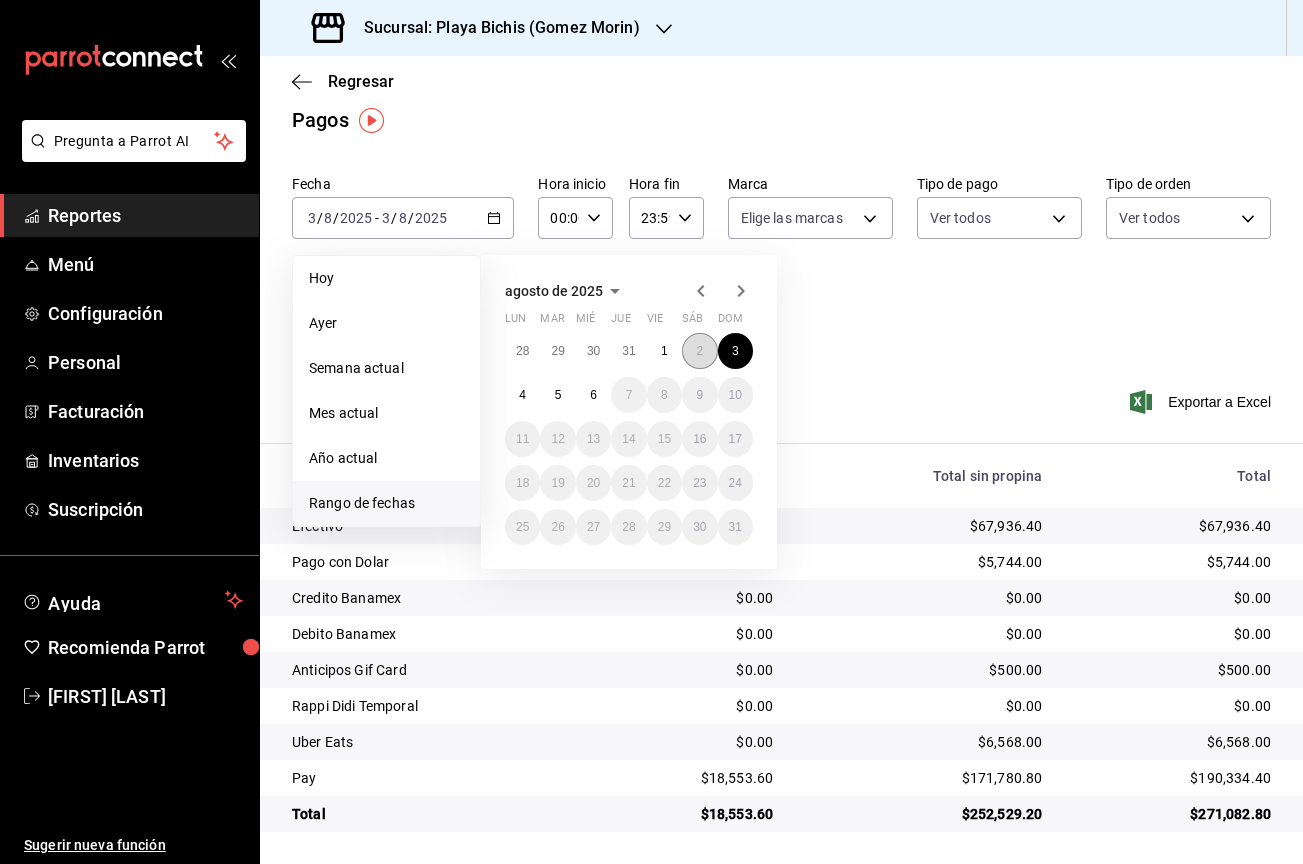 click on "2" at bounding box center [699, 351] 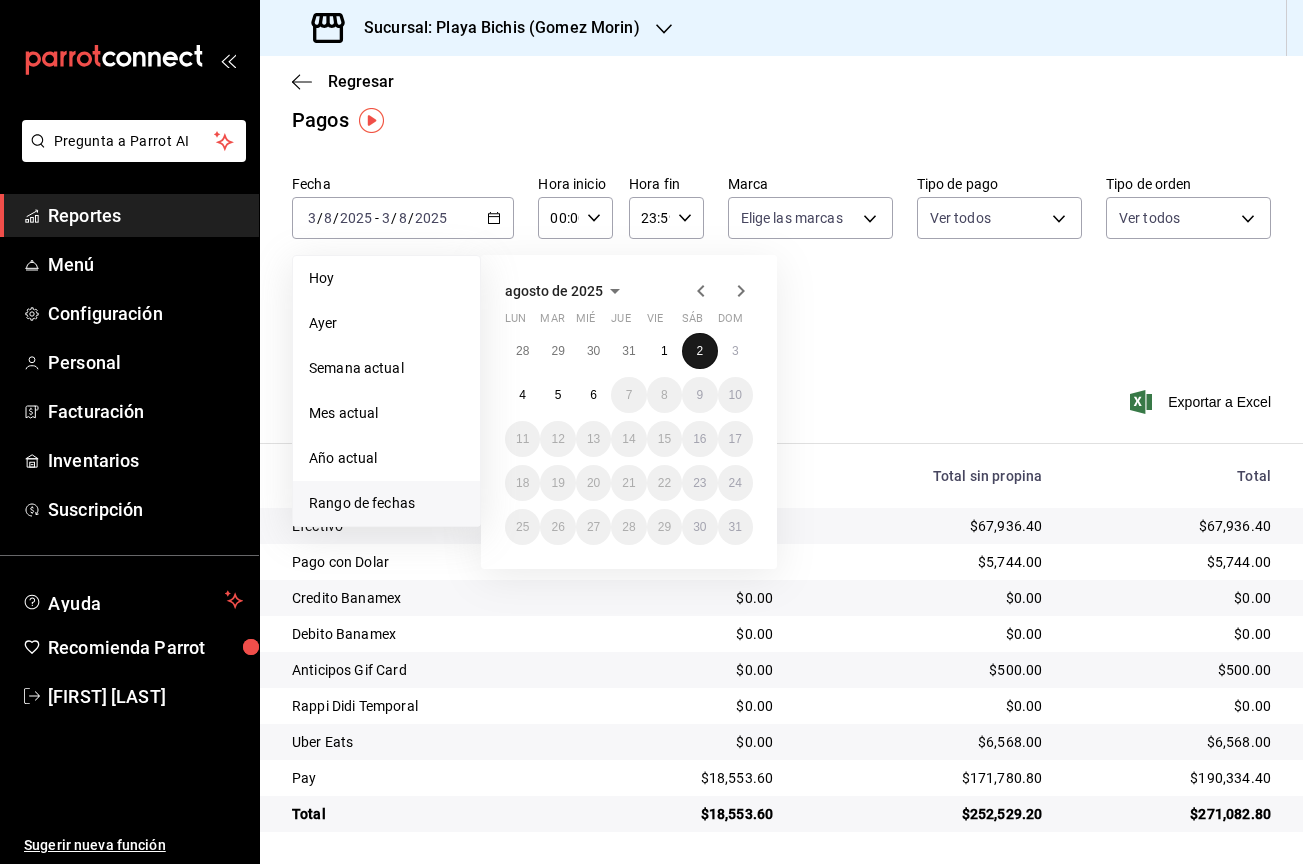click on "2" at bounding box center (699, 351) 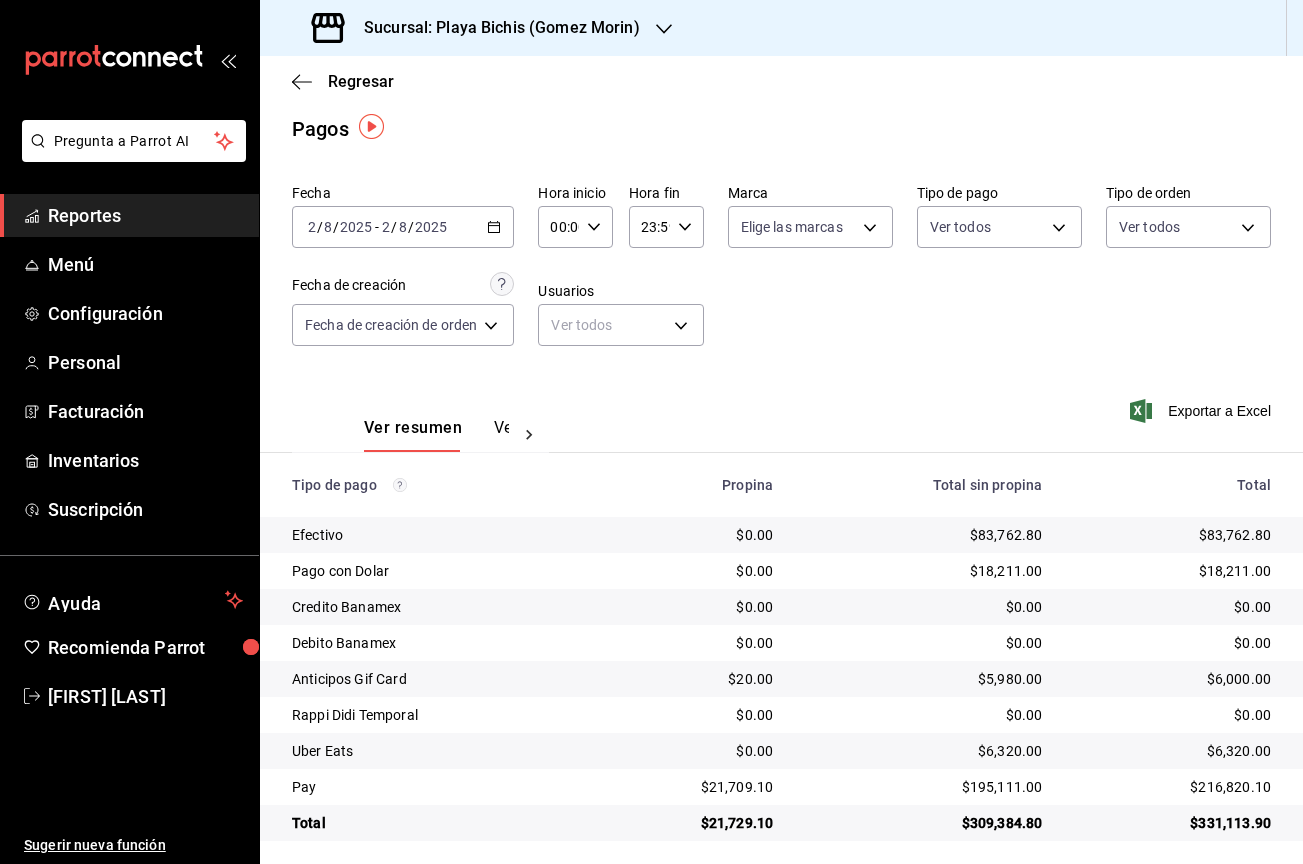 scroll, scrollTop: 18, scrollLeft: 0, axis: vertical 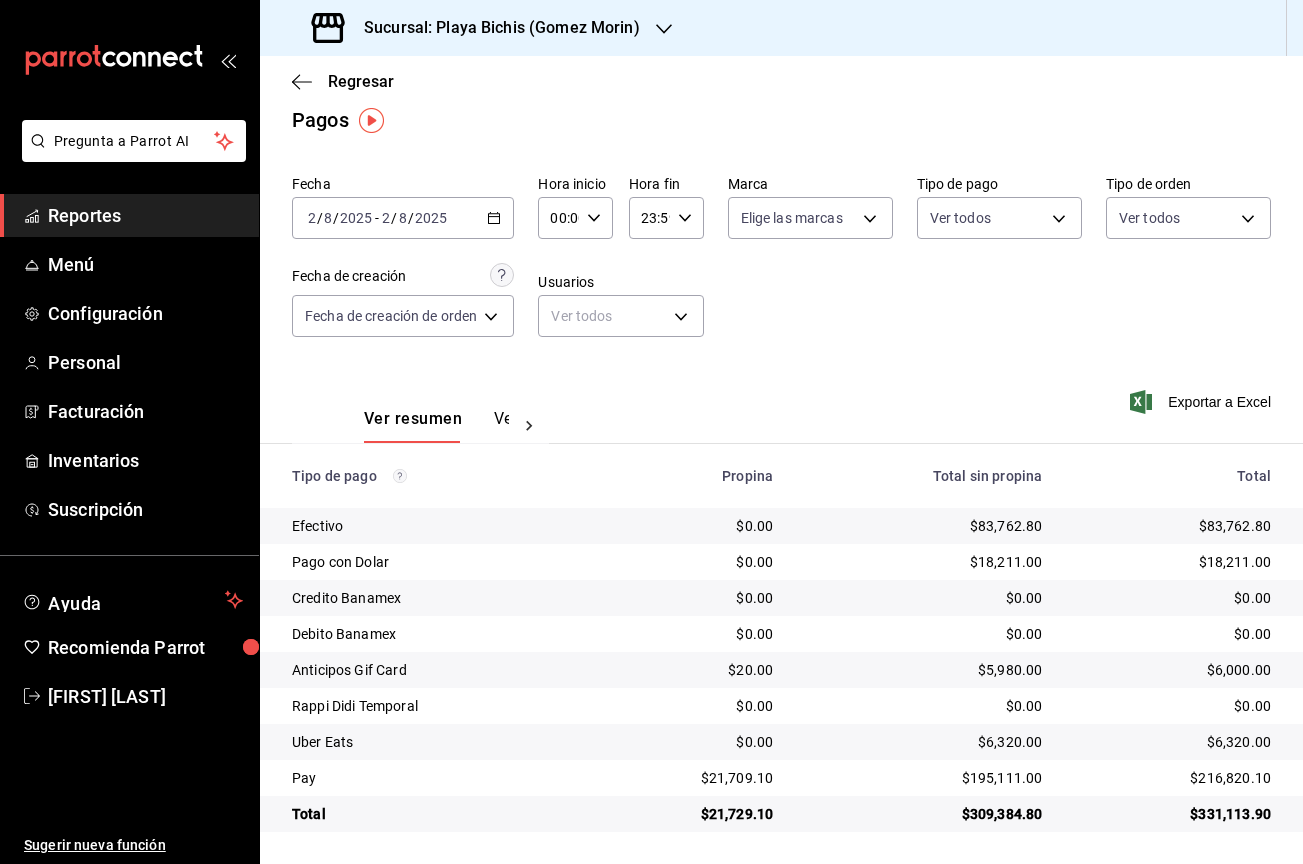 click 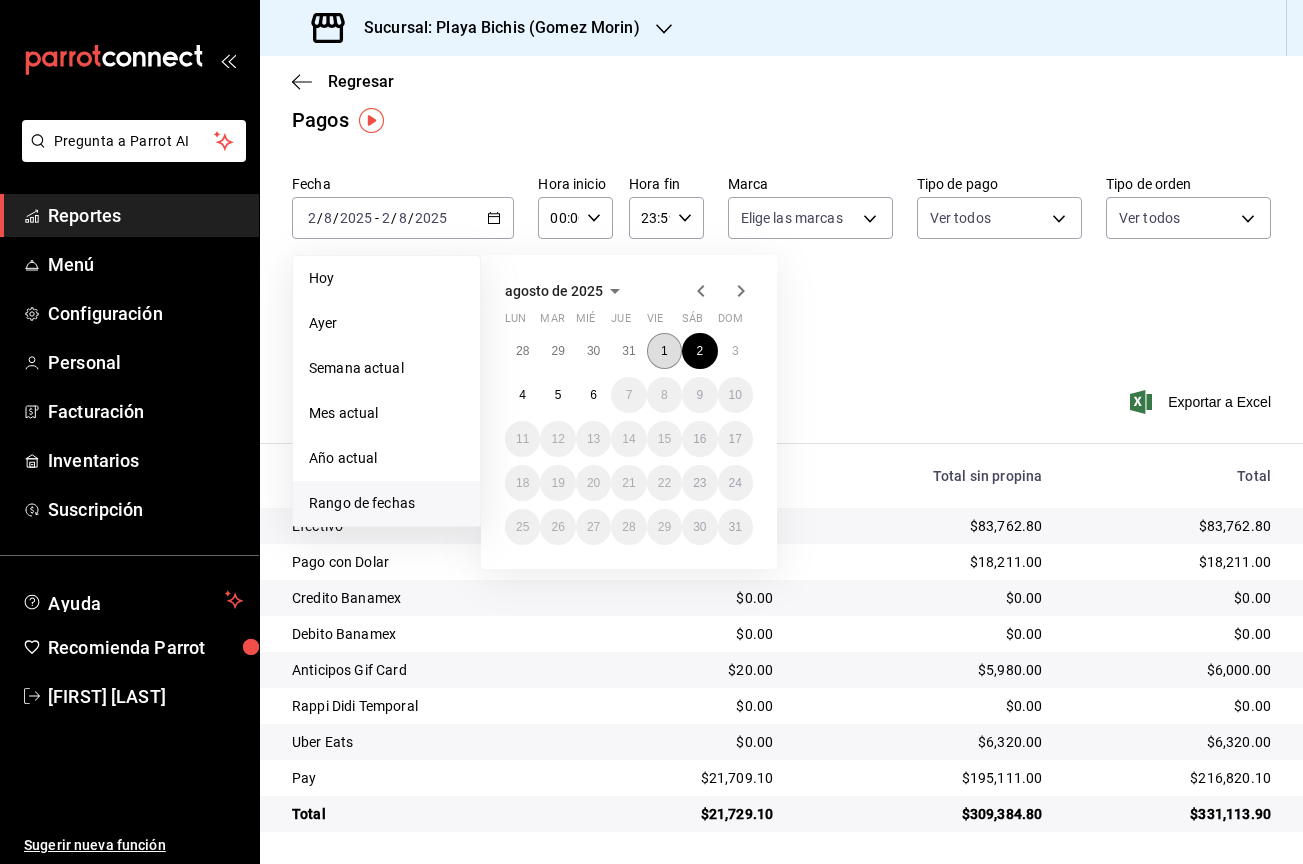 click on "1" at bounding box center [664, 351] 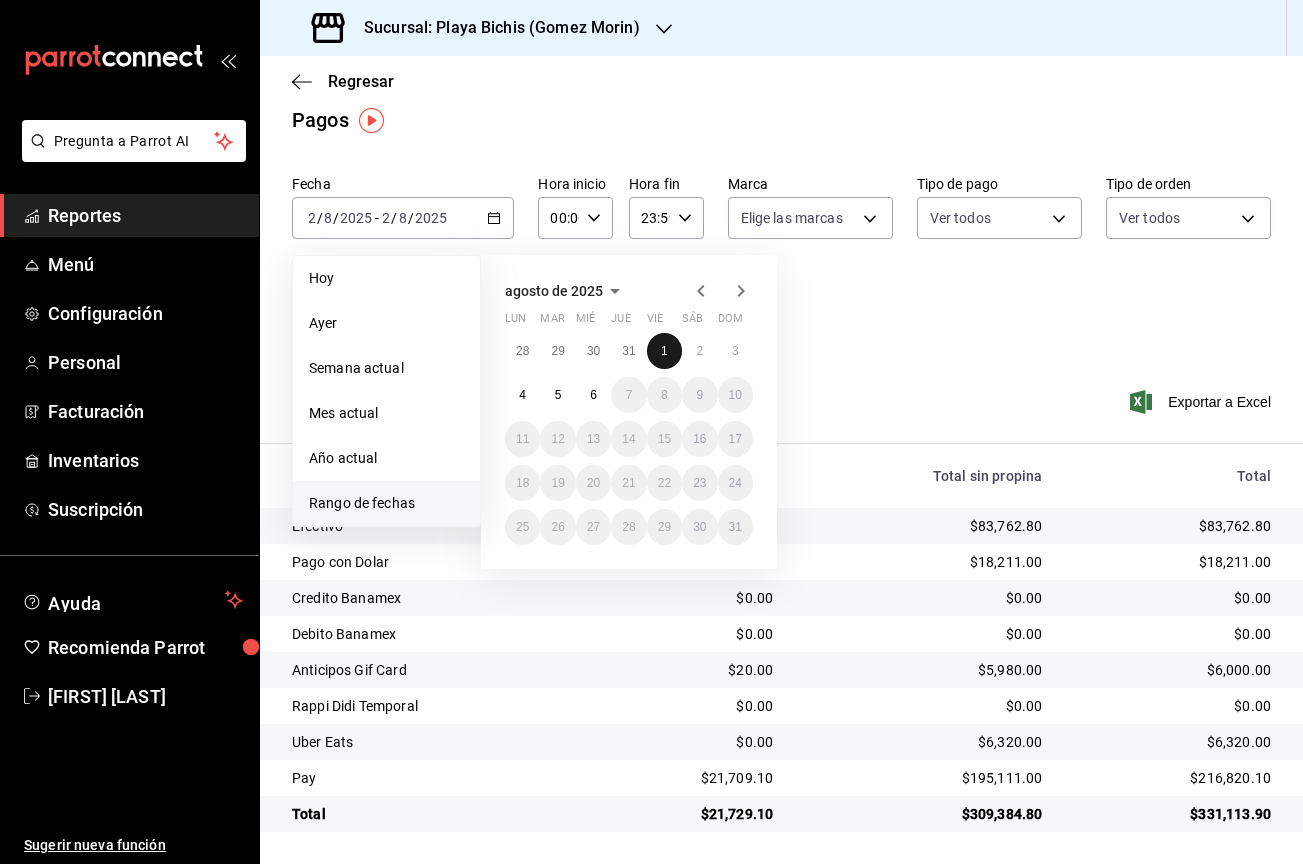 click on "1" at bounding box center (664, 351) 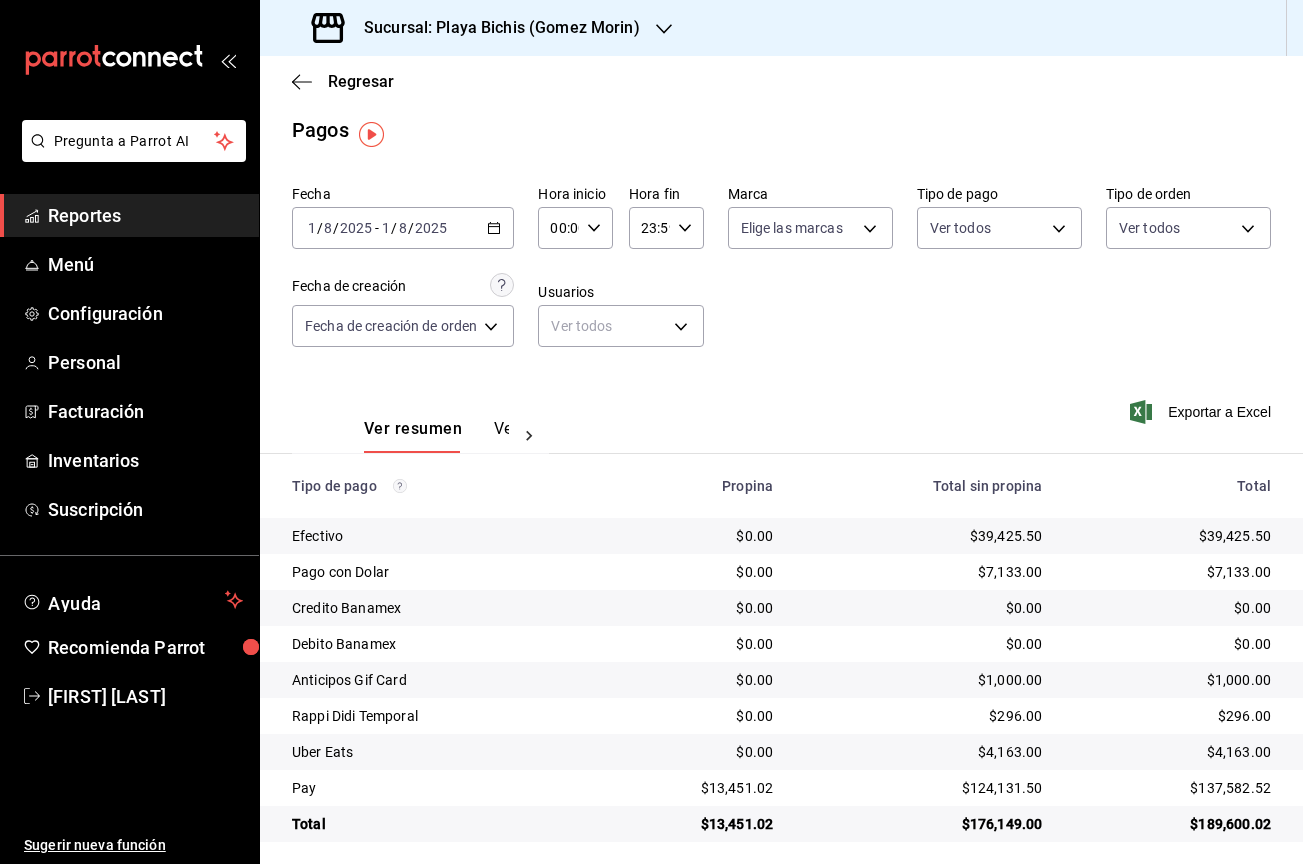 scroll, scrollTop: 18, scrollLeft: 0, axis: vertical 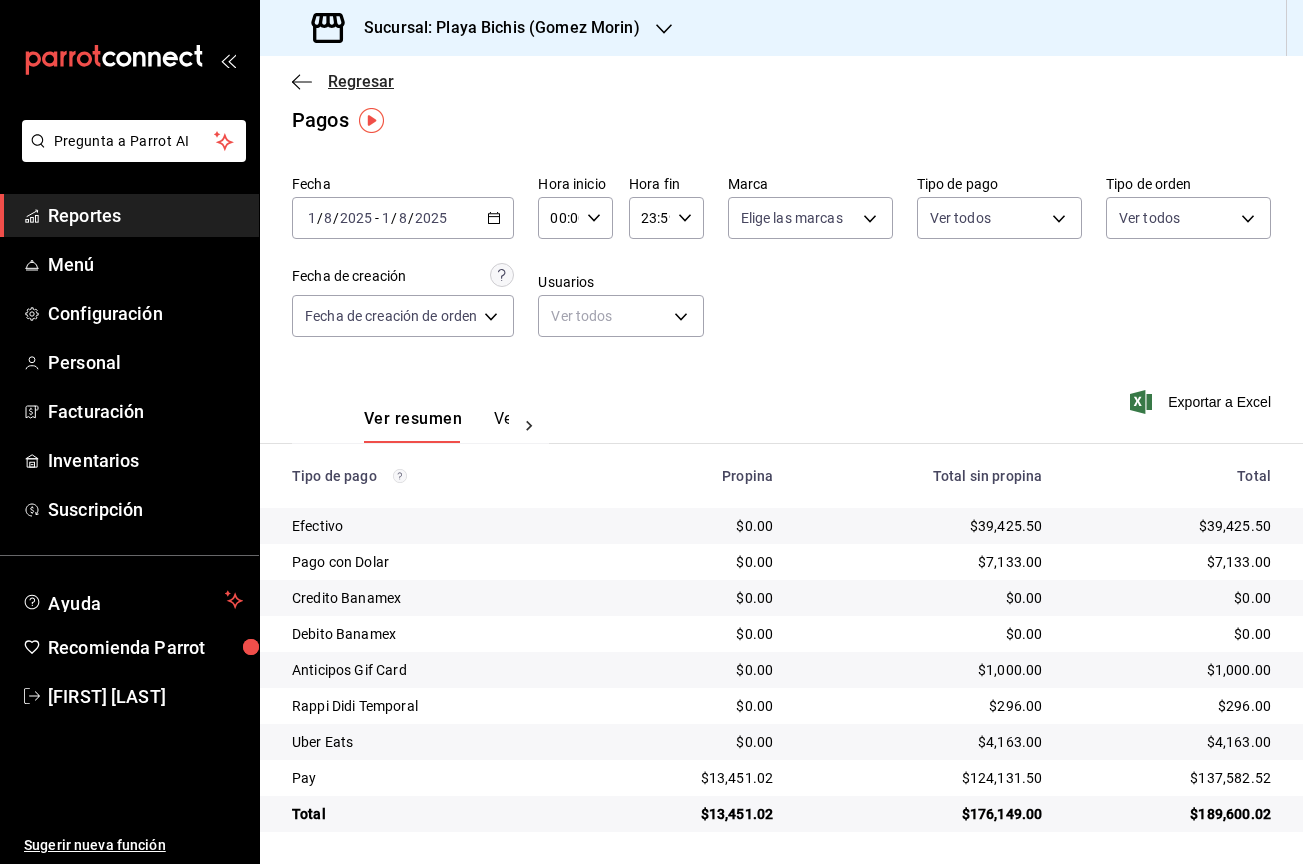 click 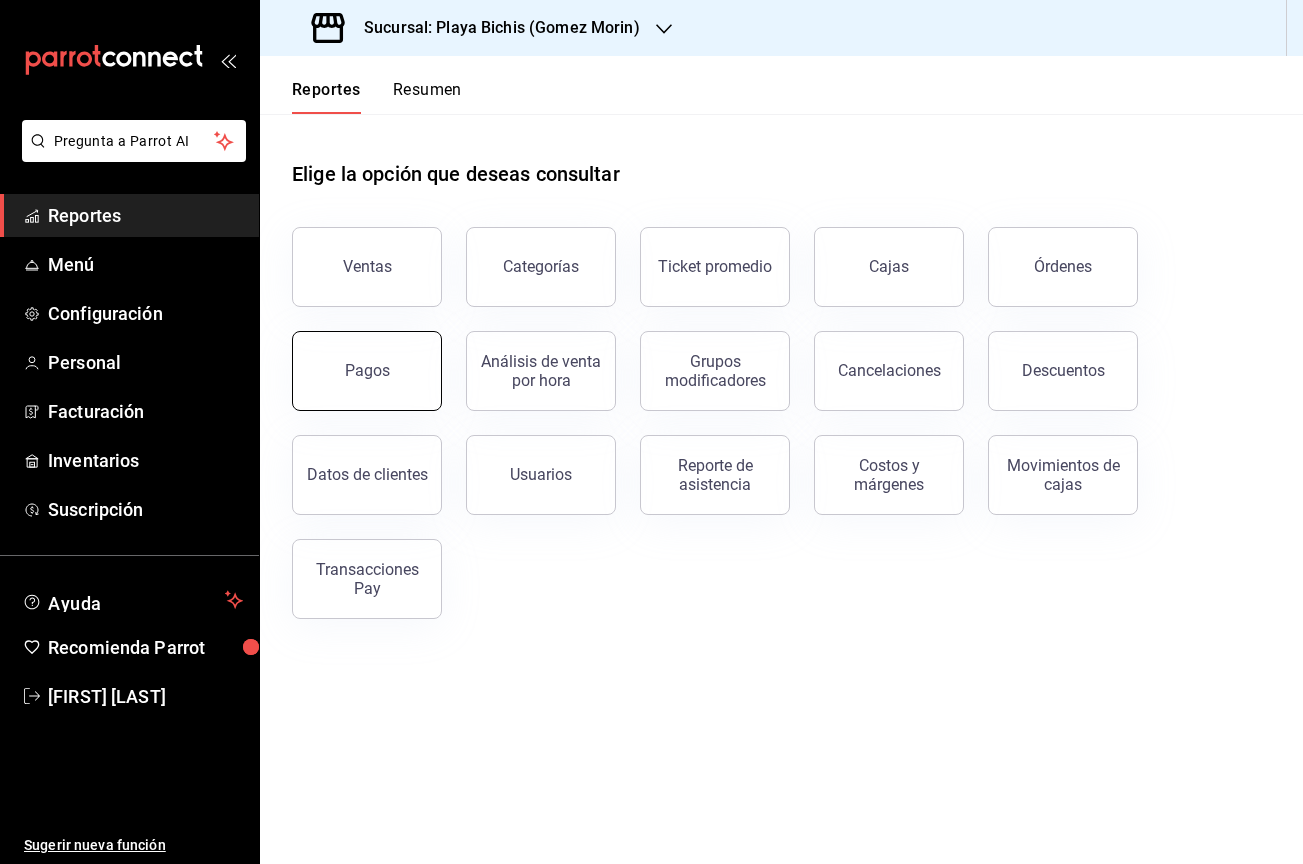 click on "Pagos" at bounding box center [367, 370] 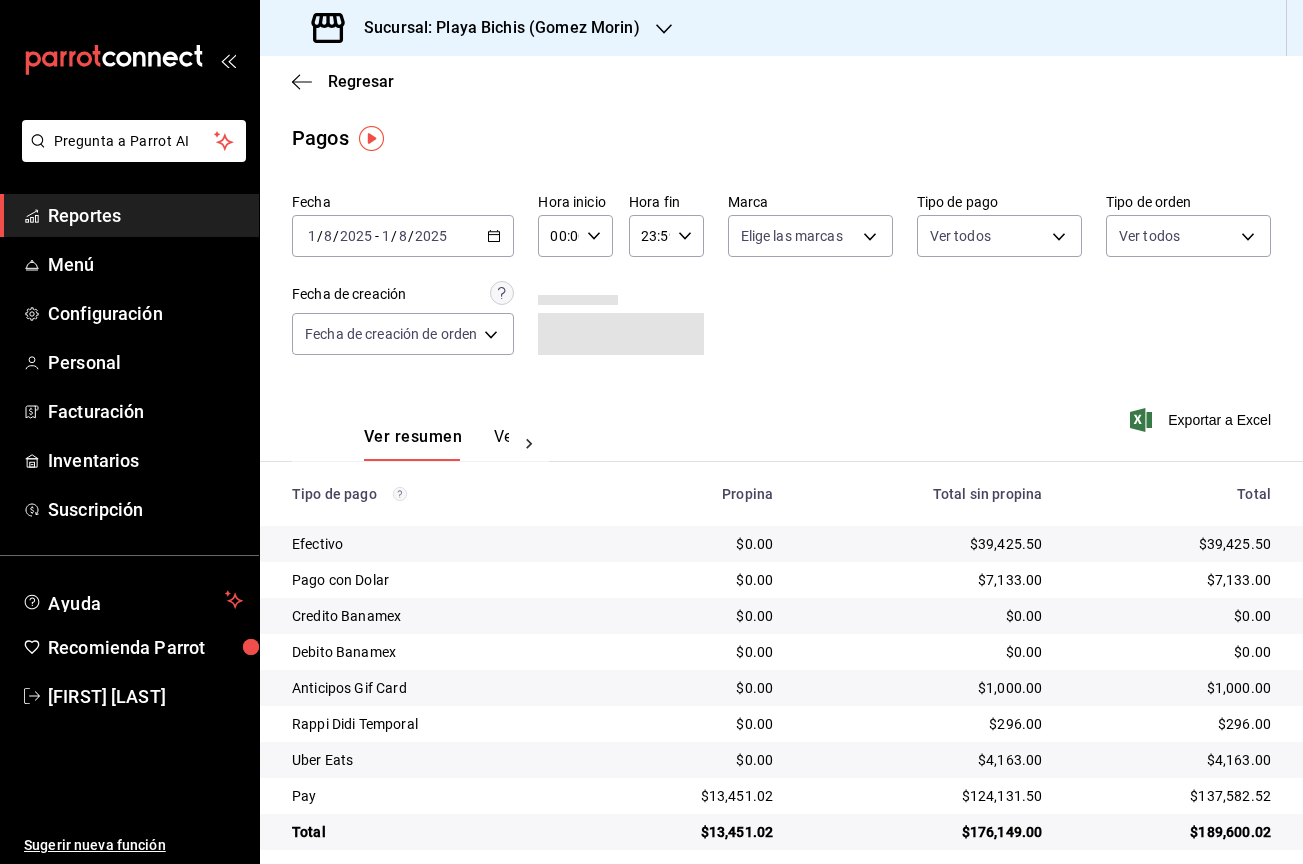 click 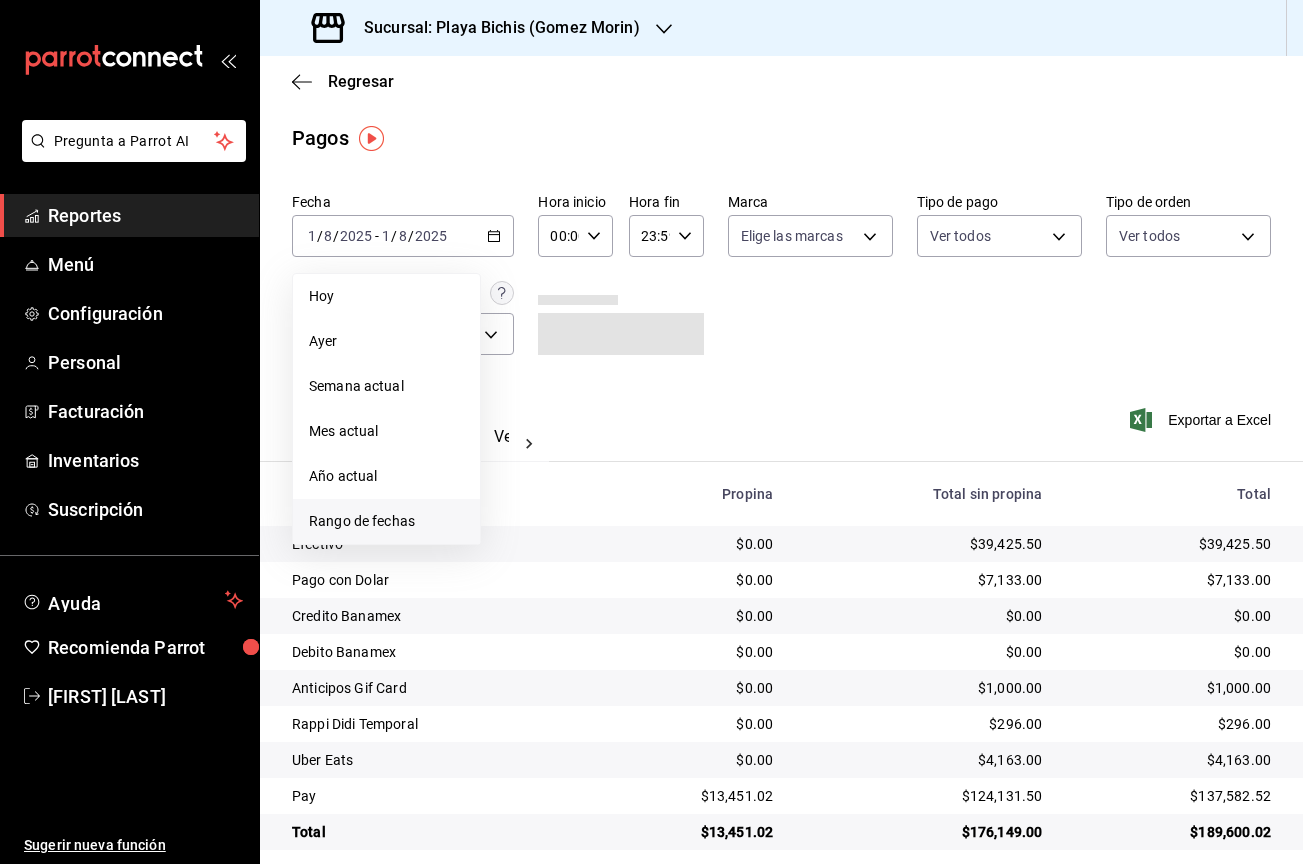 click on "Rango de fechas" at bounding box center [386, 521] 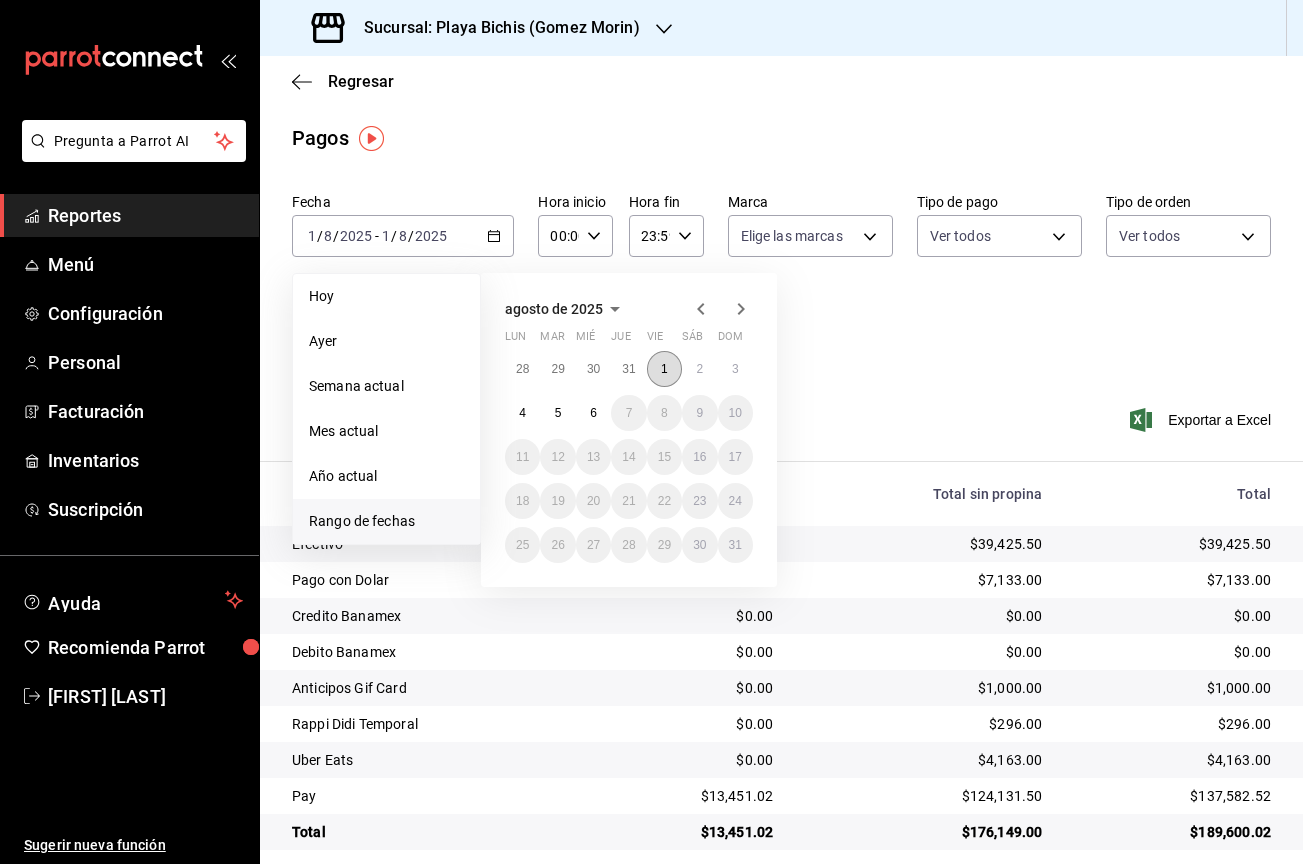 click on "1" at bounding box center (664, 369) 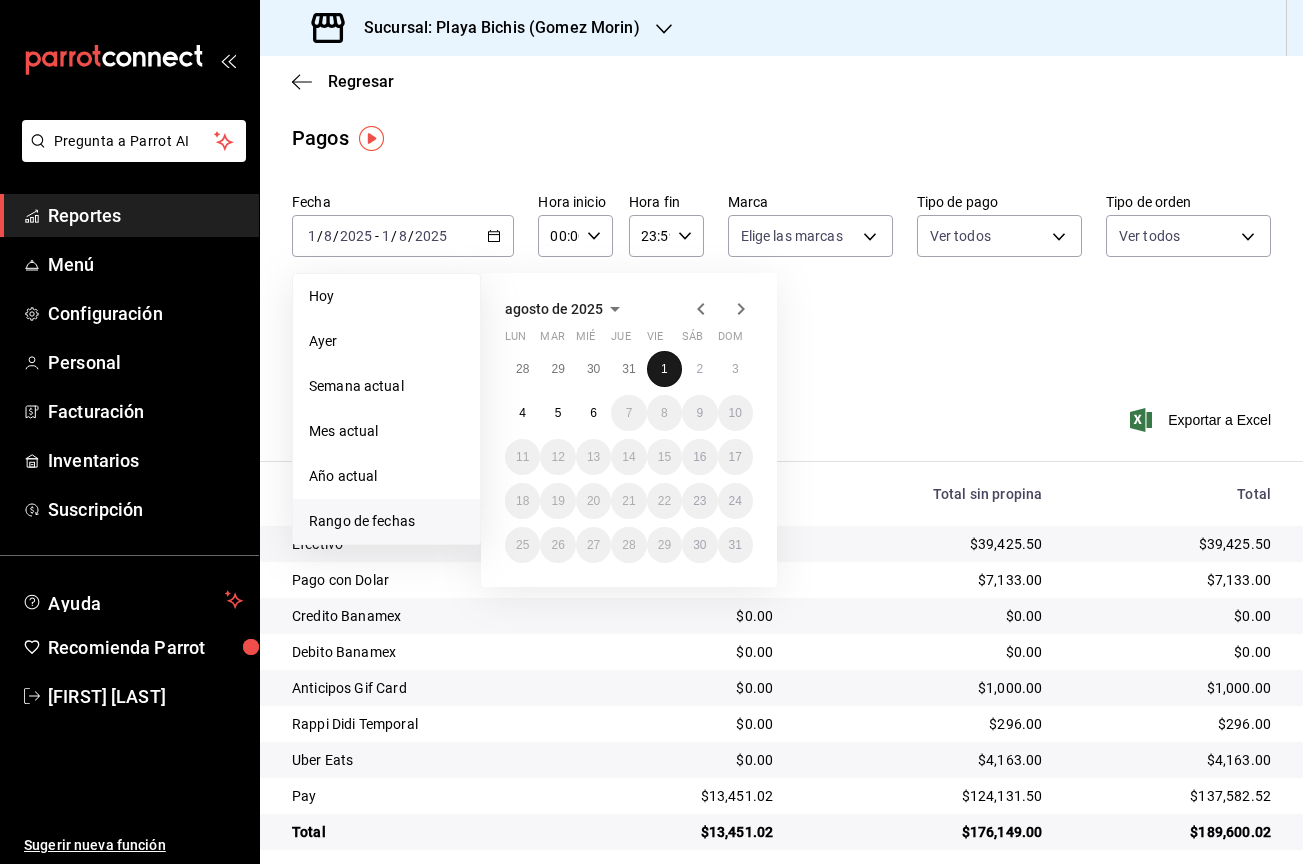 click on "1" at bounding box center (664, 369) 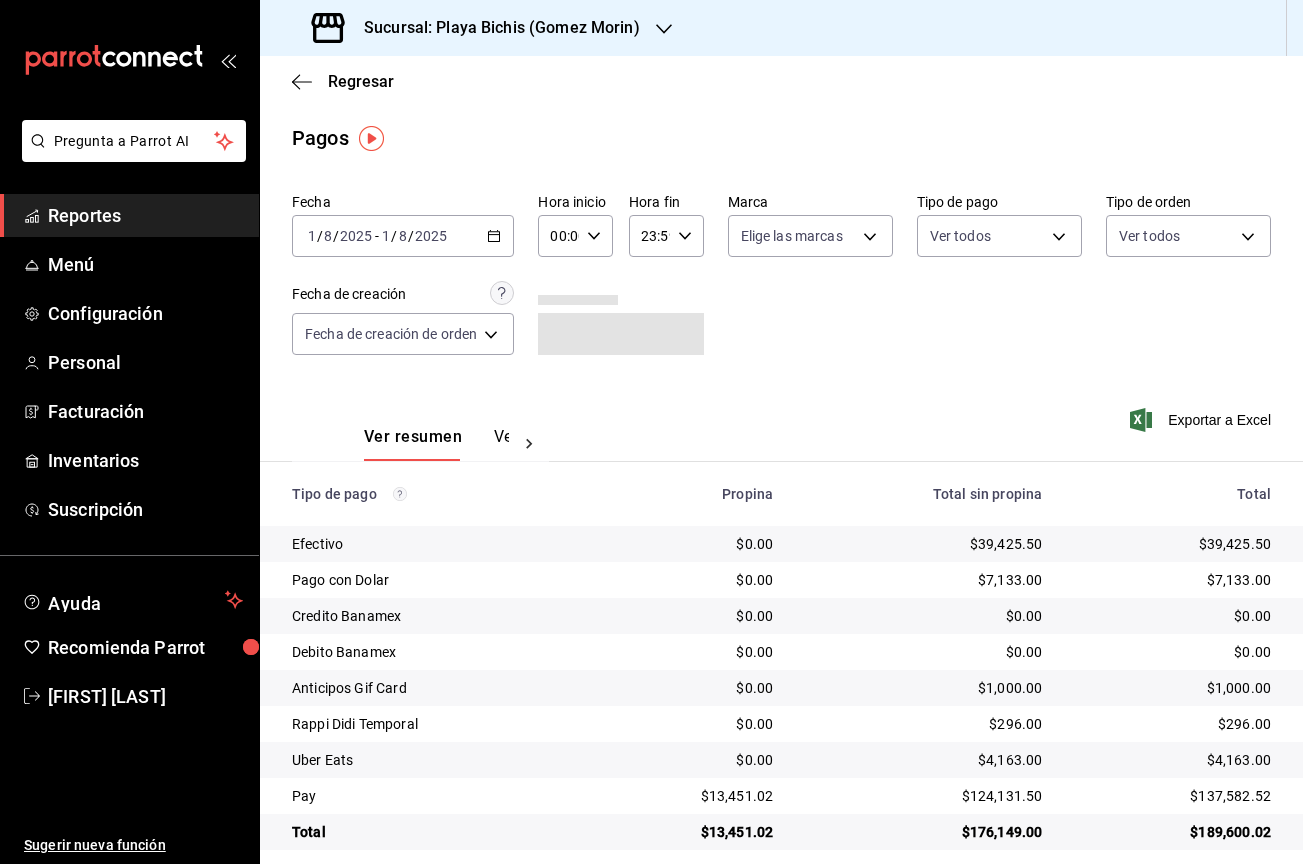 click 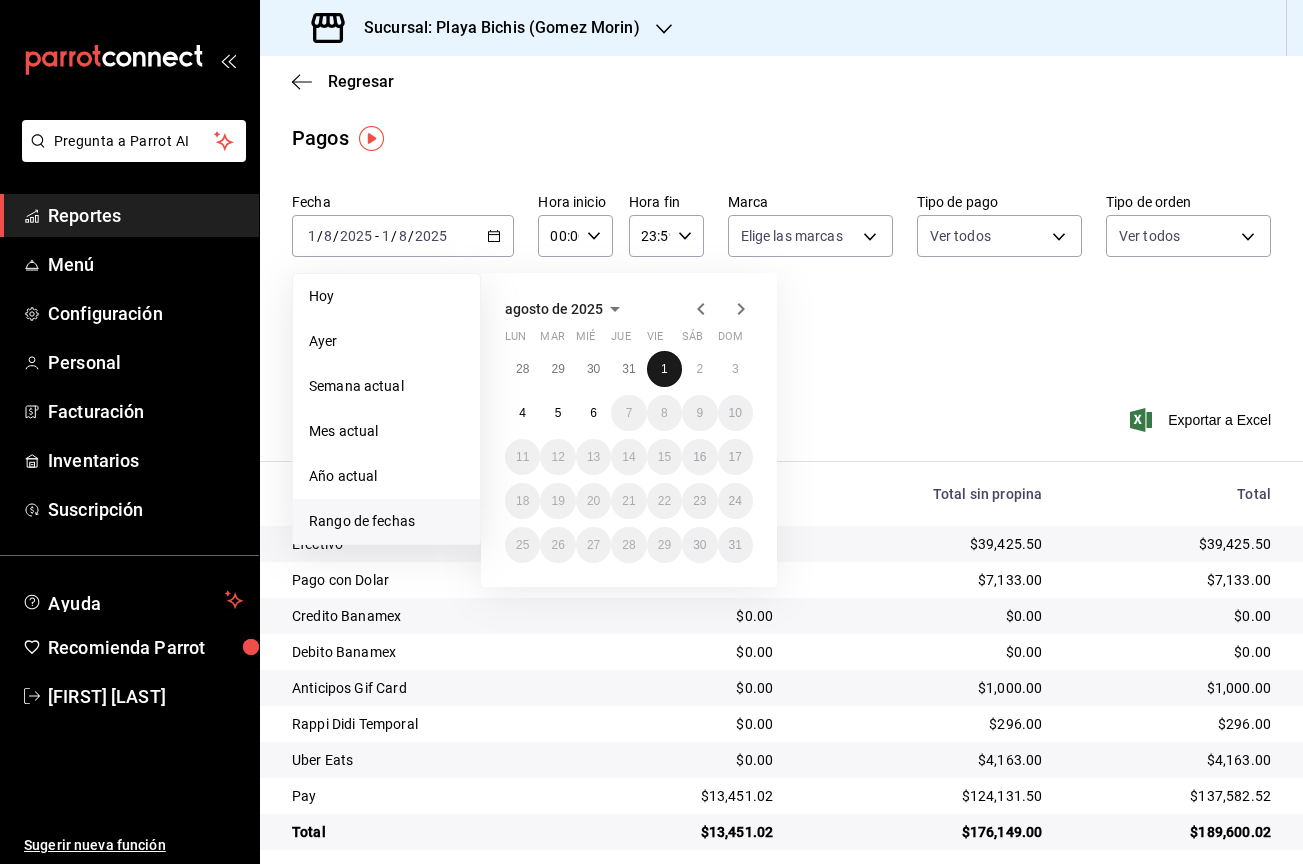 click on "1" at bounding box center [664, 369] 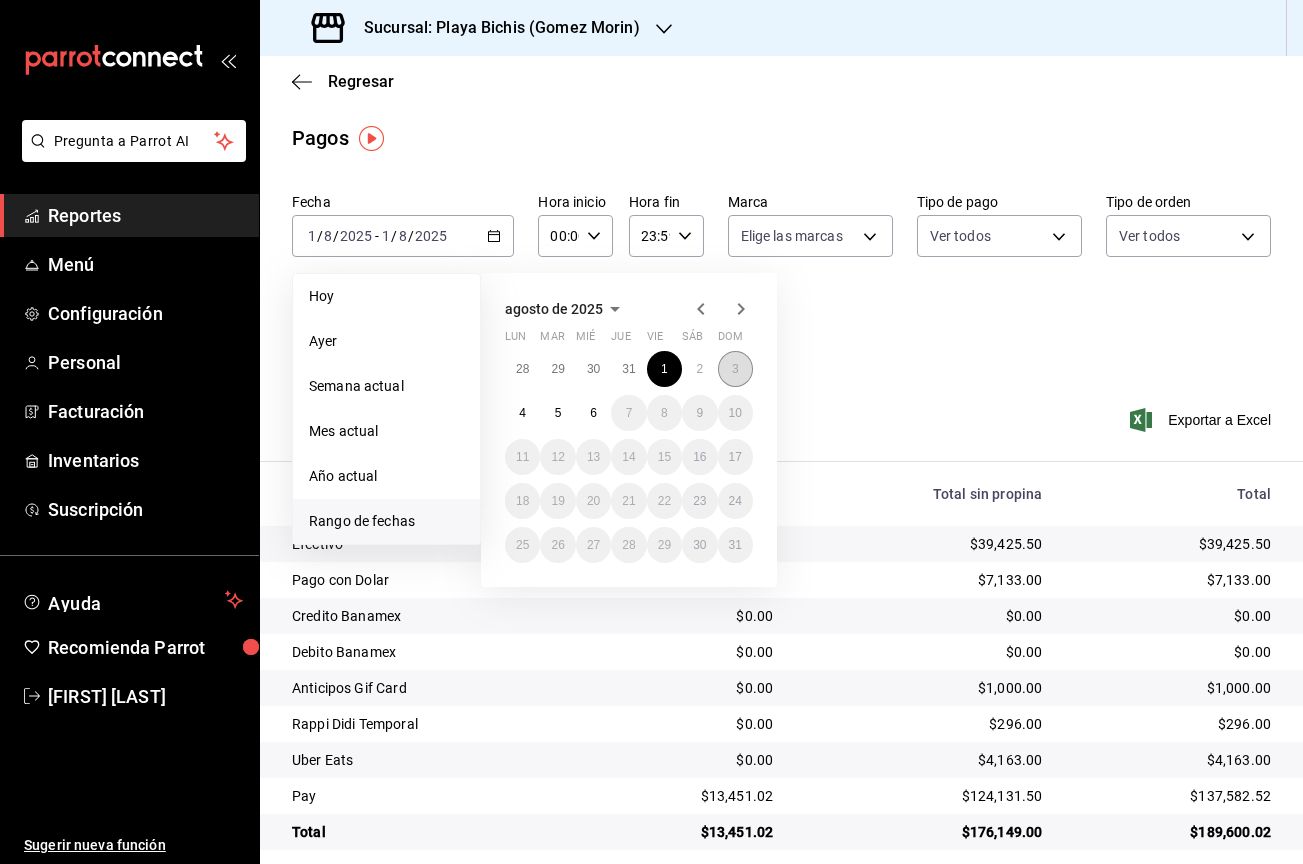 click on "3" at bounding box center (735, 369) 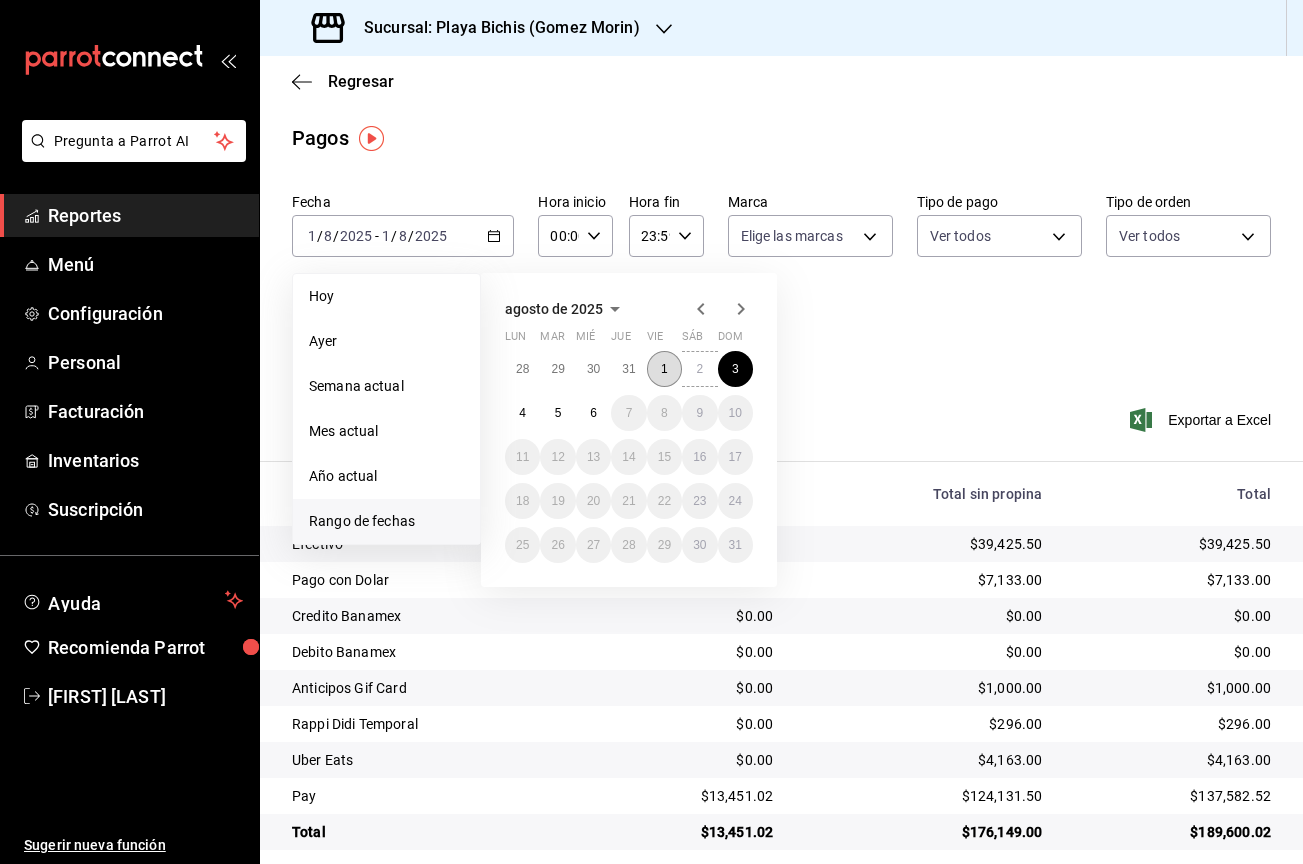 click on "1" at bounding box center [664, 369] 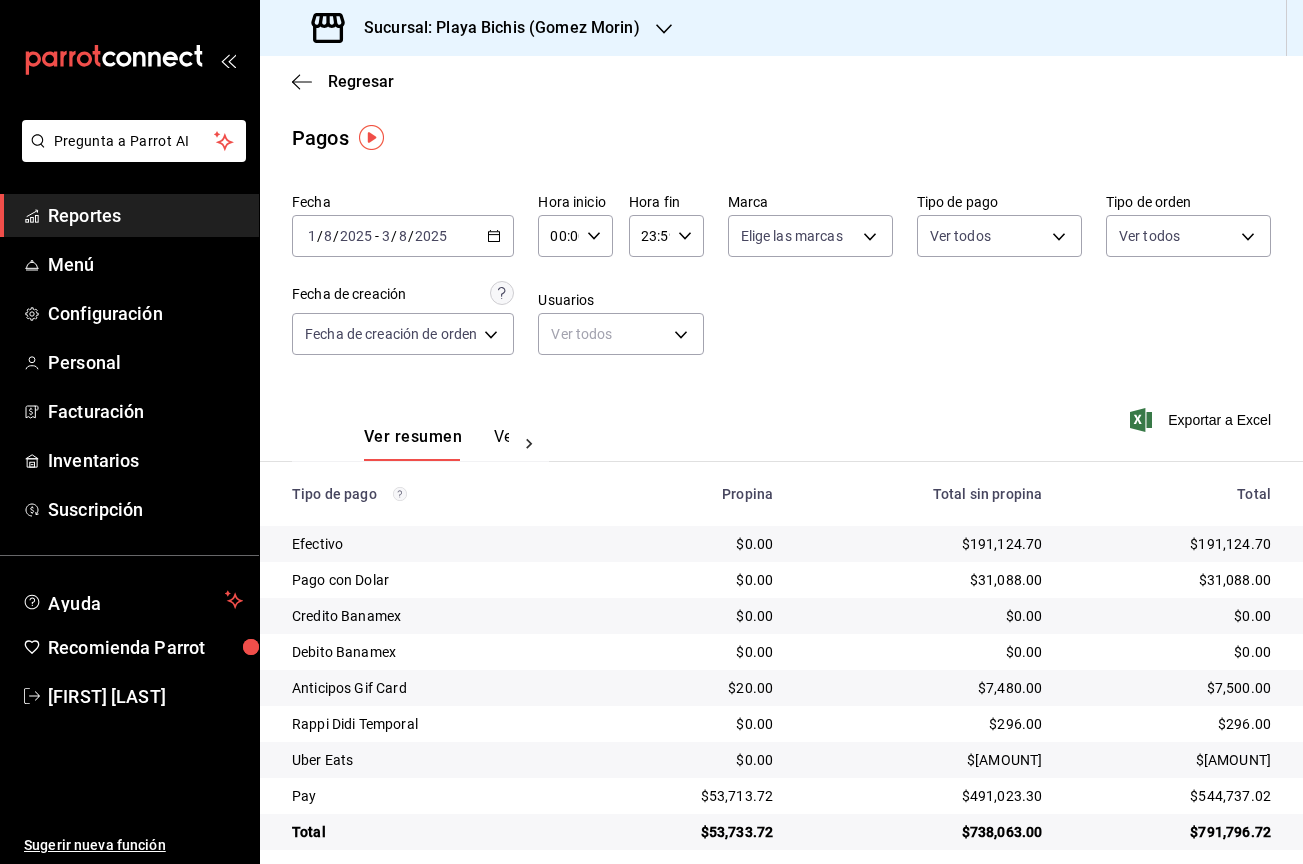 scroll, scrollTop: 18, scrollLeft: 0, axis: vertical 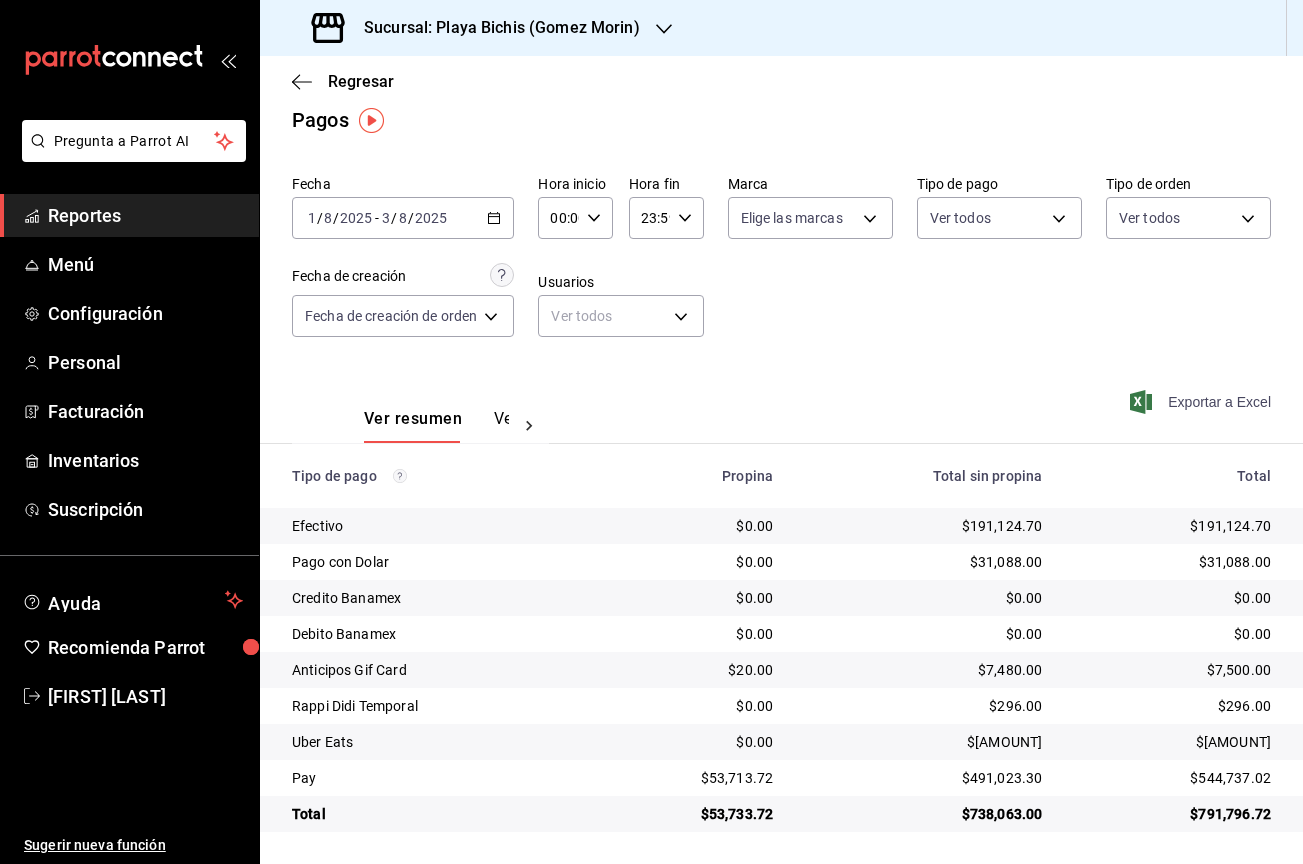 click on "Exportar a Excel" at bounding box center (1202, 402) 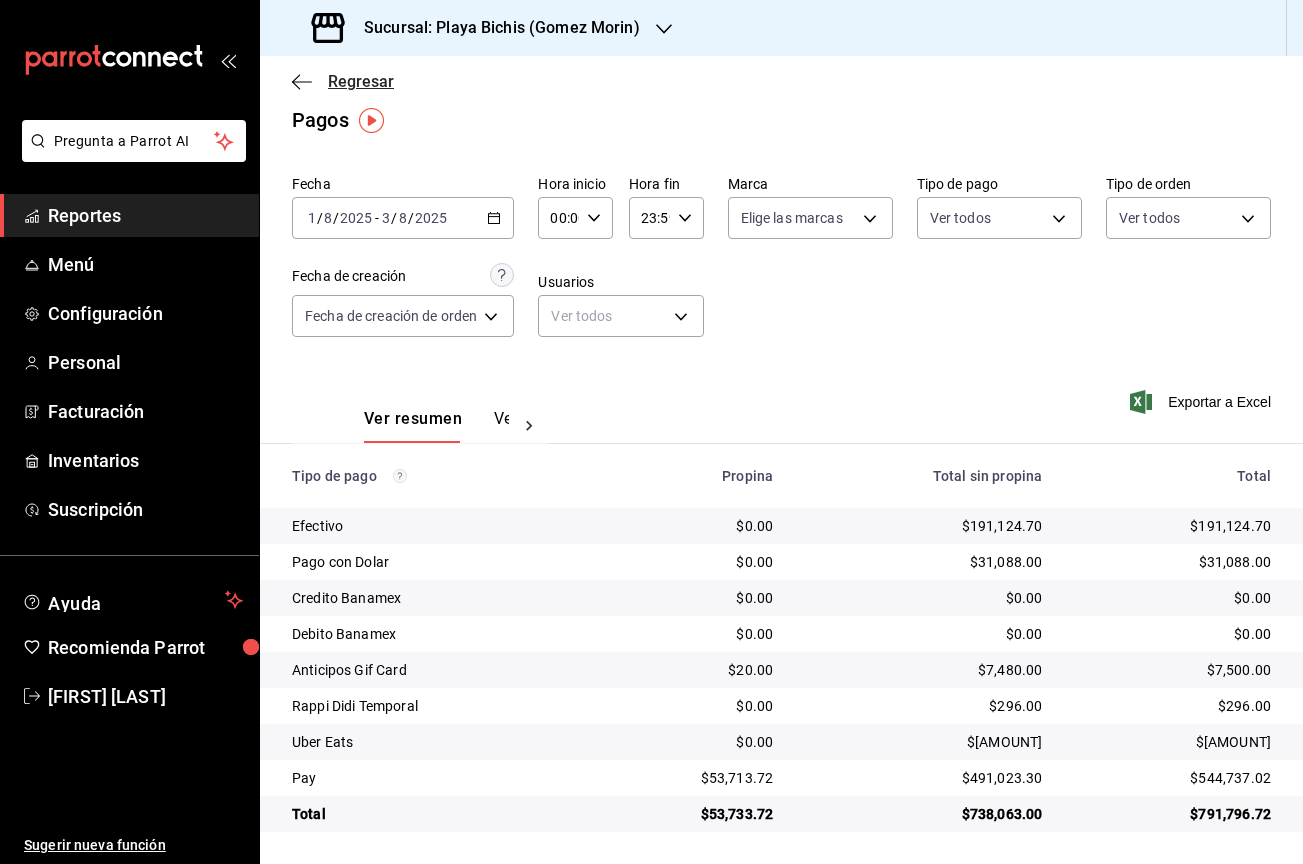 click 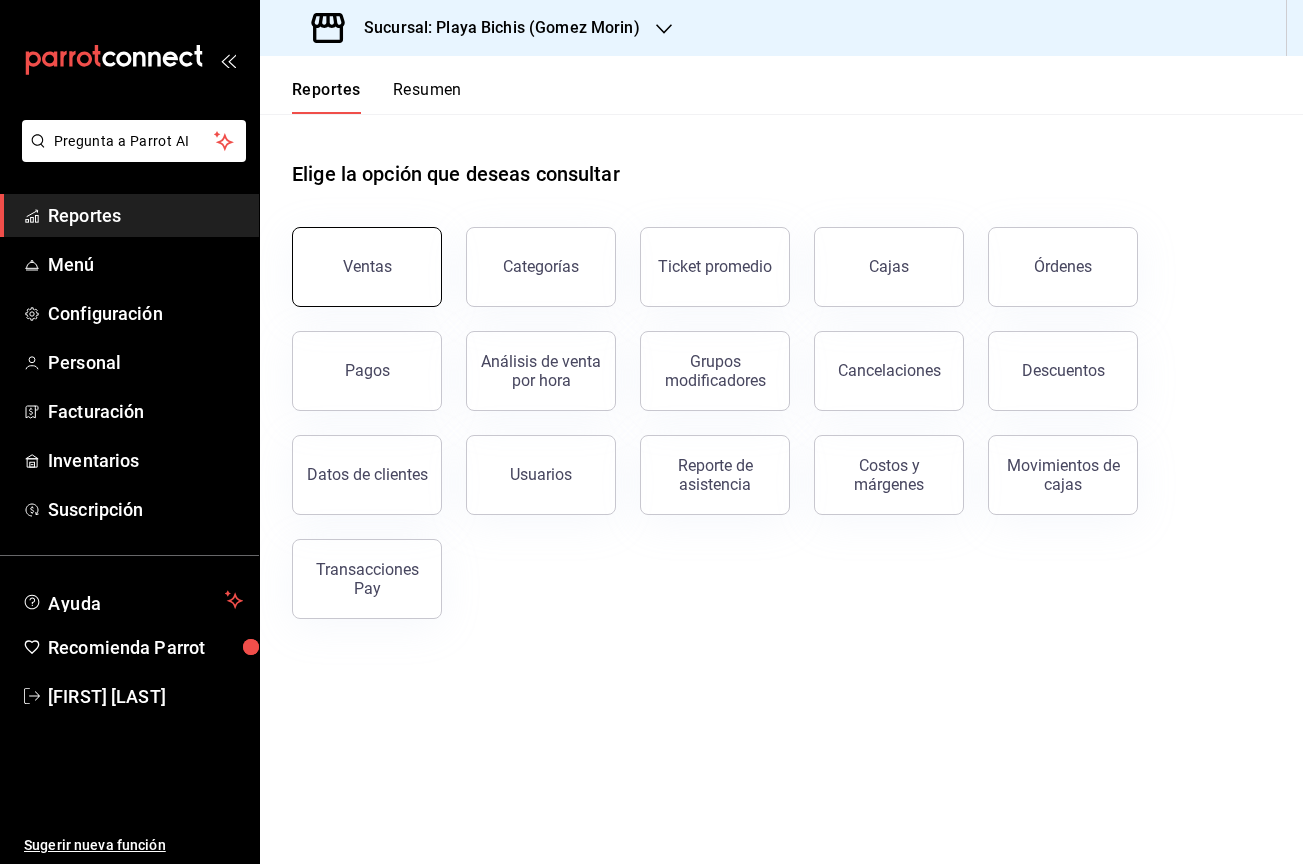 click on "Ventas" at bounding box center [367, 267] 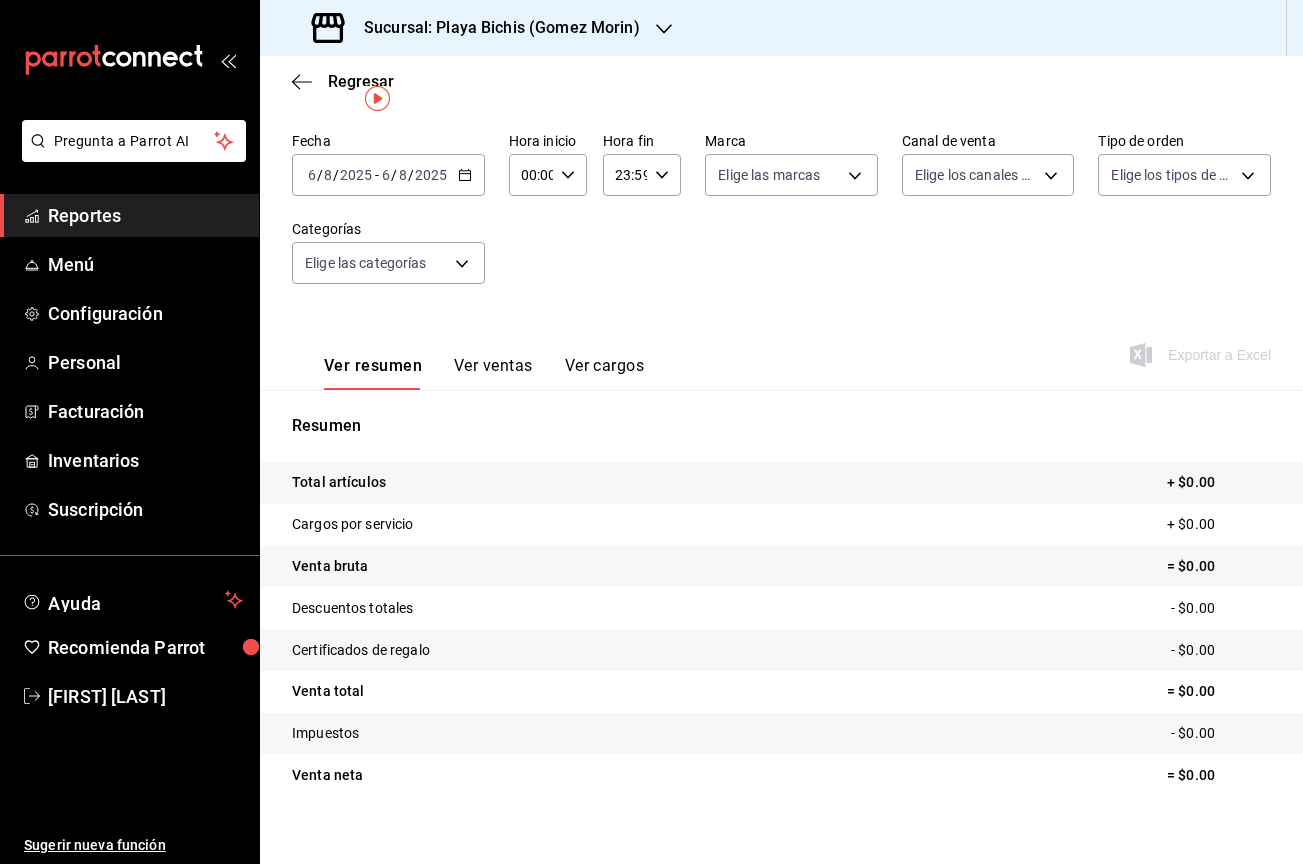 scroll, scrollTop: 94, scrollLeft: 0, axis: vertical 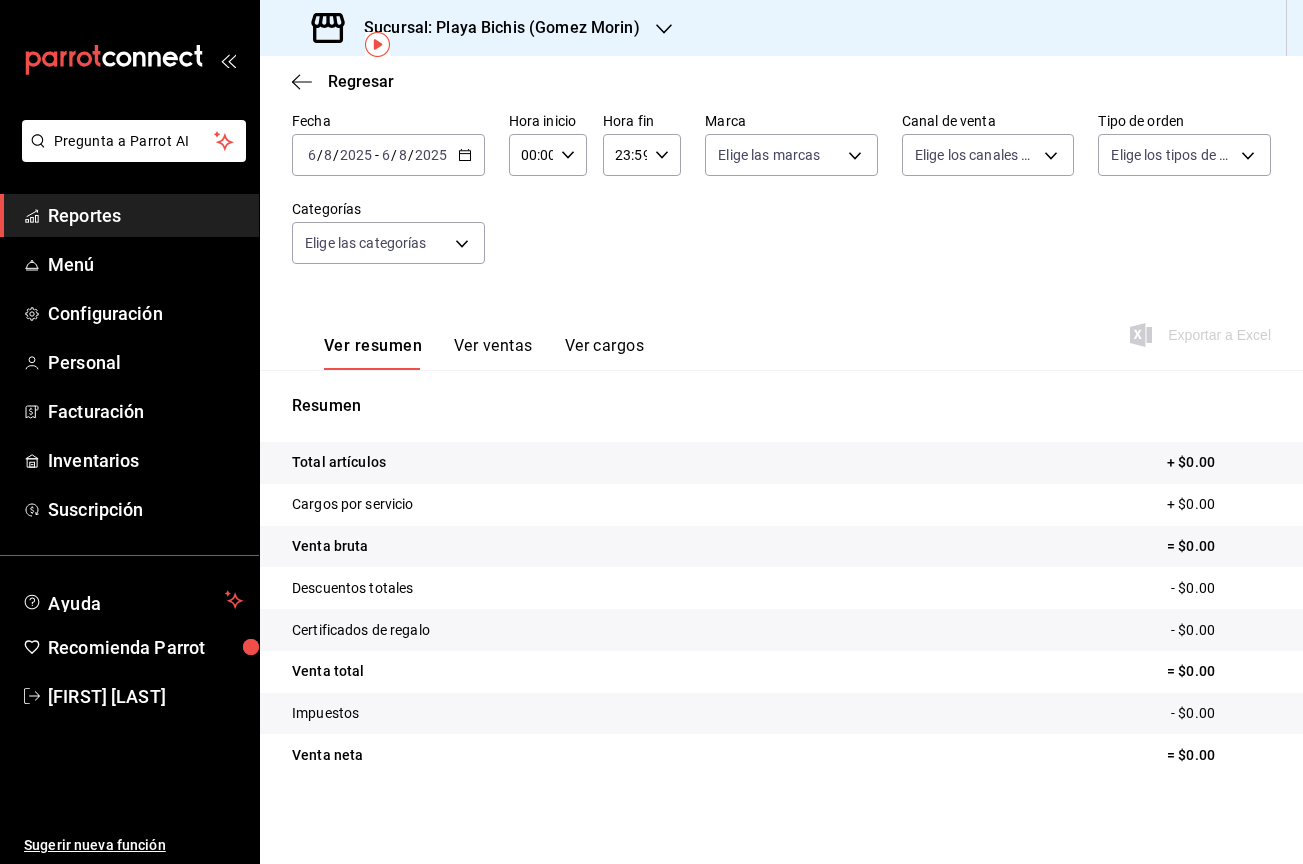 click 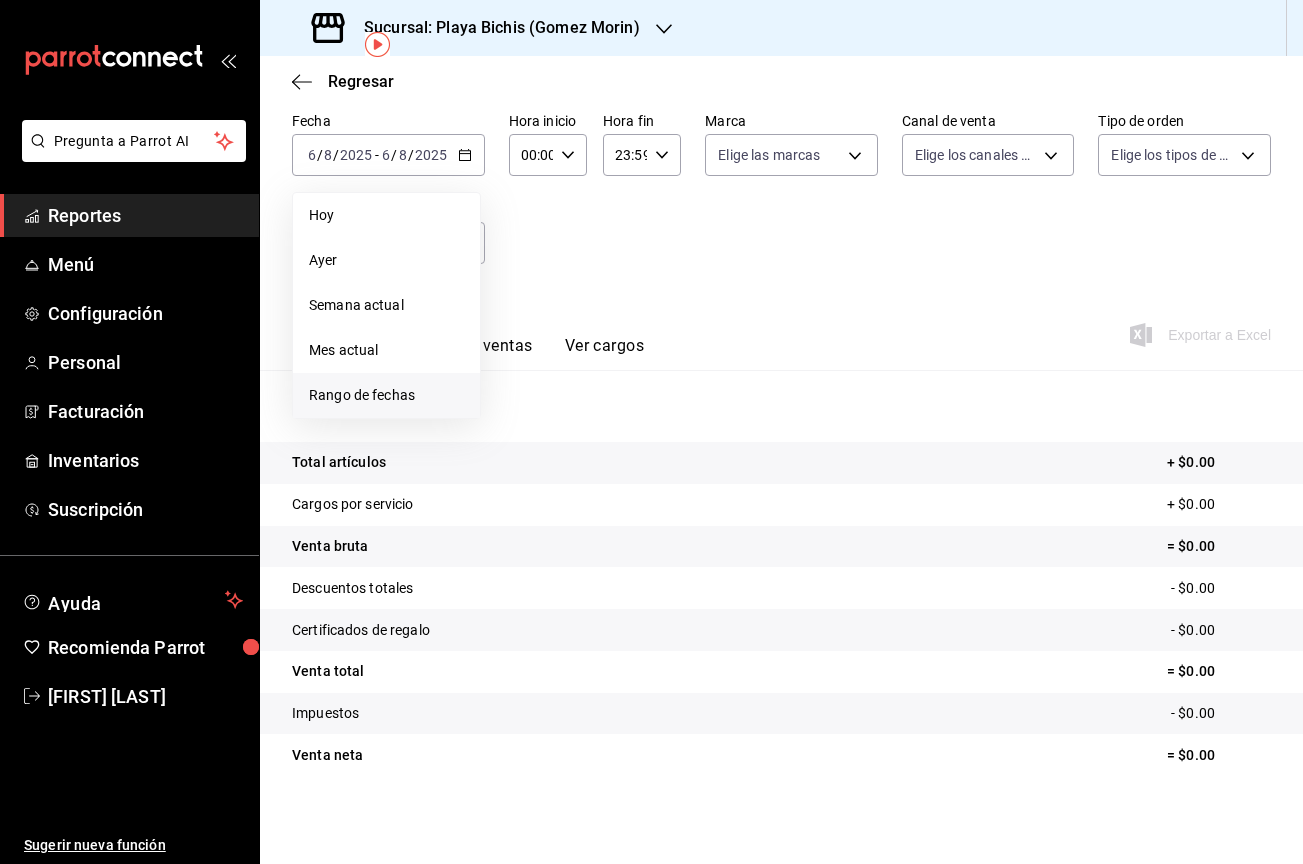 click on "Rango de fechas" at bounding box center (386, 395) 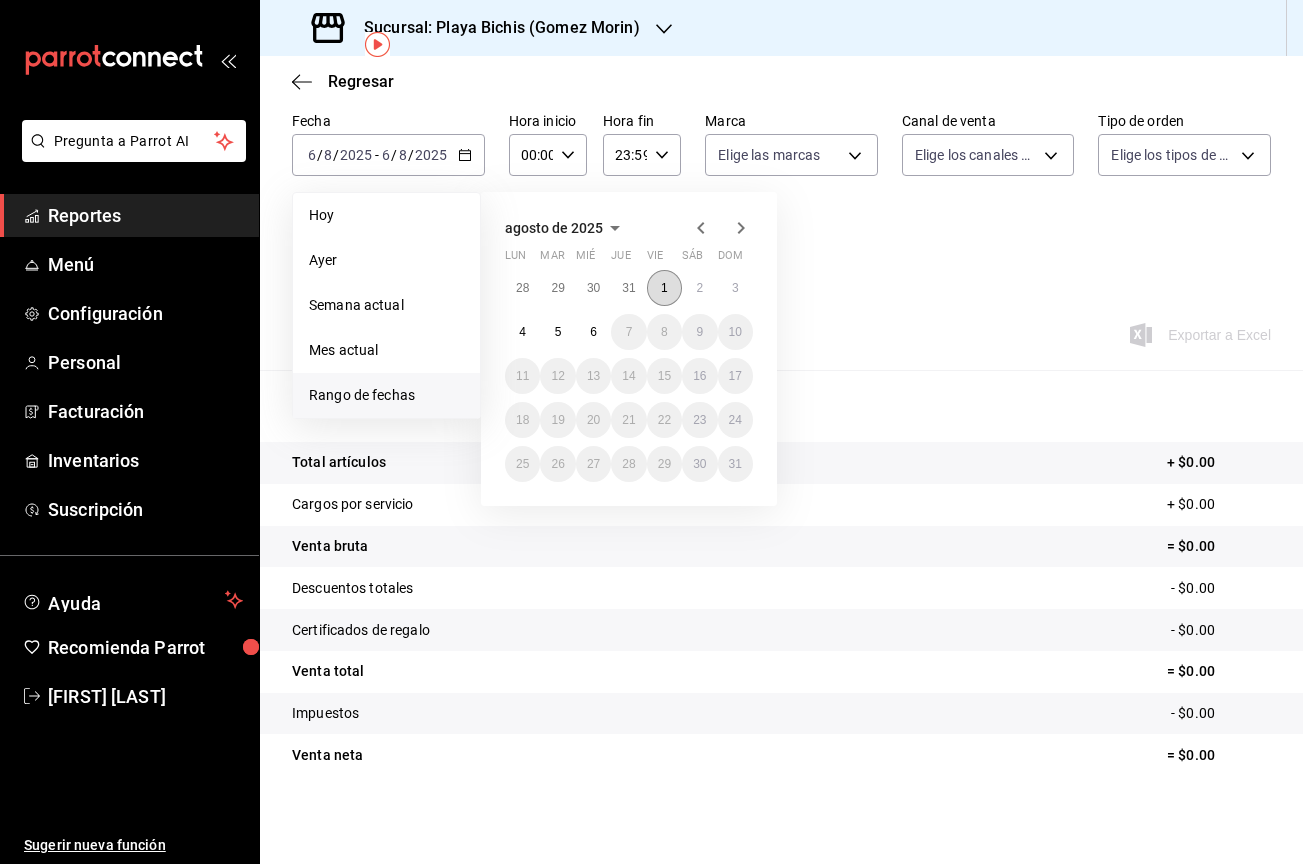 click on "1" at bounding box center (664, 288) 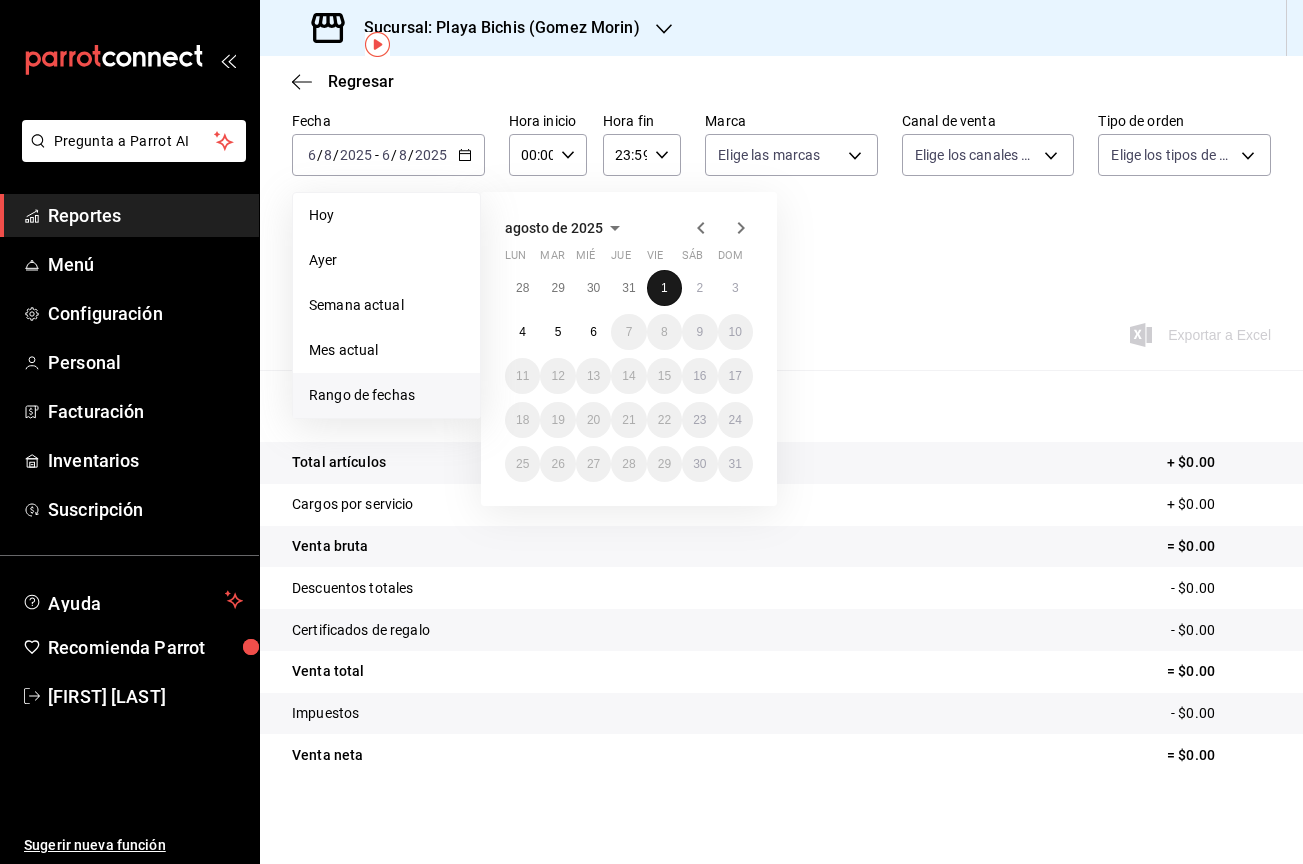 click on "1" at bounding box center (664, 288) 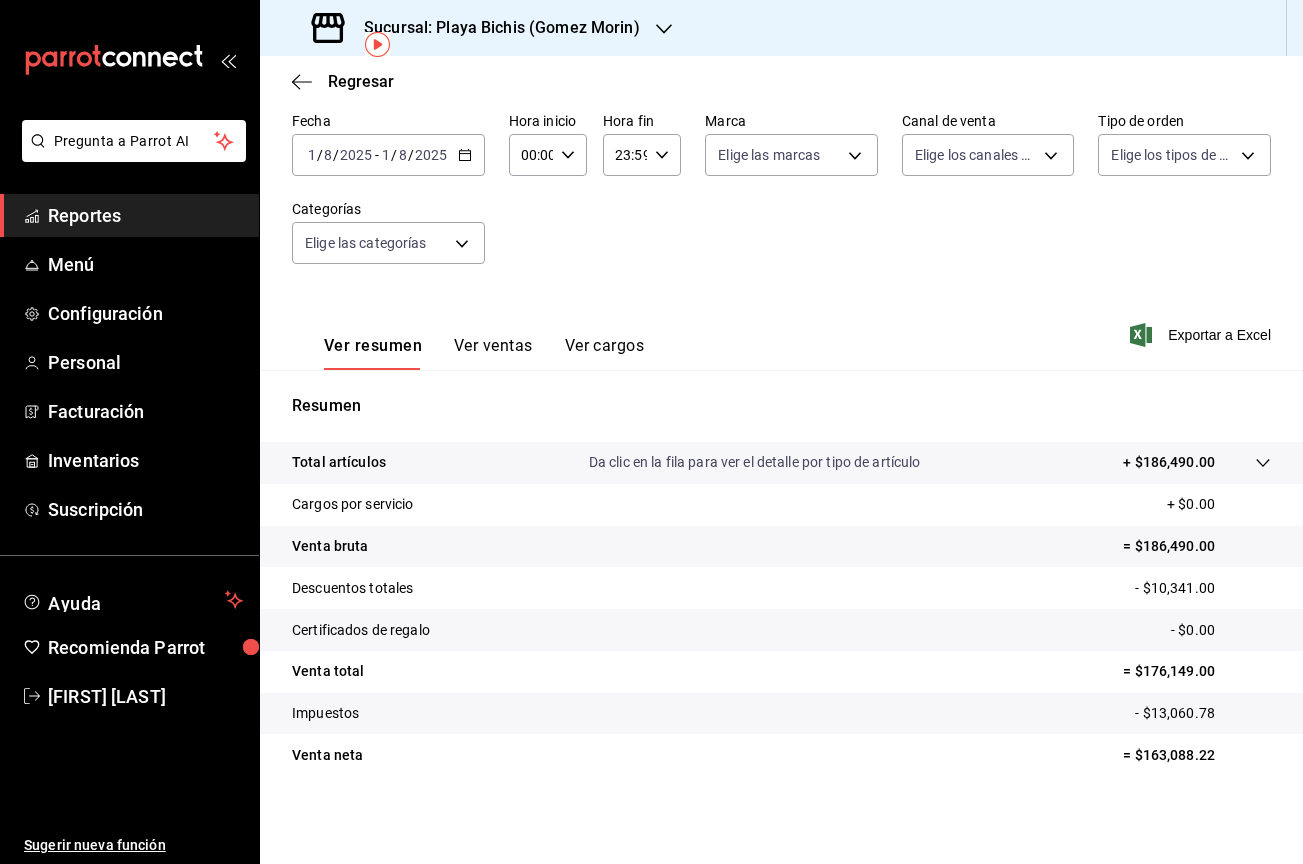 click 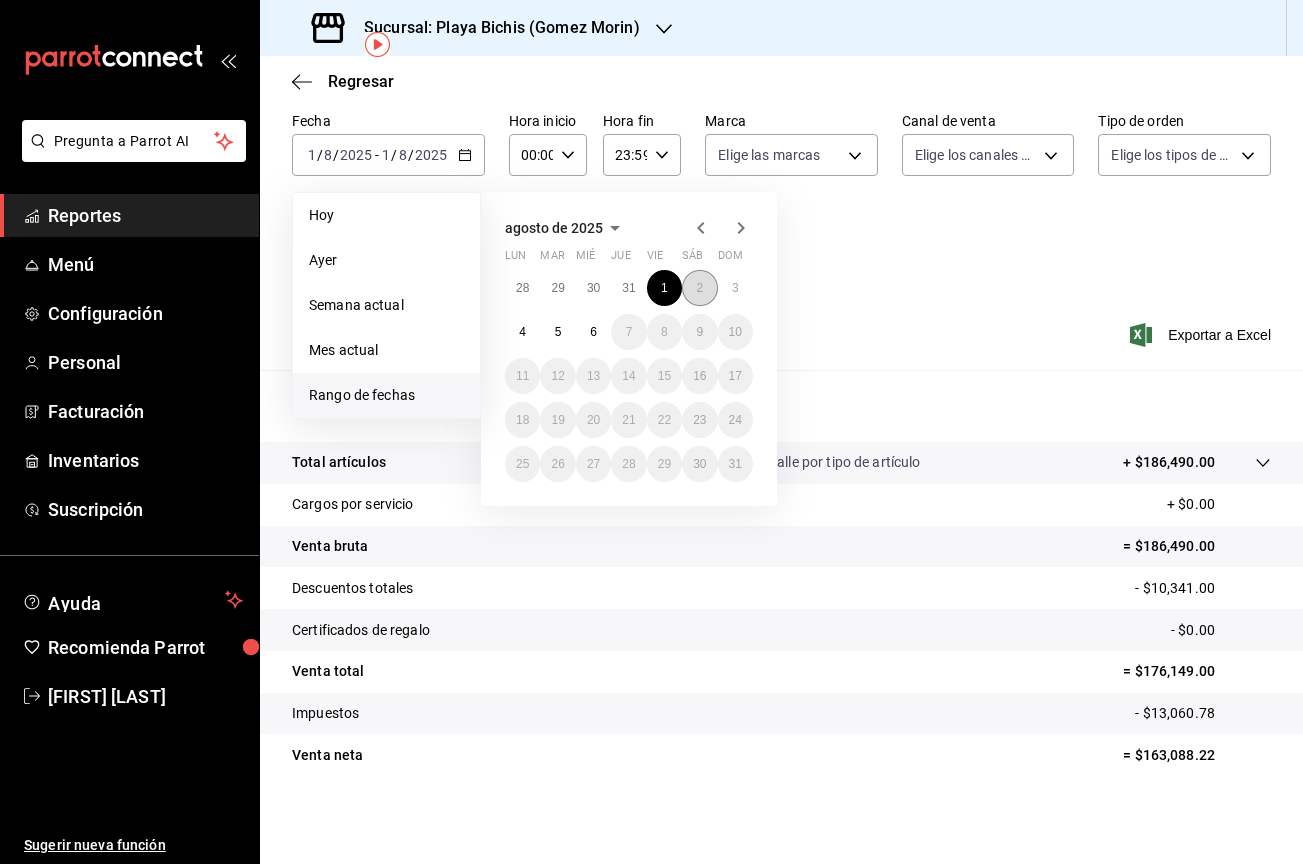 click on "2" at bounding box center [699, 288] 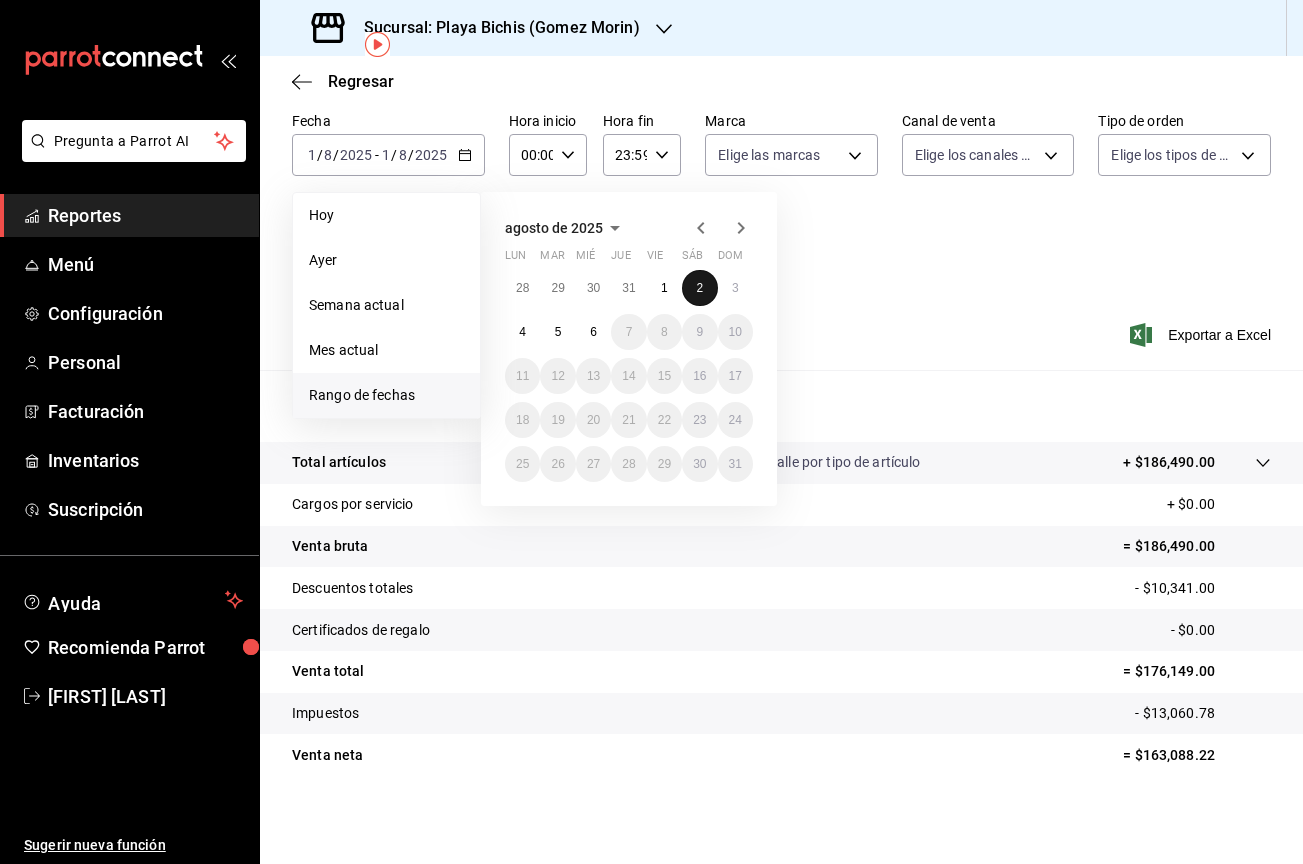 click on "2" at bounding box center (699, 288) 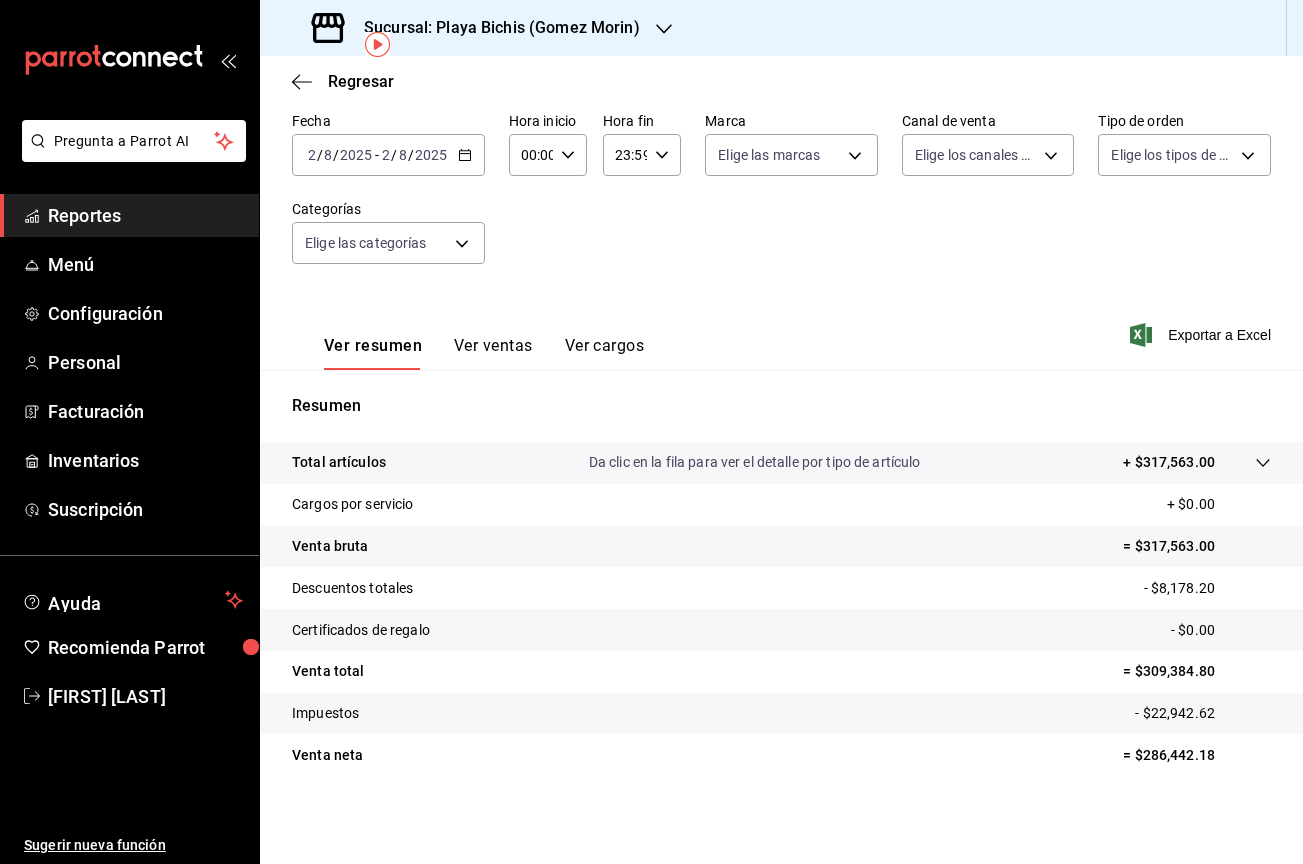 click 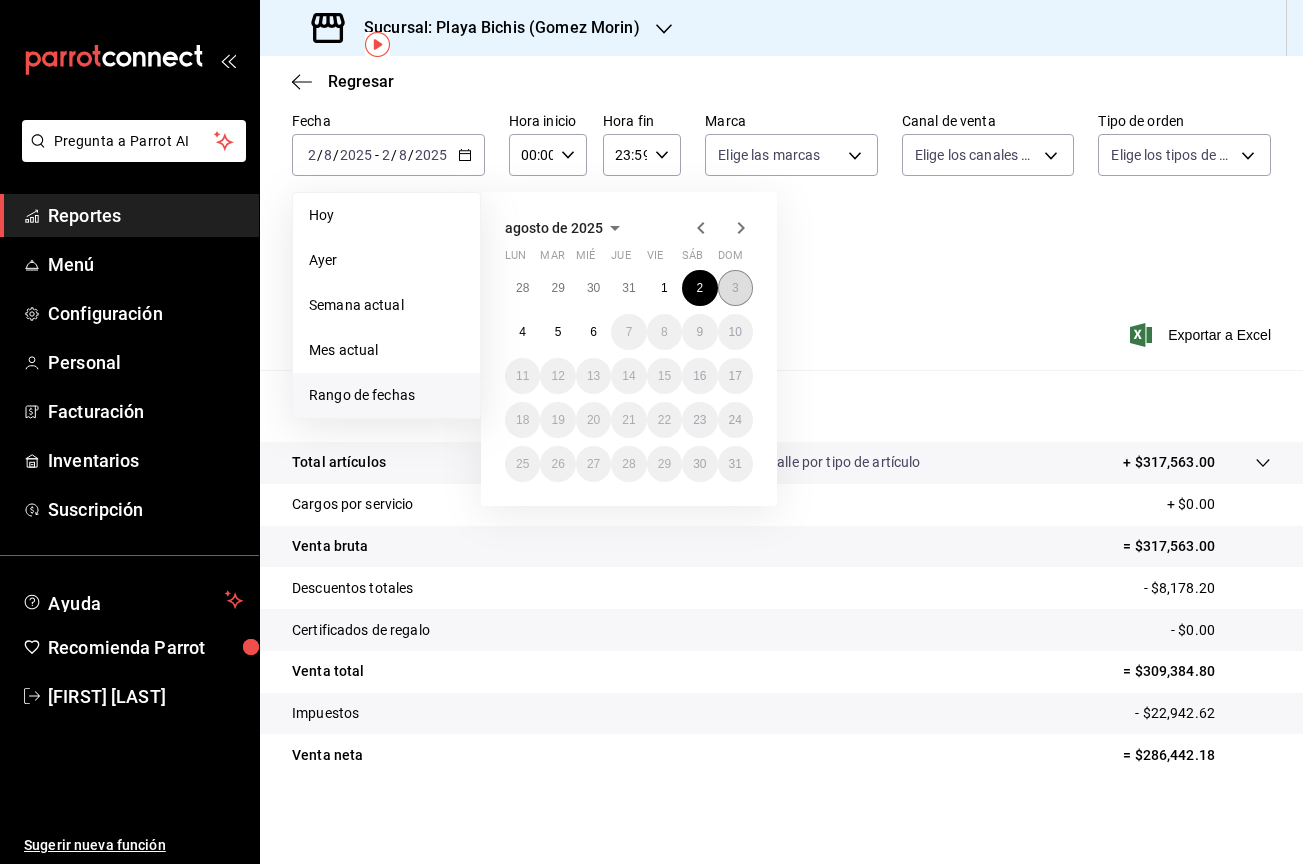 click on "3" at bounding box center [735, 288] 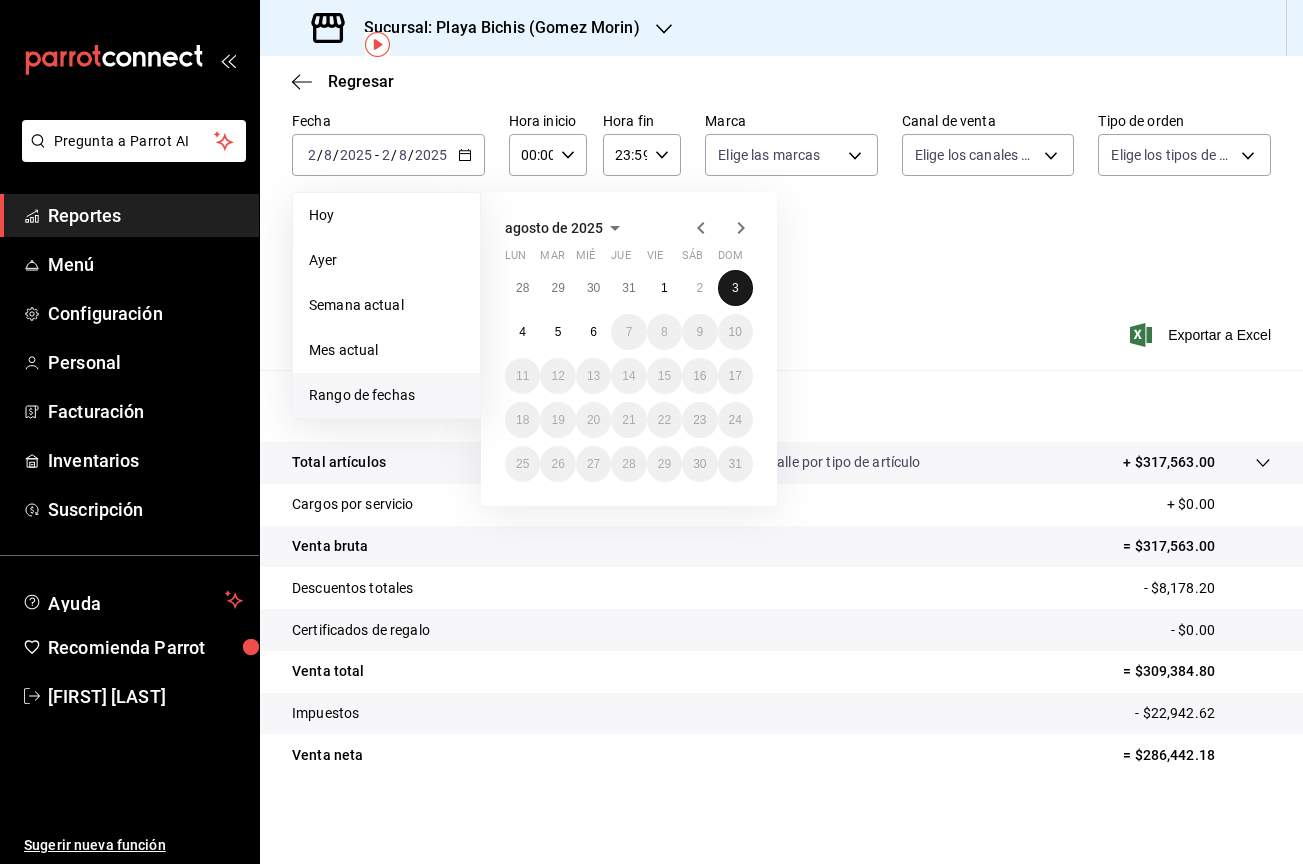 click on "3" at bounding box center [735, 288] 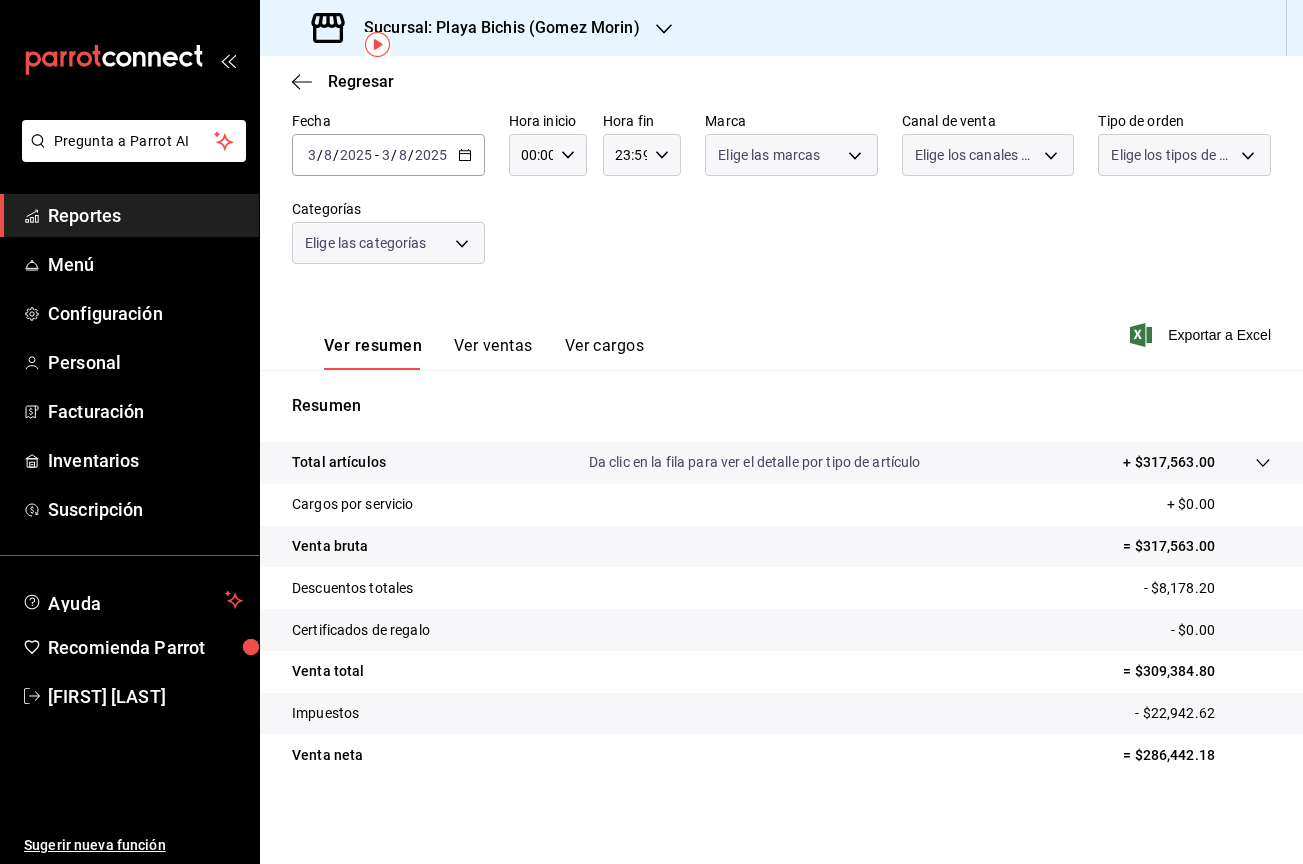 click on "Ver resumen Ver ventas Ver cargos Exportar a Excel" at bounding box center (781, 329) 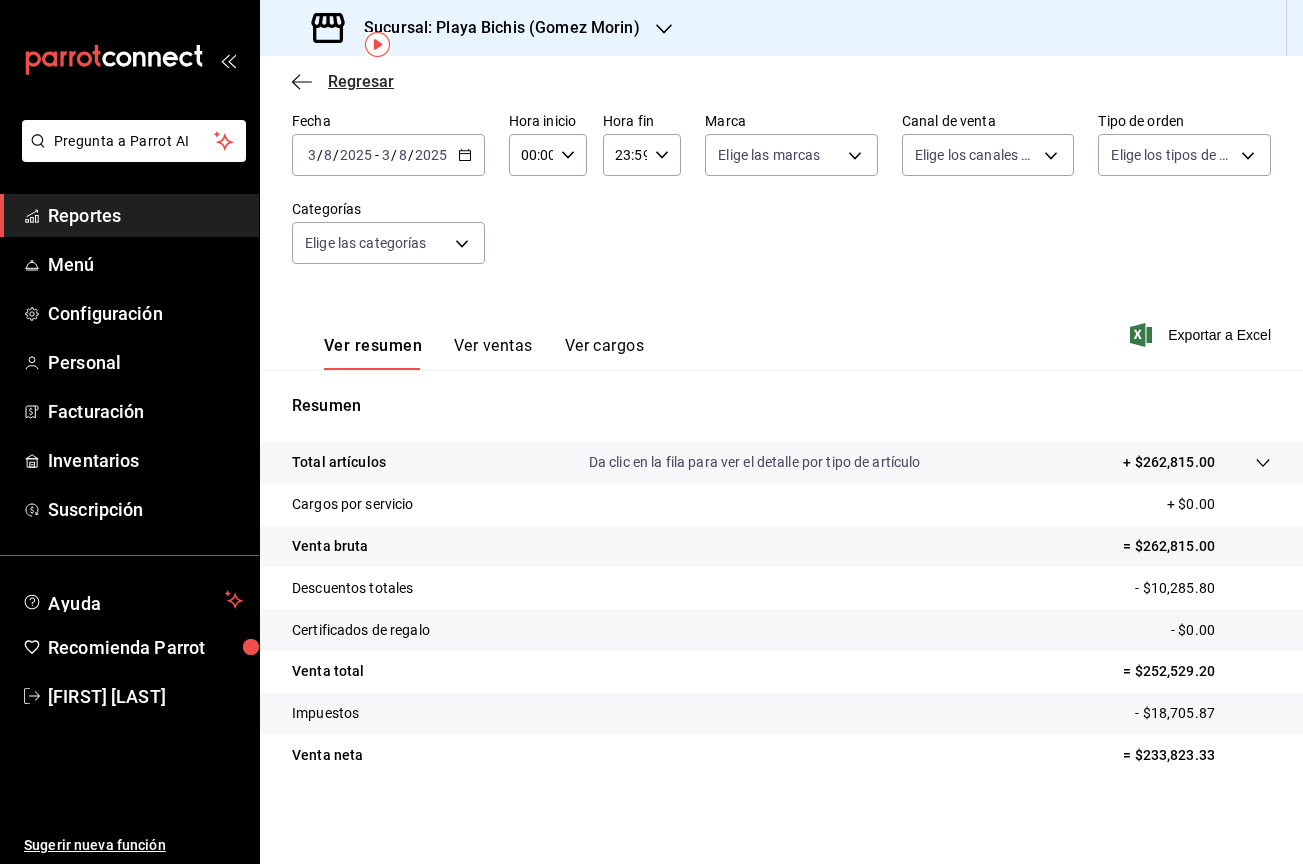 click 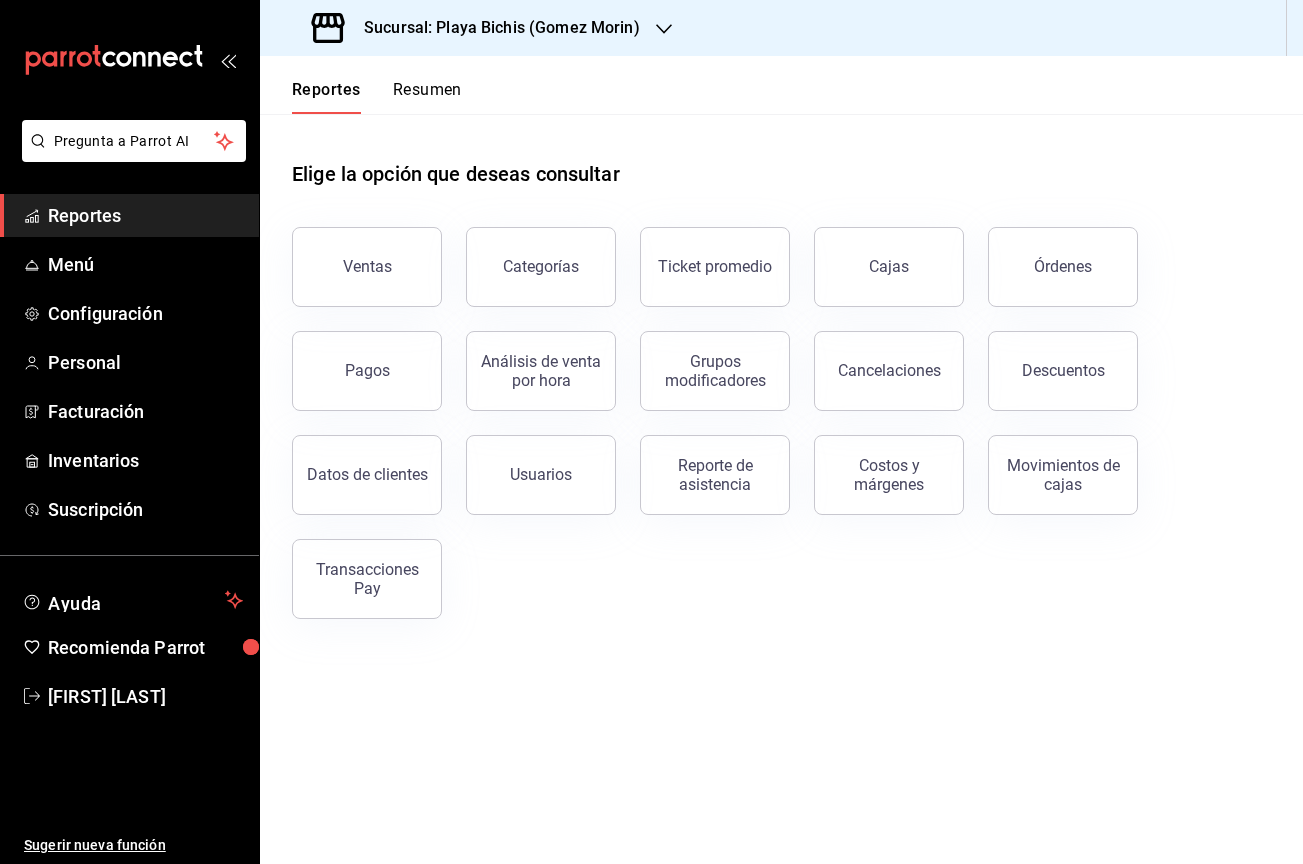 click on "Transacciones Pay" at bounding box center (367, 579) 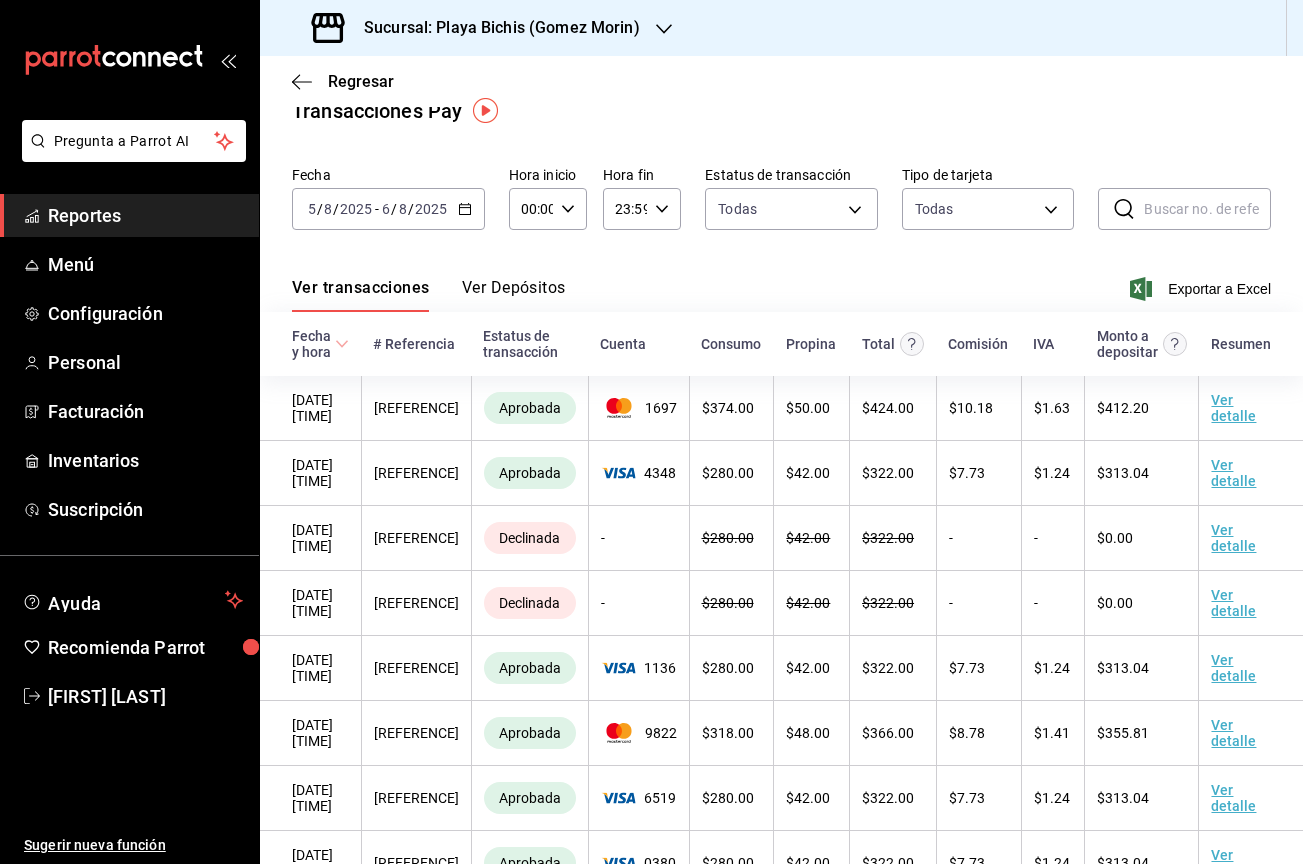 scroll, scrollTop: 28, scrollLeft: 0, axis: vertical 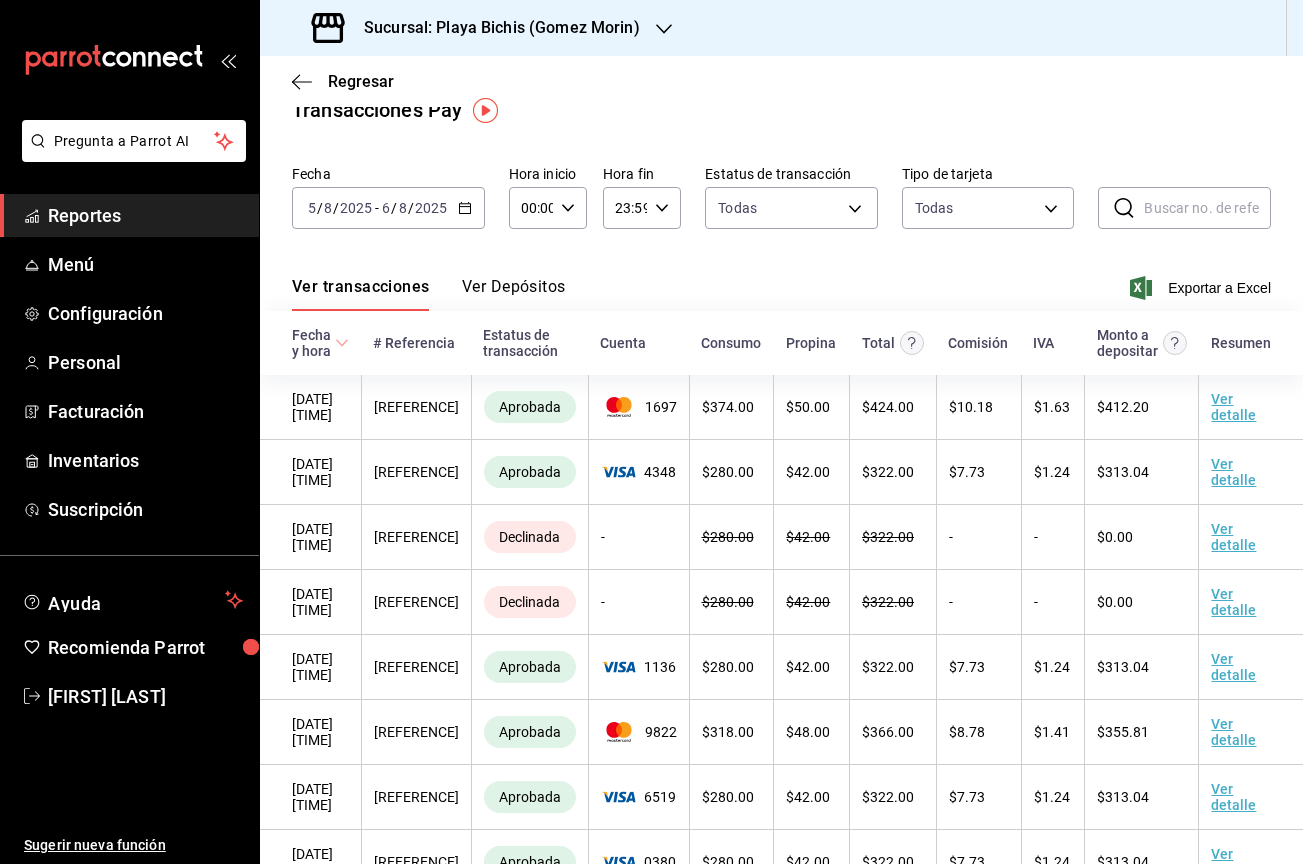 click 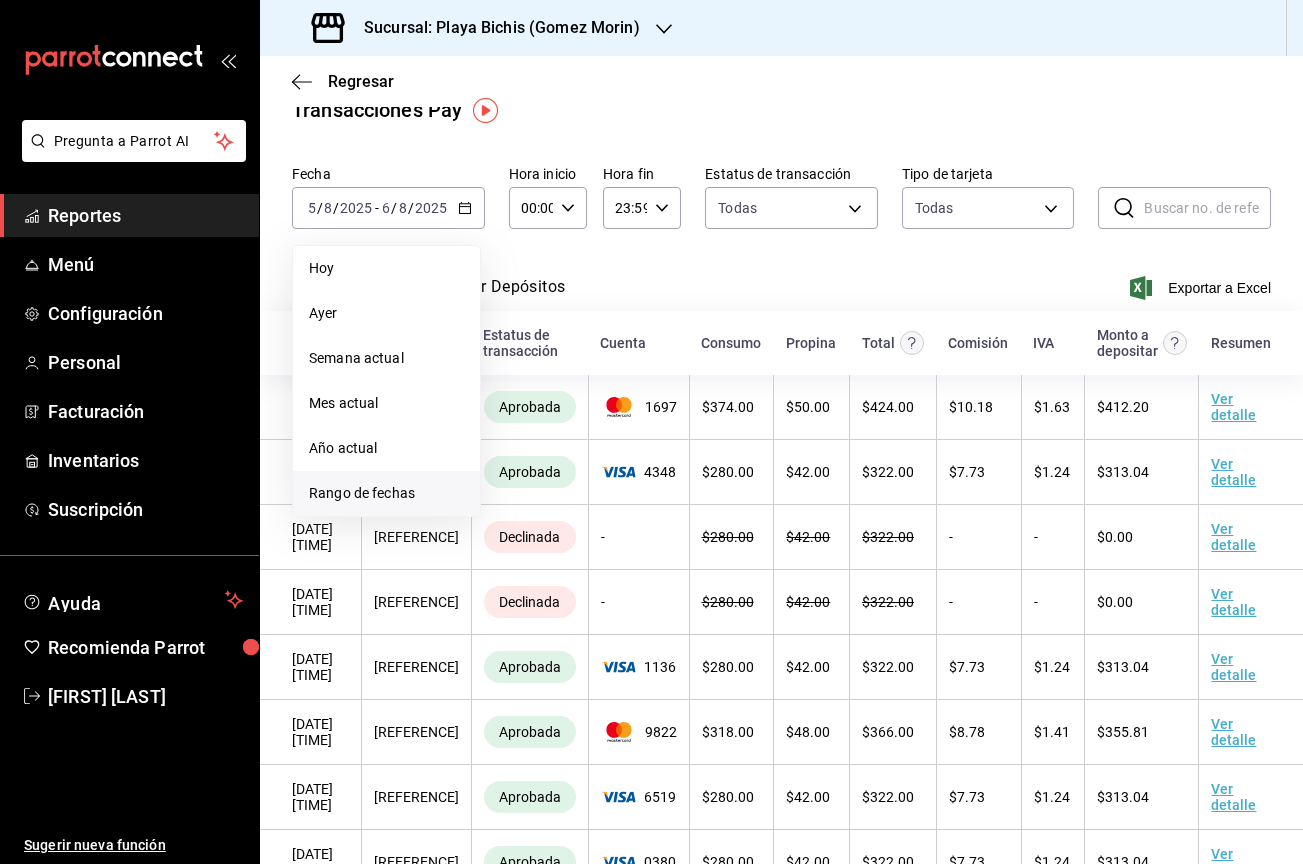 click on "Rango de fechas" at bounding box center [386, 493] 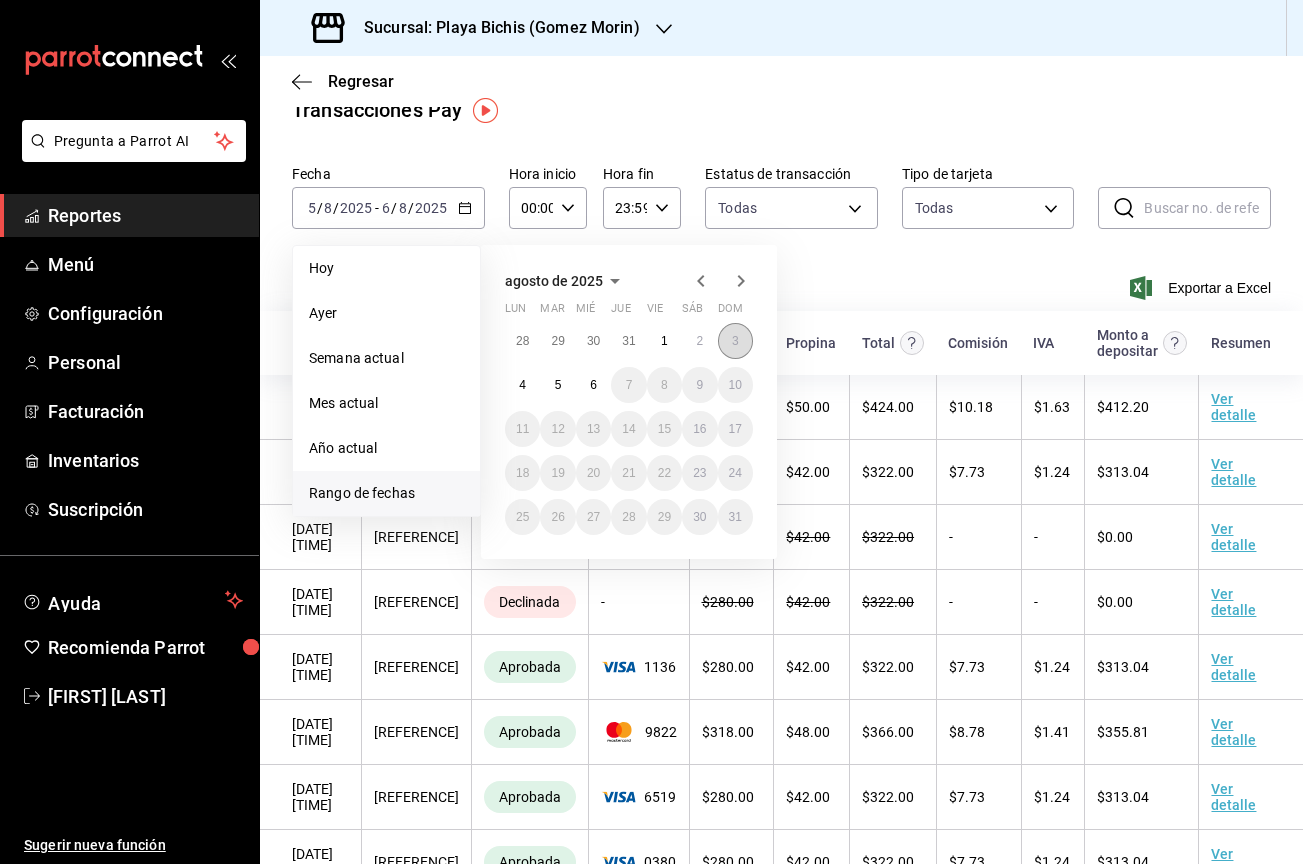 click on "3" at bounding box center [735, 341] 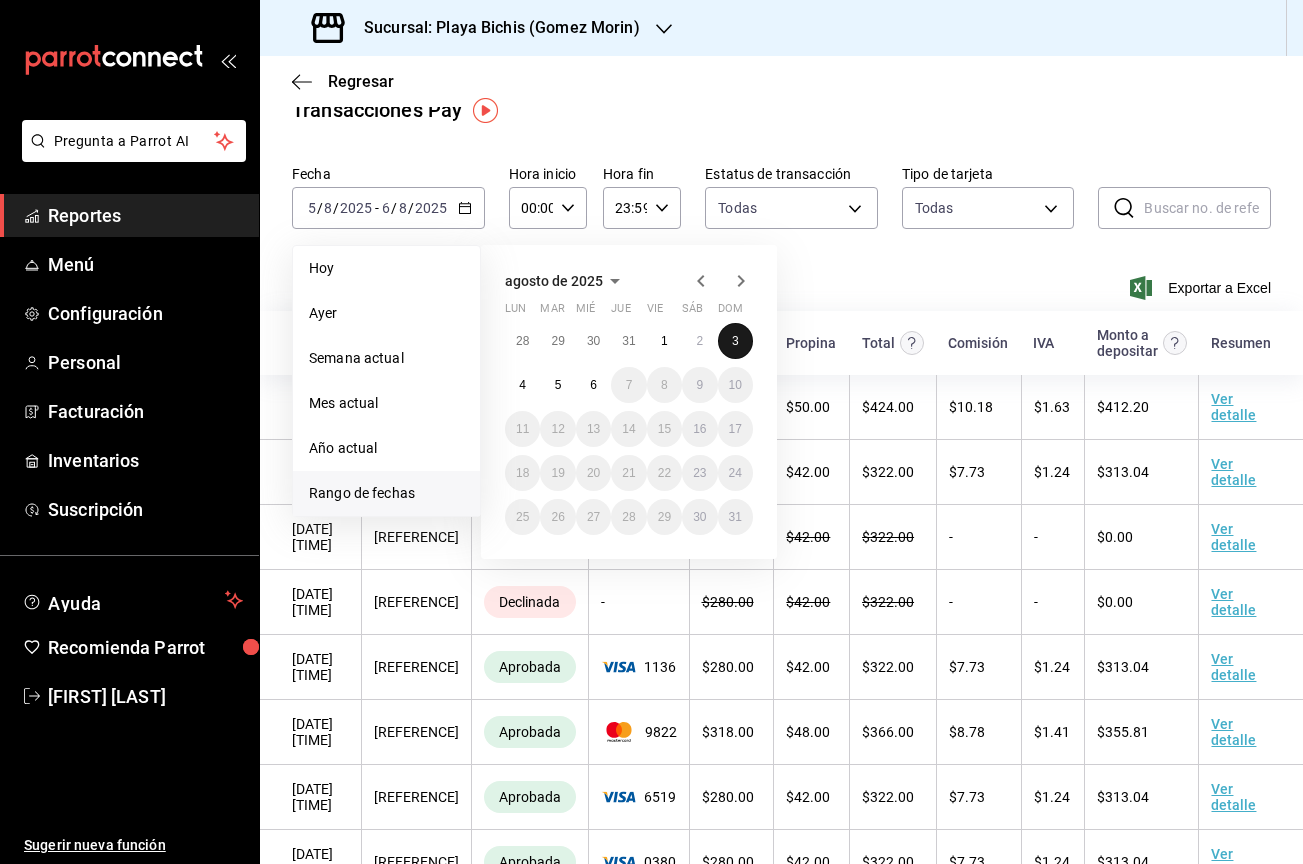 click on "3" at bounding box center [735, 341] 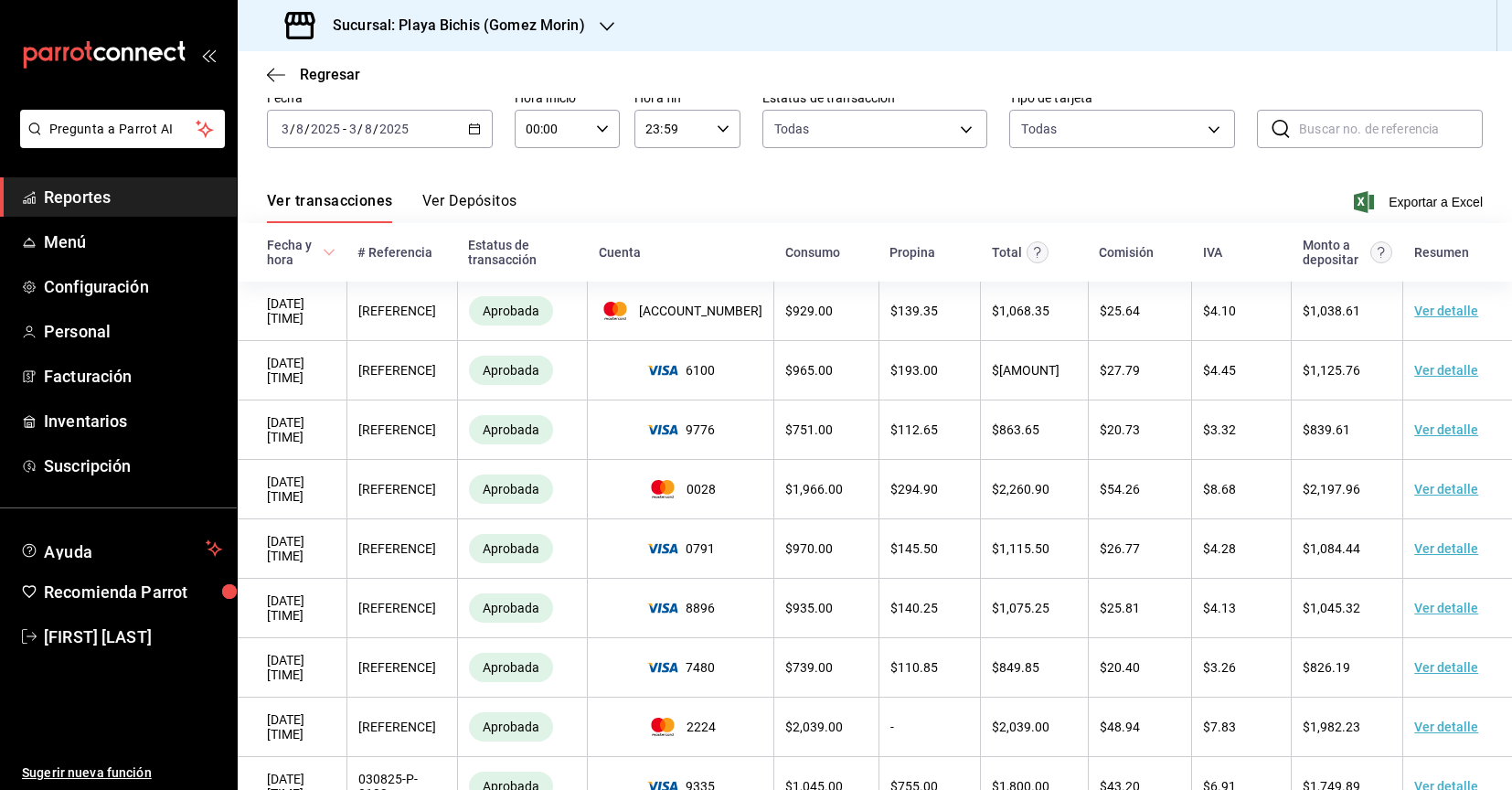 scroll, scrollTop: 73, scrollLeft: 0, axis: vertical 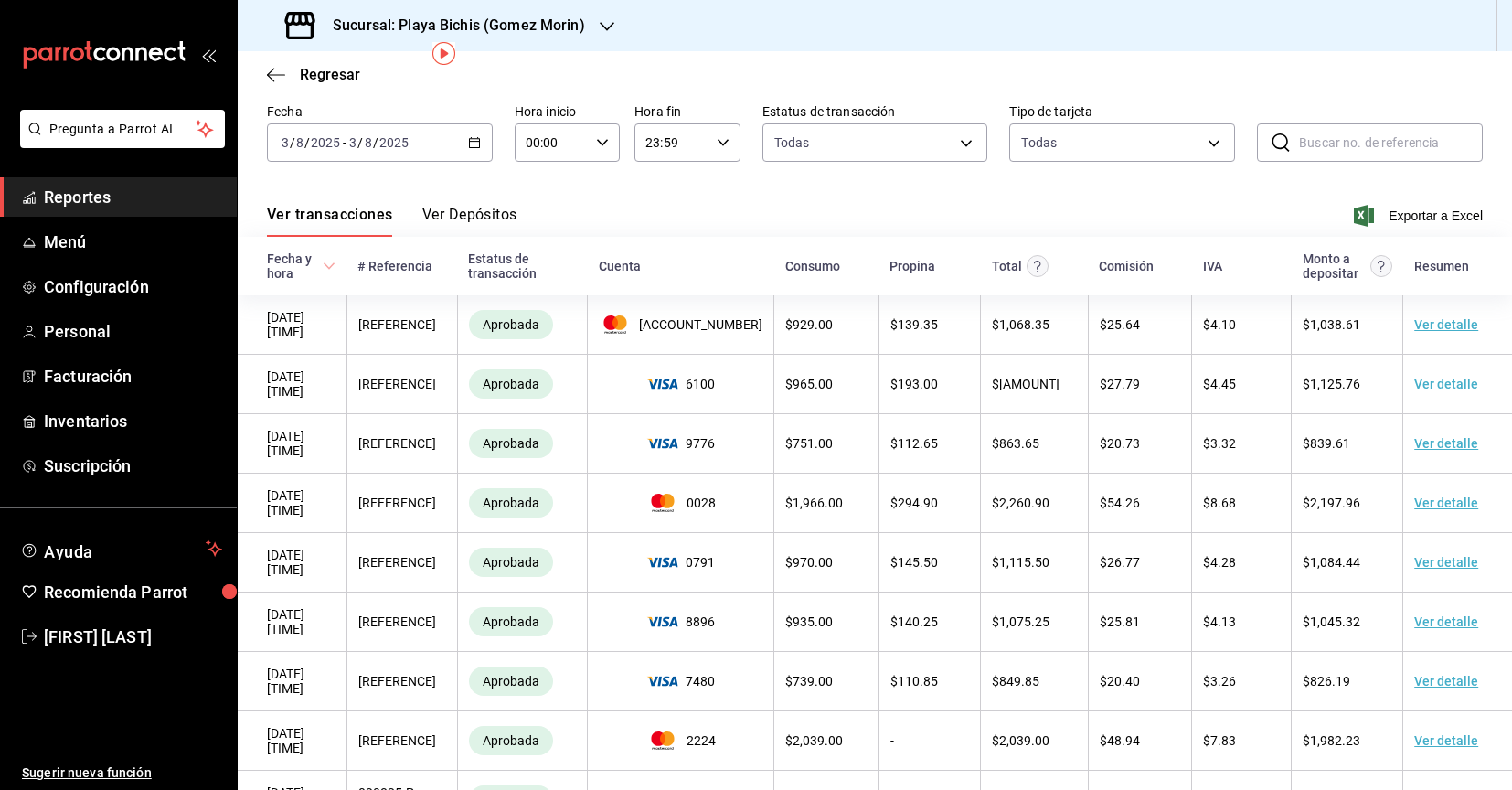 click on "Ver transacciones Ver Depósitos Exportar a Excel" at bounding box center (875, 210) 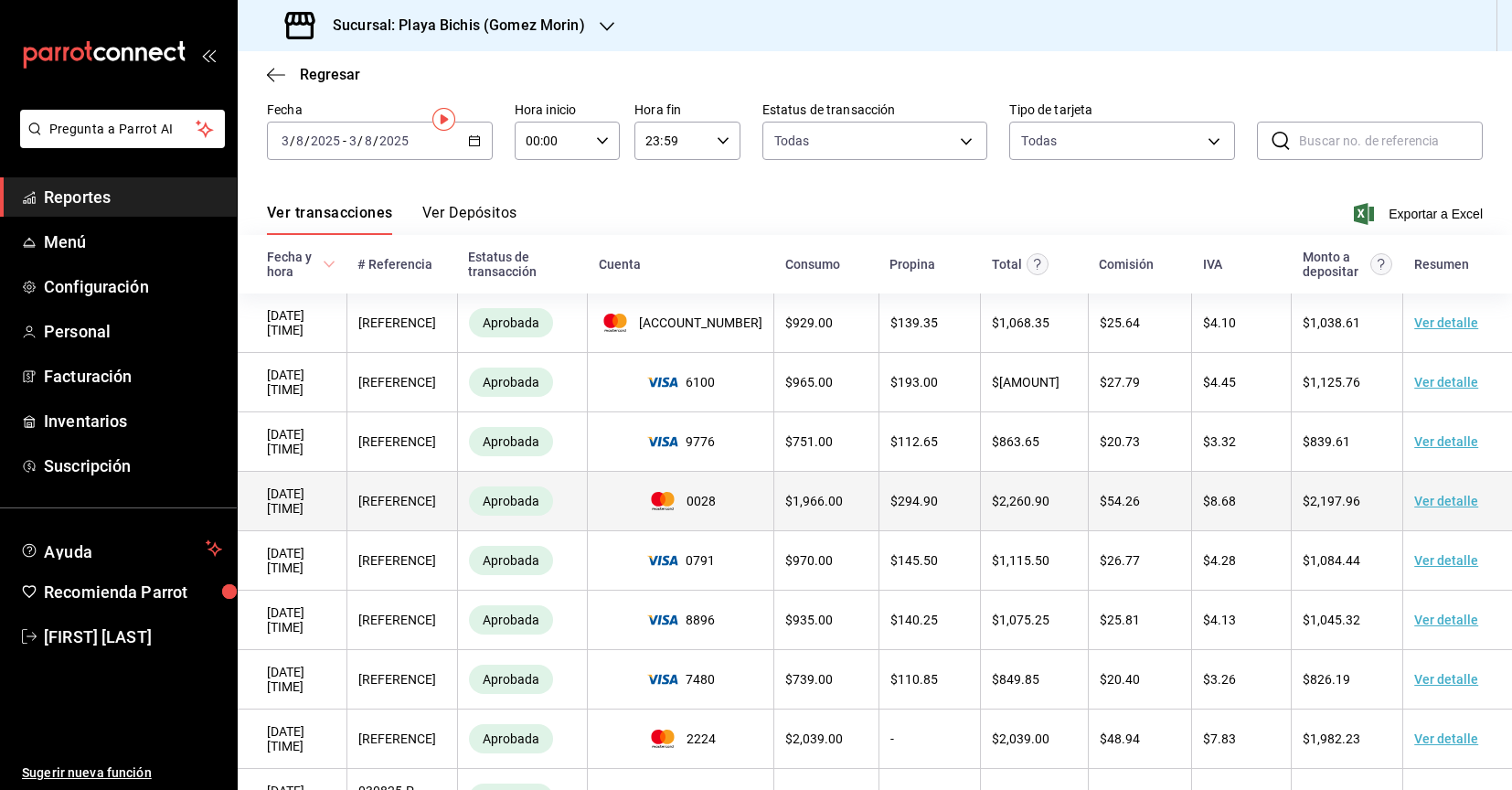 scroll, scrollTop: 0, scrollLeft: 0, axis: both 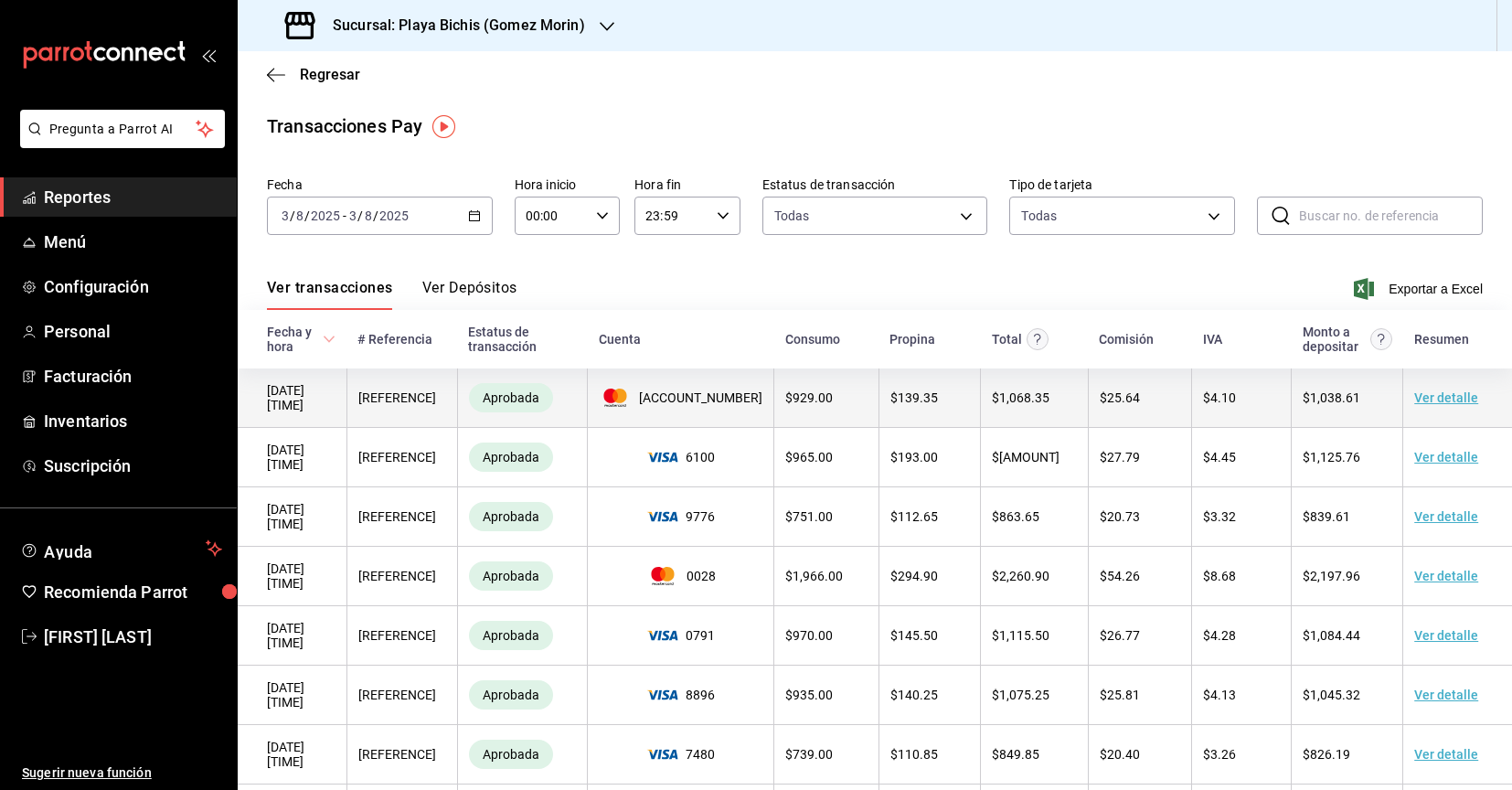 click on "Ver detalle" at bounding box center (1446, 398) 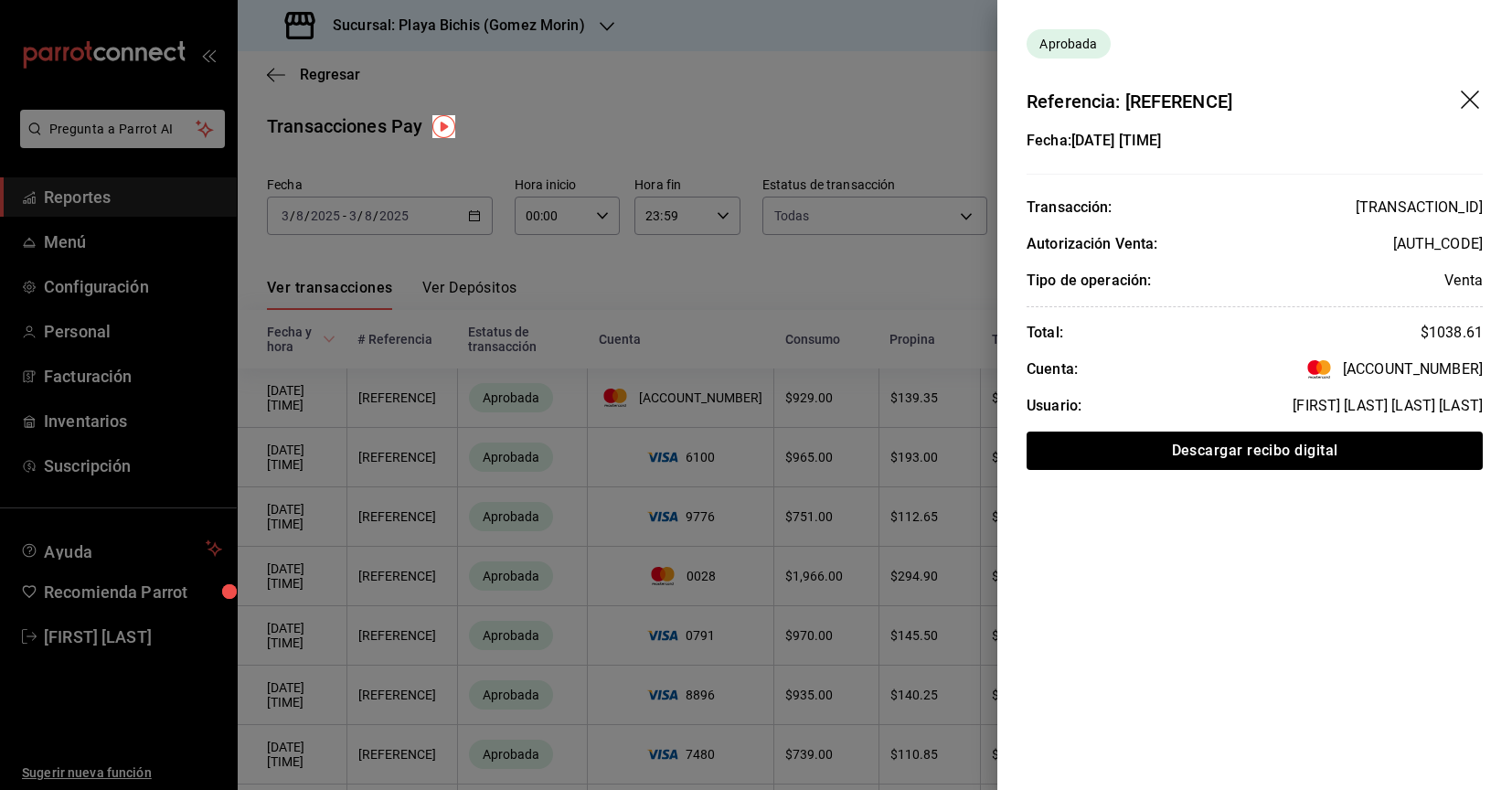 click 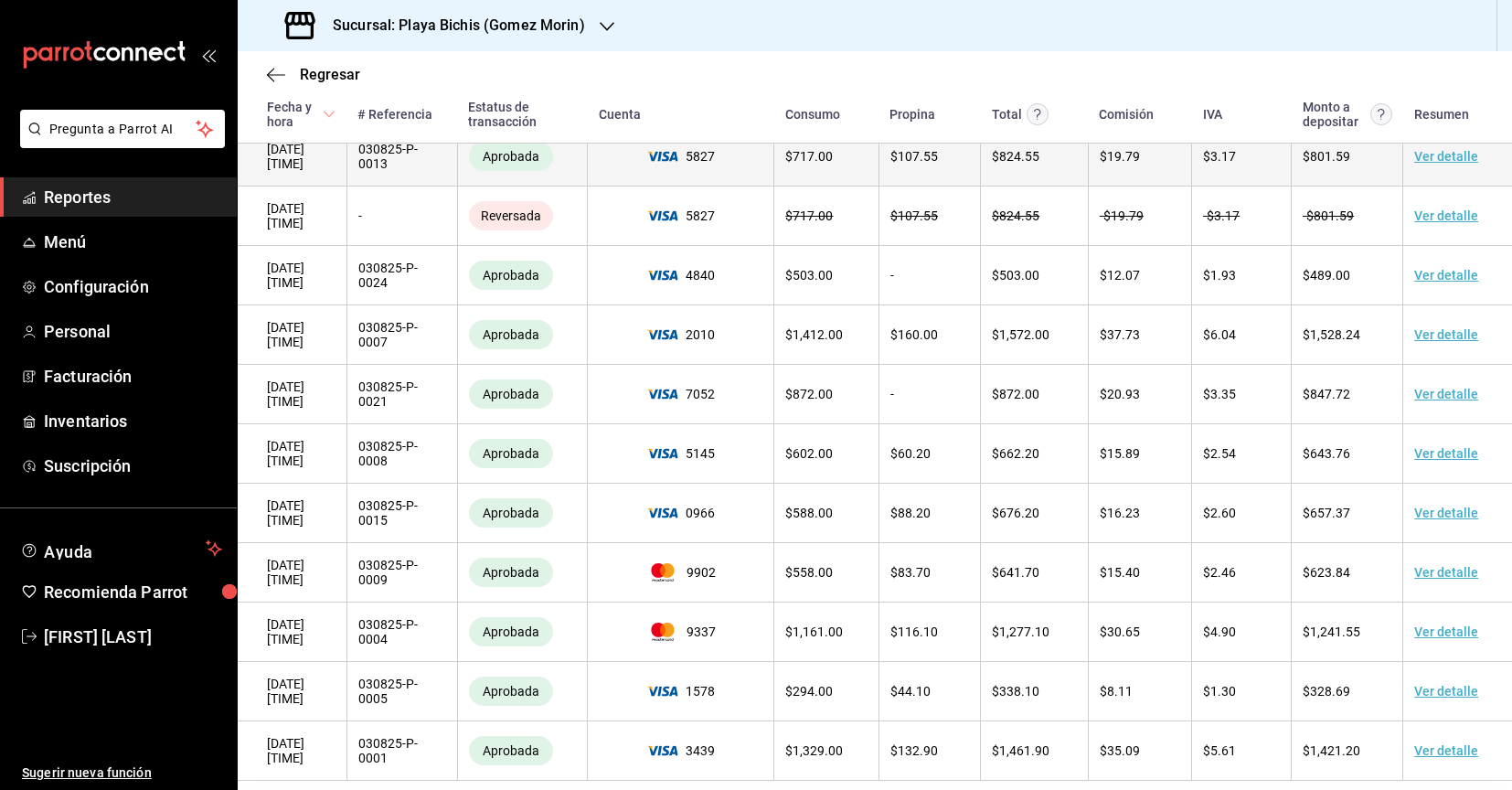 scroll, scrollTop: 8675, scrollLeft: 0, axis: vertical 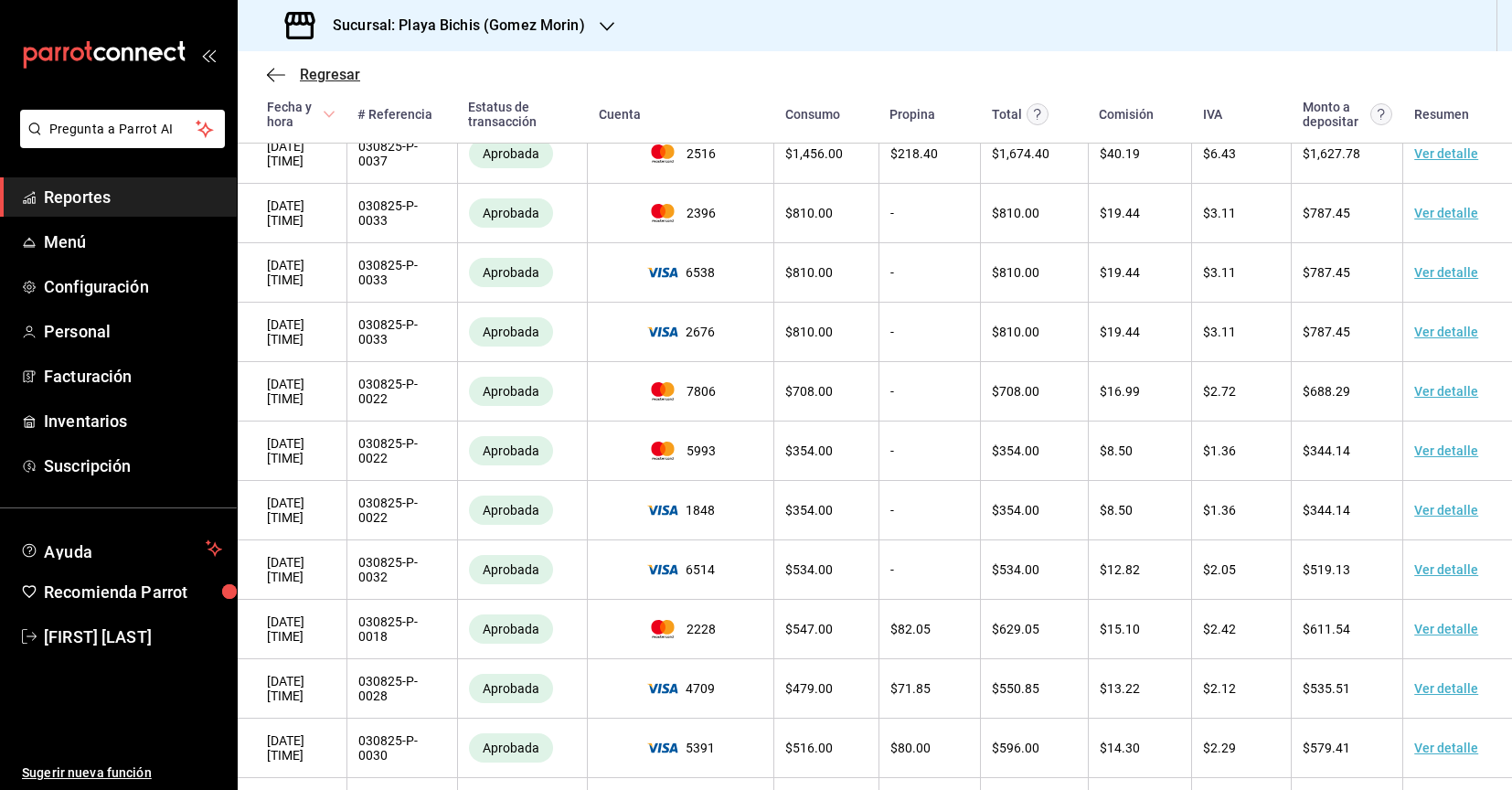 click 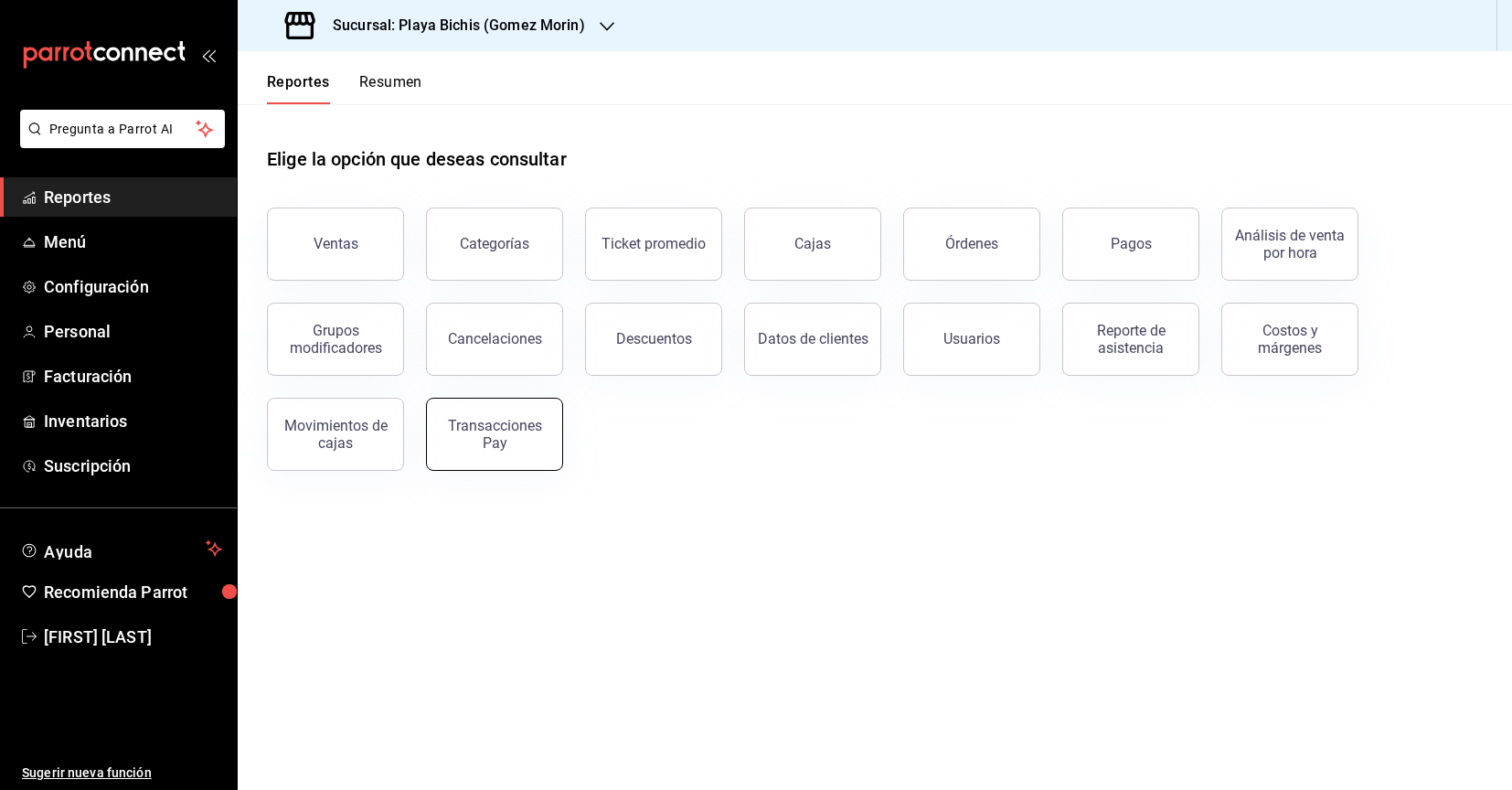 click on "Transacciones Pay" at bounding box center (495, 434) 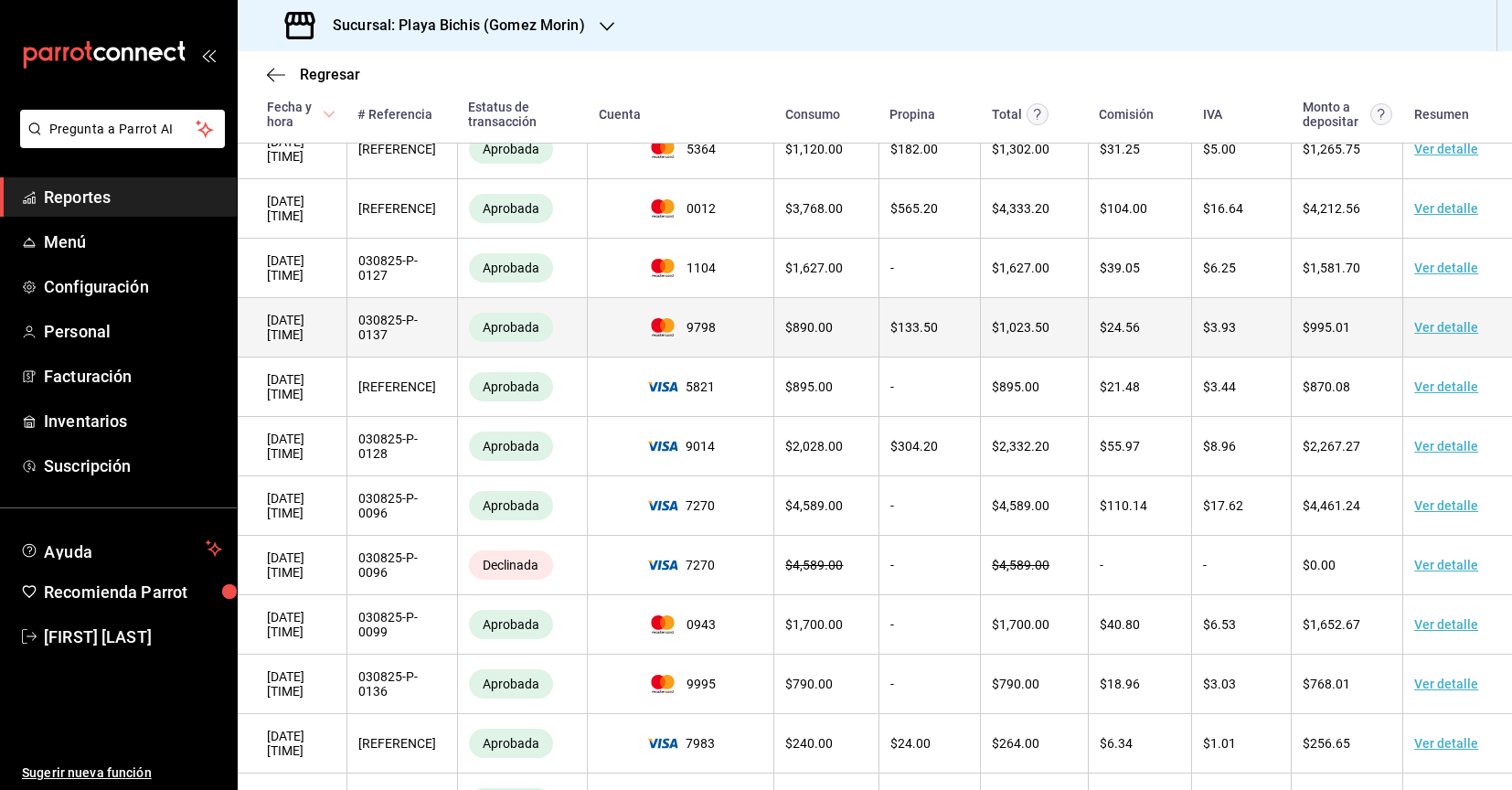 scroll, scrollTop: 2602, scrollLeft: 0, axis: vertical 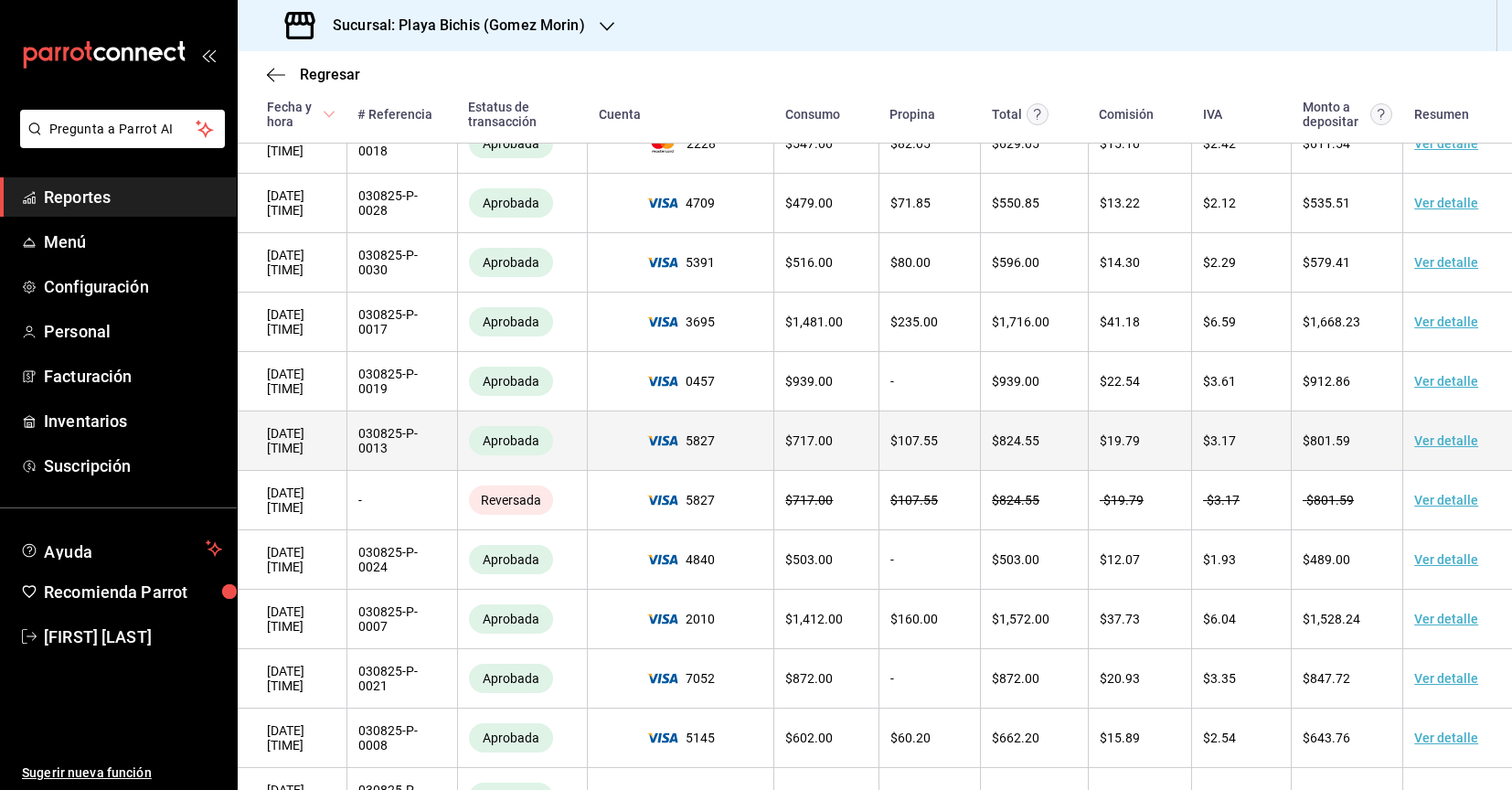 click on "Ver detalle" at bounding box center (1446, 441) 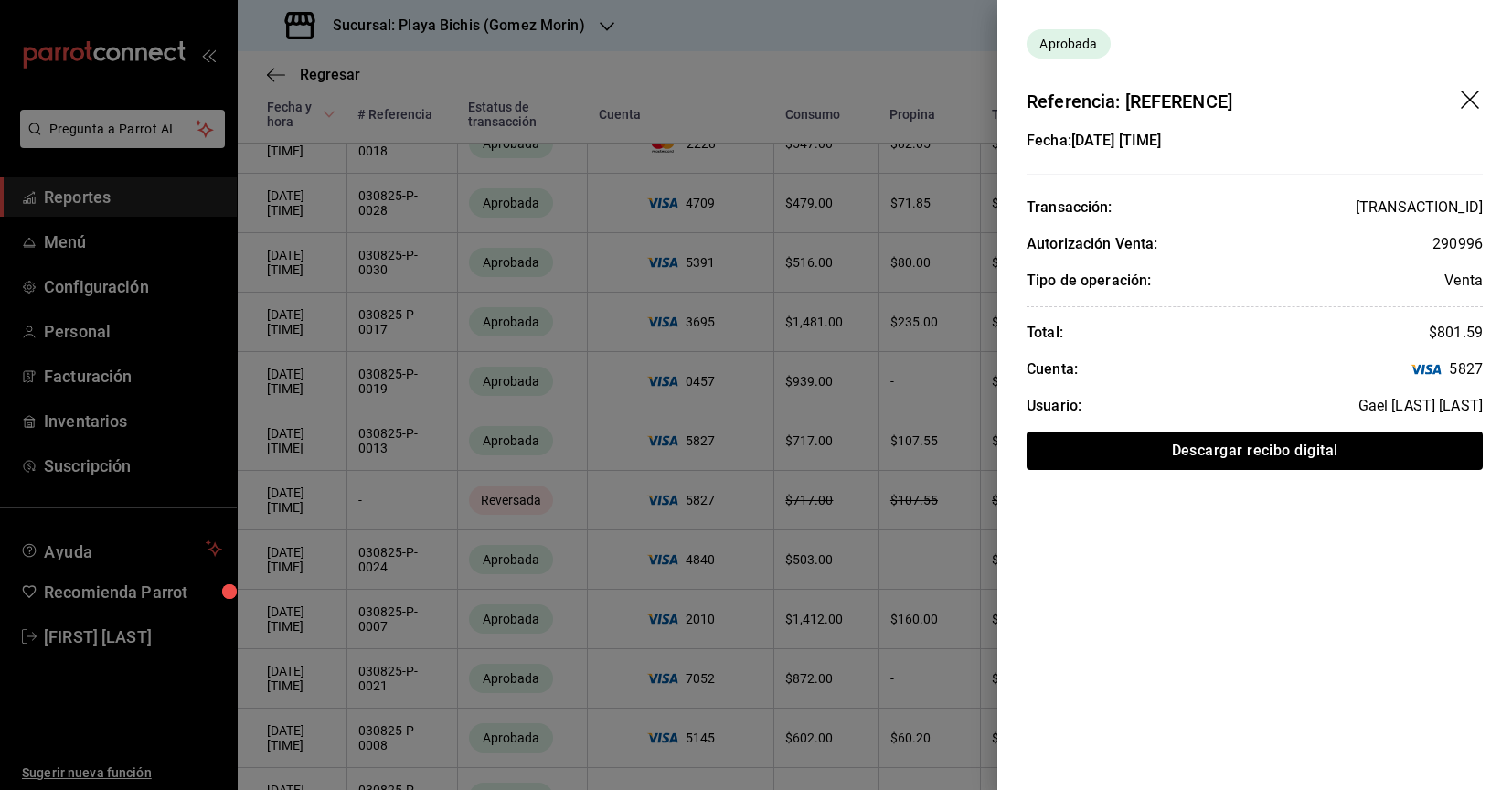 drag, startPoint x: 1468, startPoint y: 92, endPoint x: 1485, endPoint y: 168, distance: 77.87811 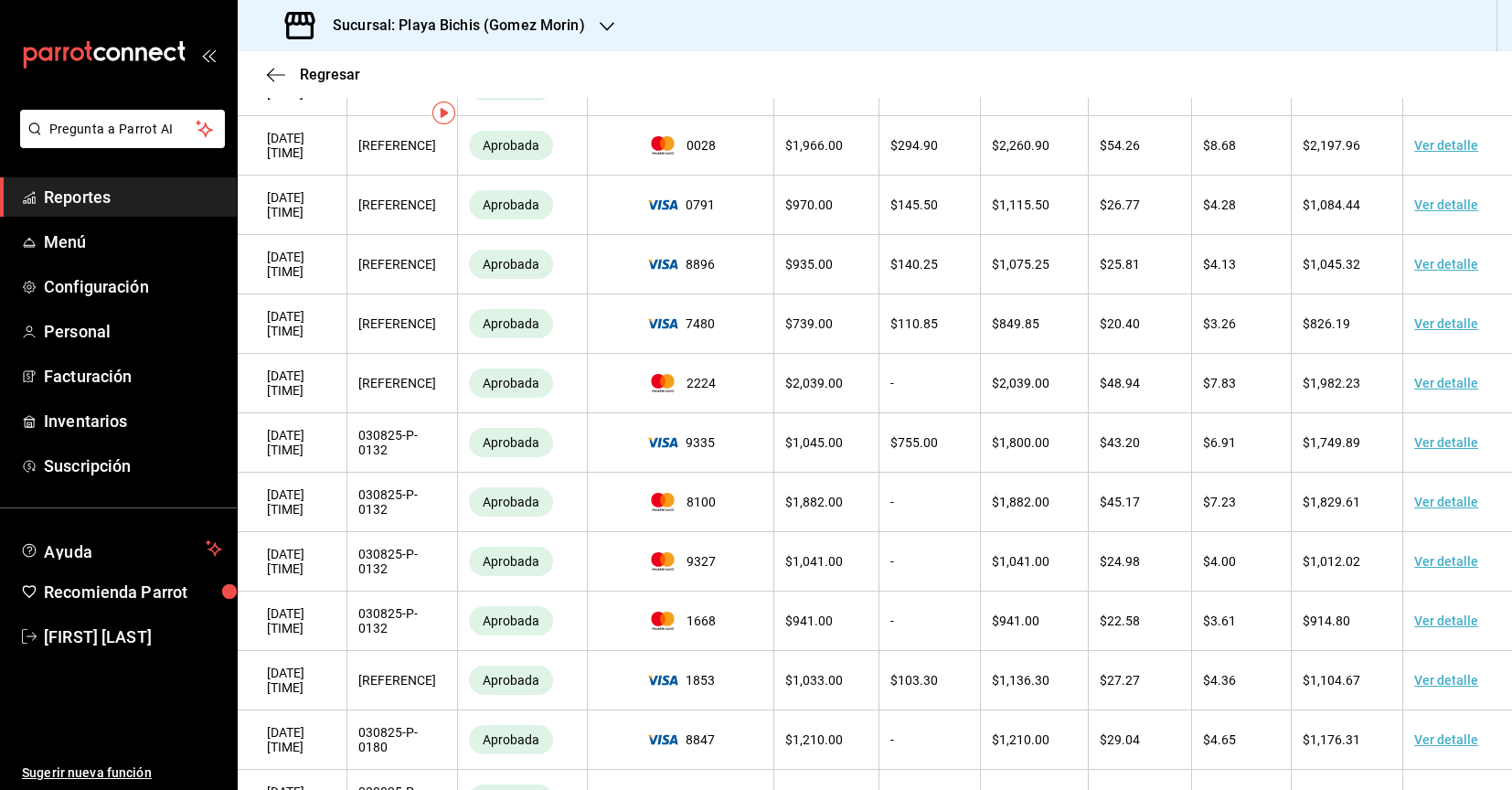 scroll, scrollTop: 0, scrollLeft: 0, axis: both 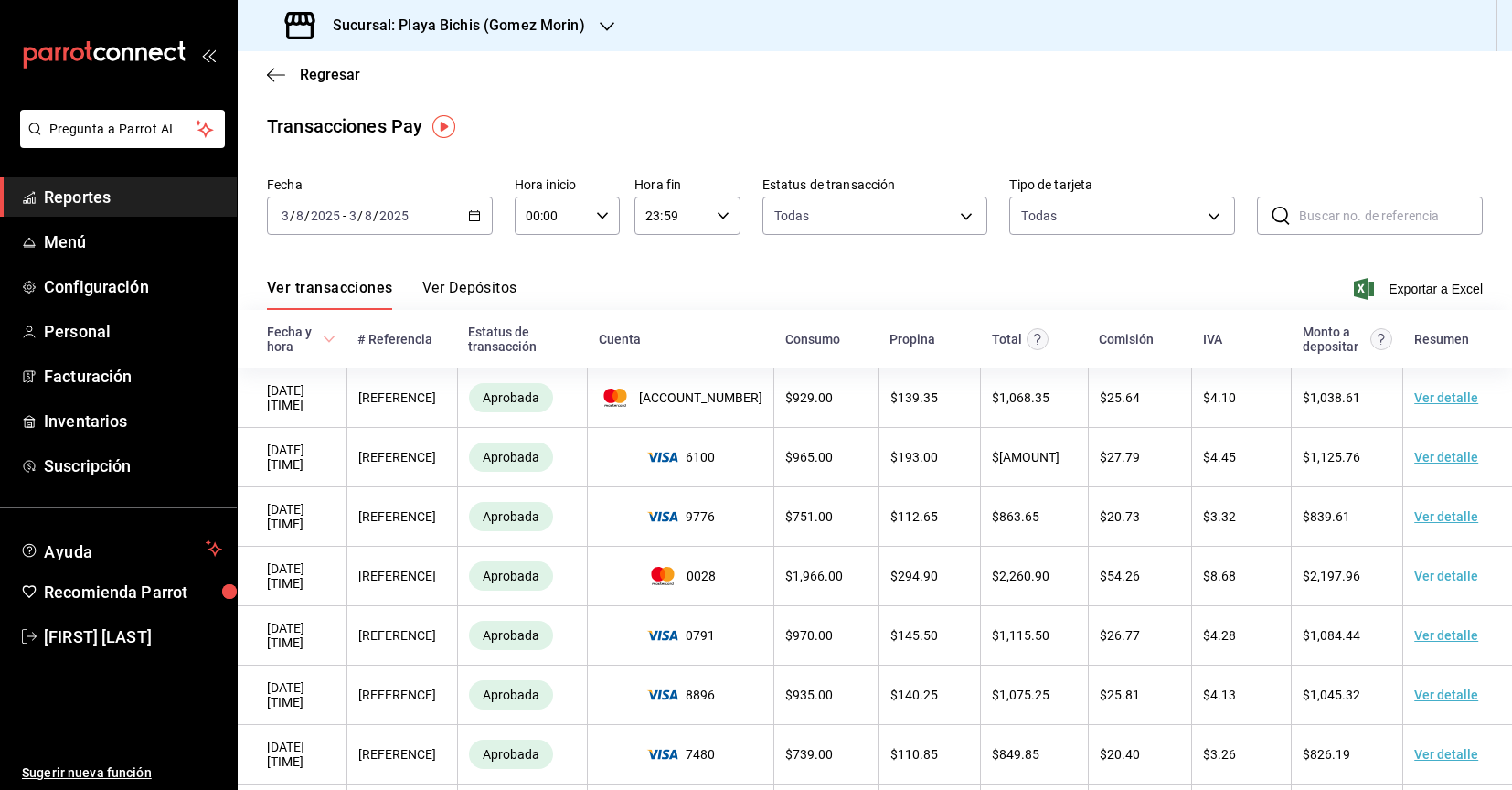 click on "Exportar a Excel" at bounding box center (1420, 289) 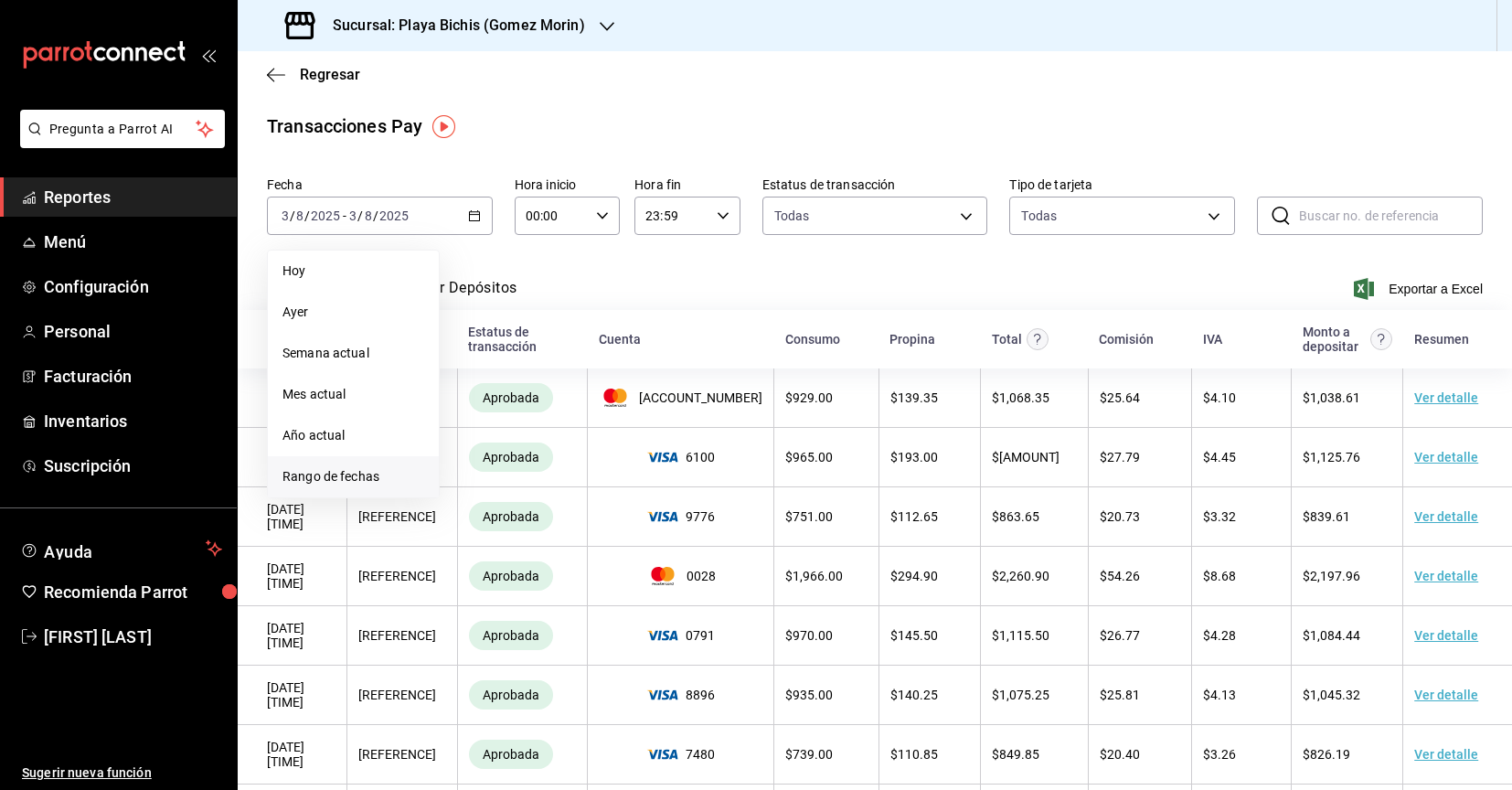 click on "Rango de fechas" at bounding box center [353, 476] 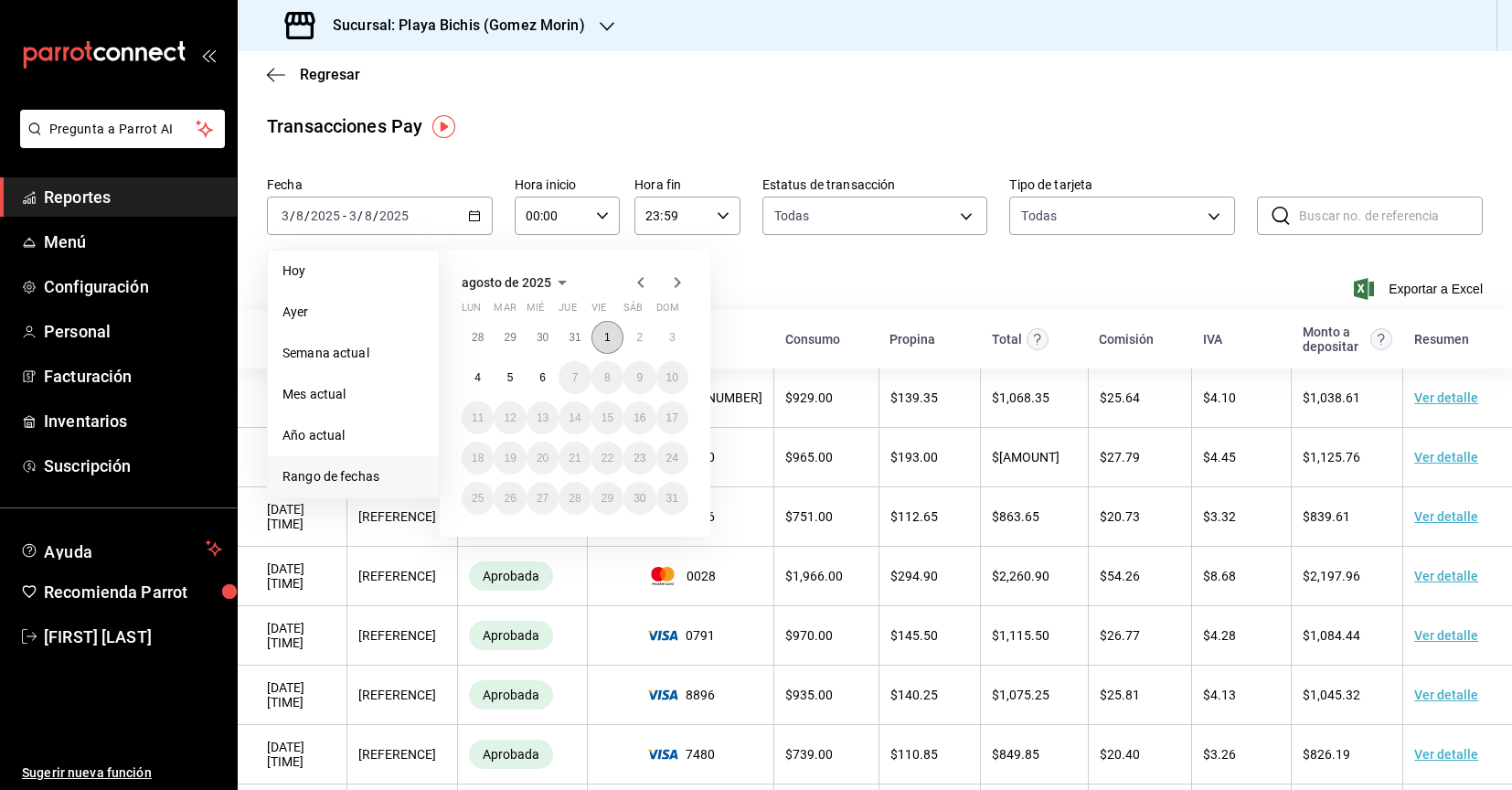 click on "1" at bounding box center [607, 337] 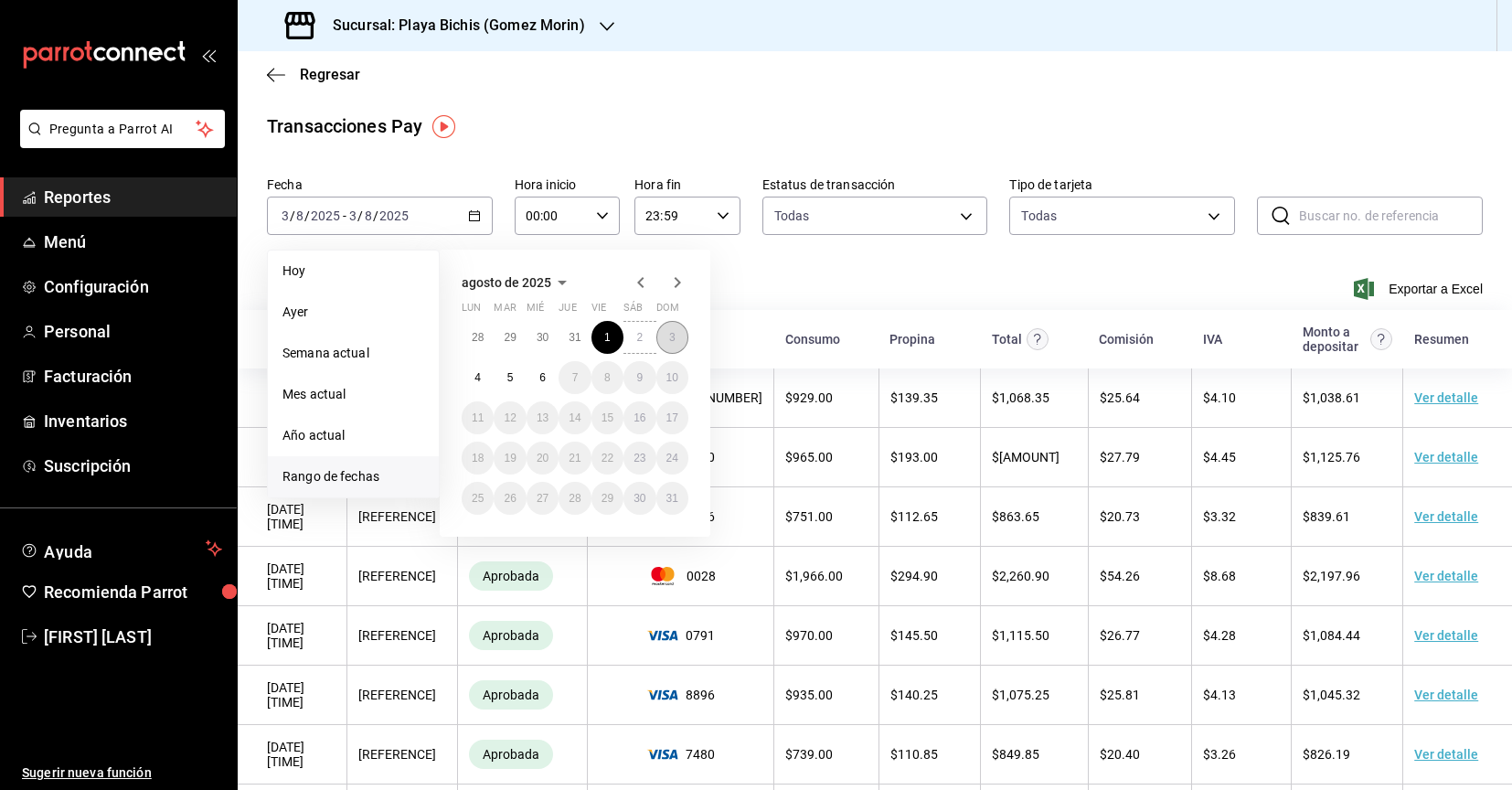 click on "3" at bounding box center (672, 337) 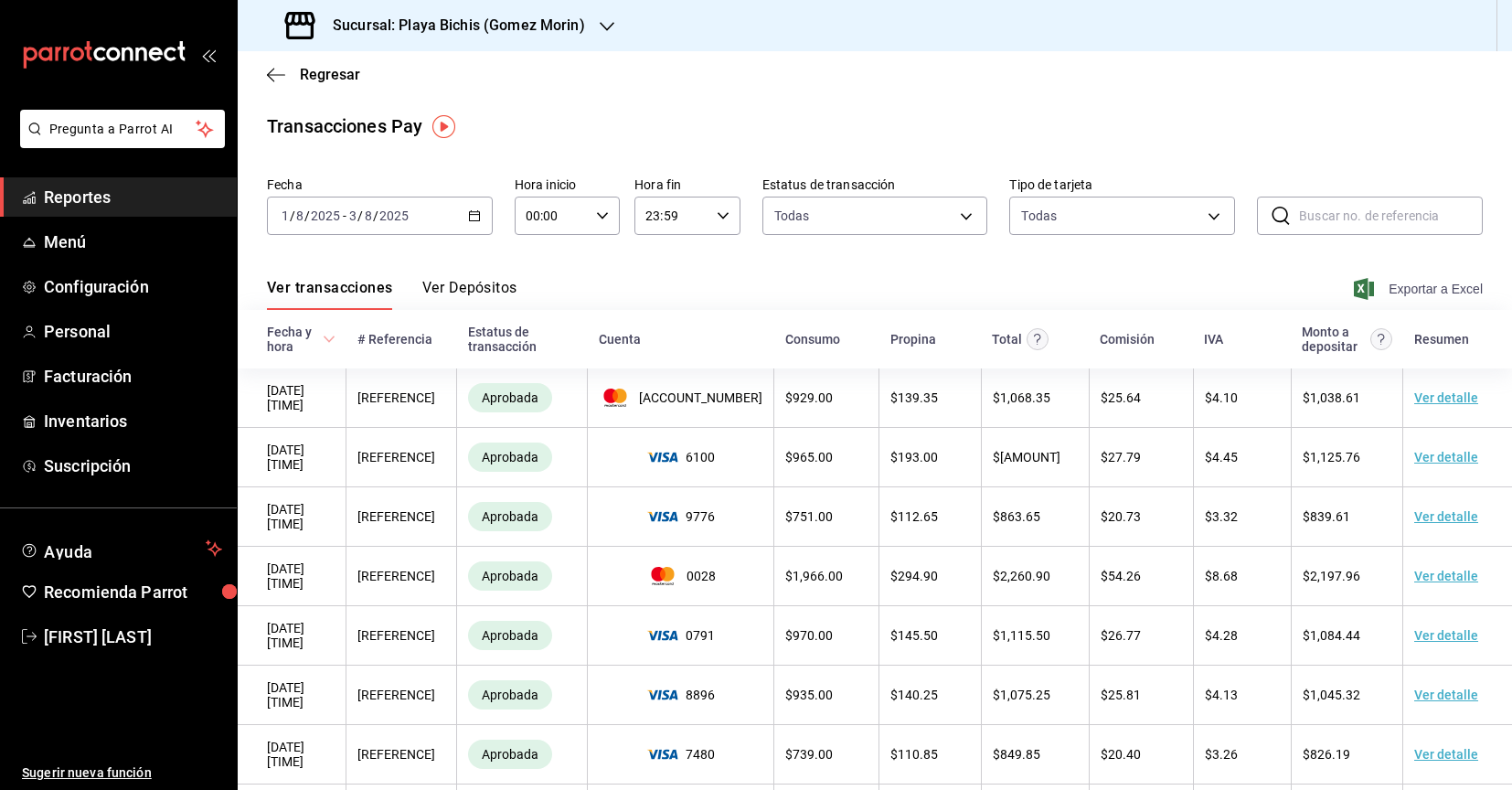 click on "Exportar a Excel" at bounding box center (1420, 289) 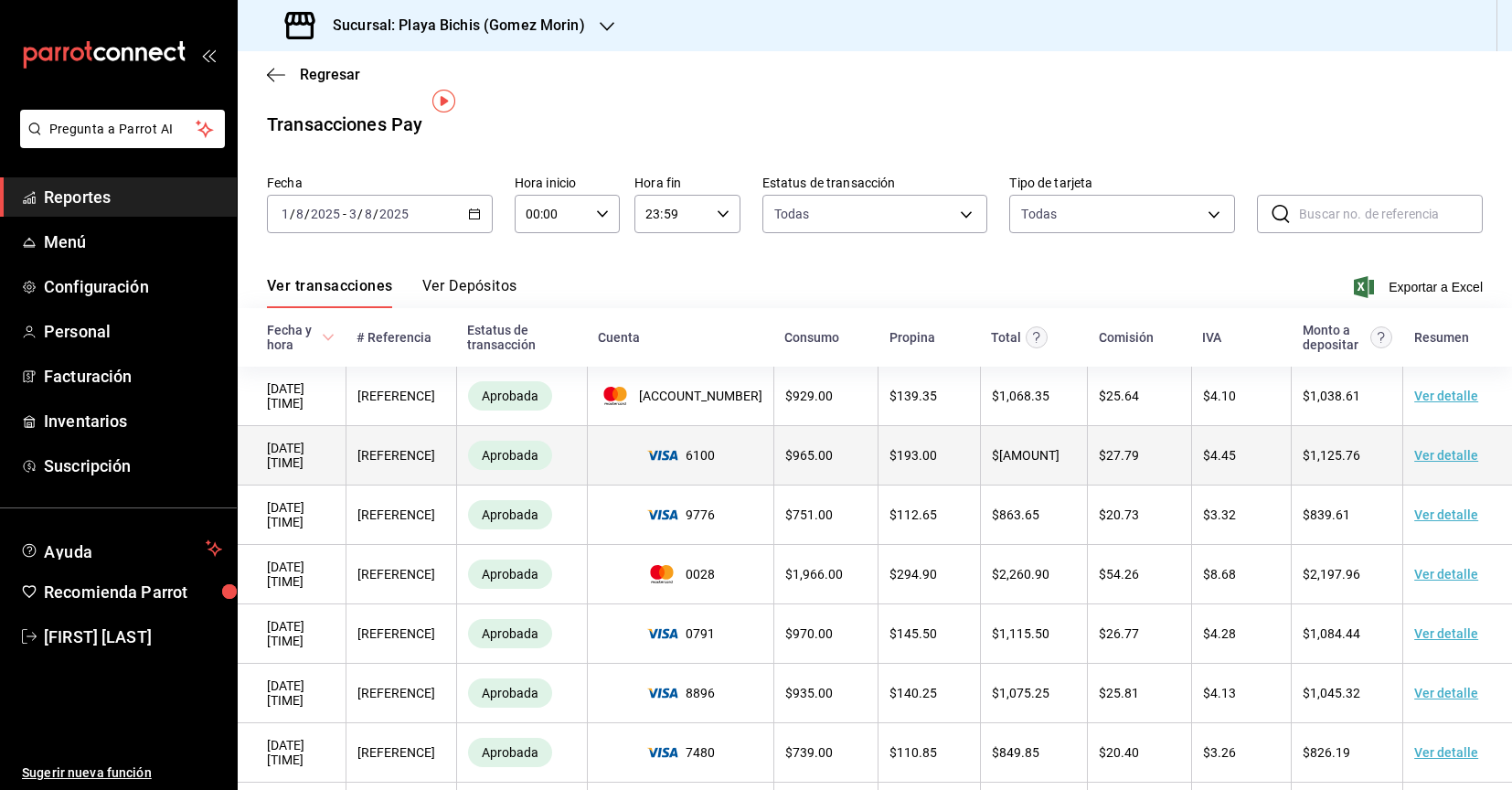scroll, scrollTop: 0, scrollLeft: 0, axis: both 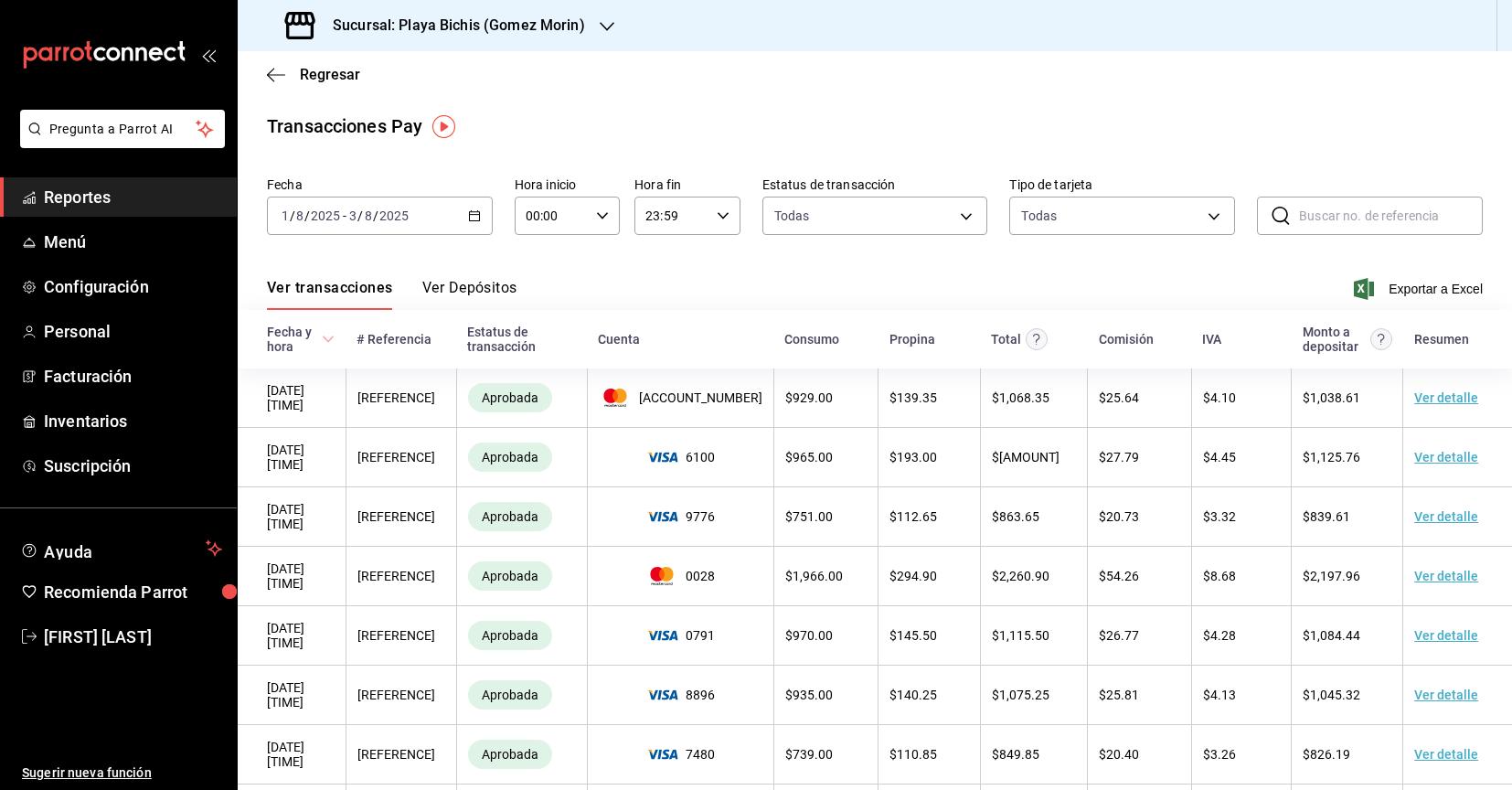 click on "Ver Depósitos" at bounding box center (470, 294) 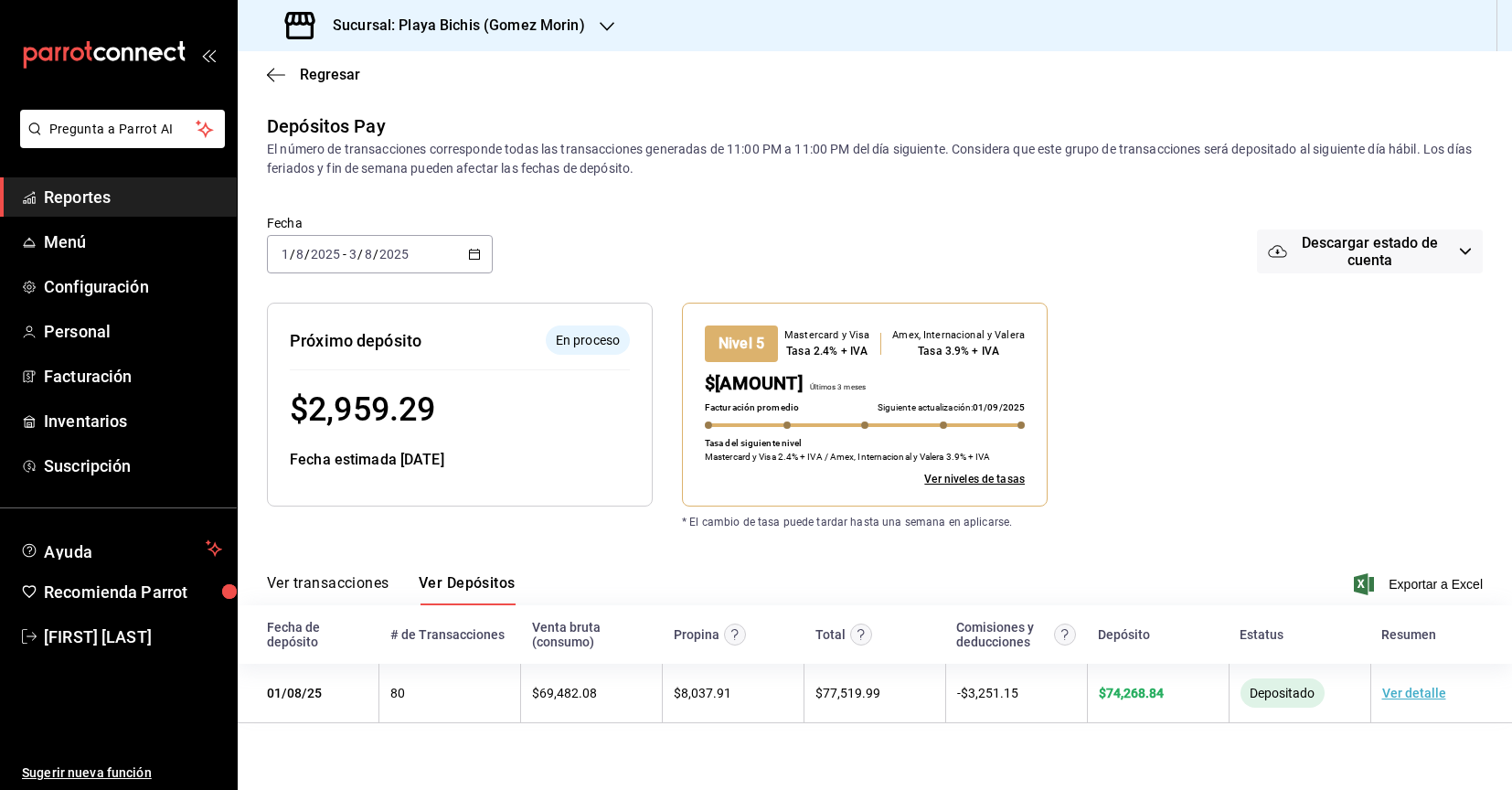 click 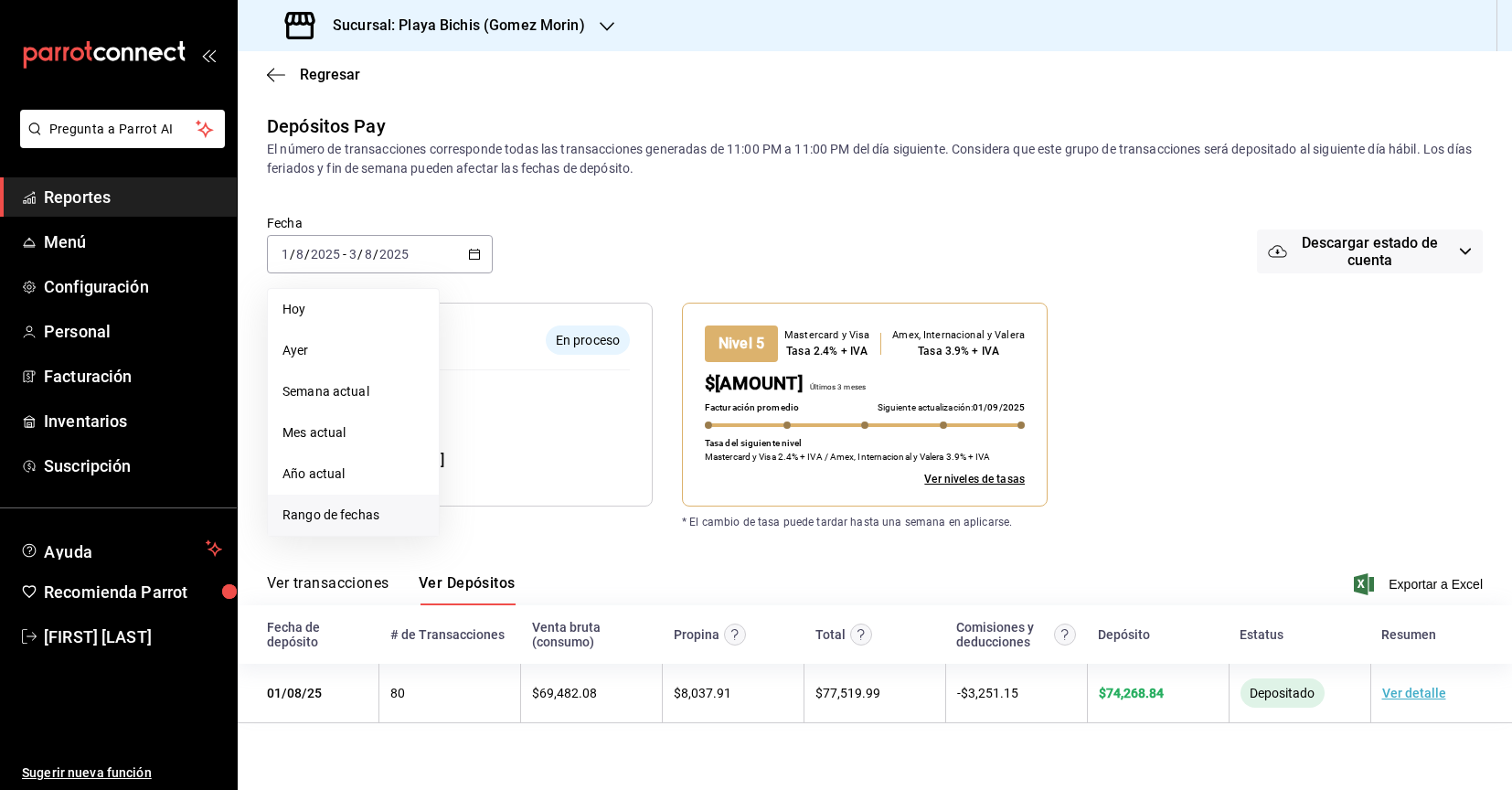 click on "Rango de fechas" at bounding box center [353, 515] 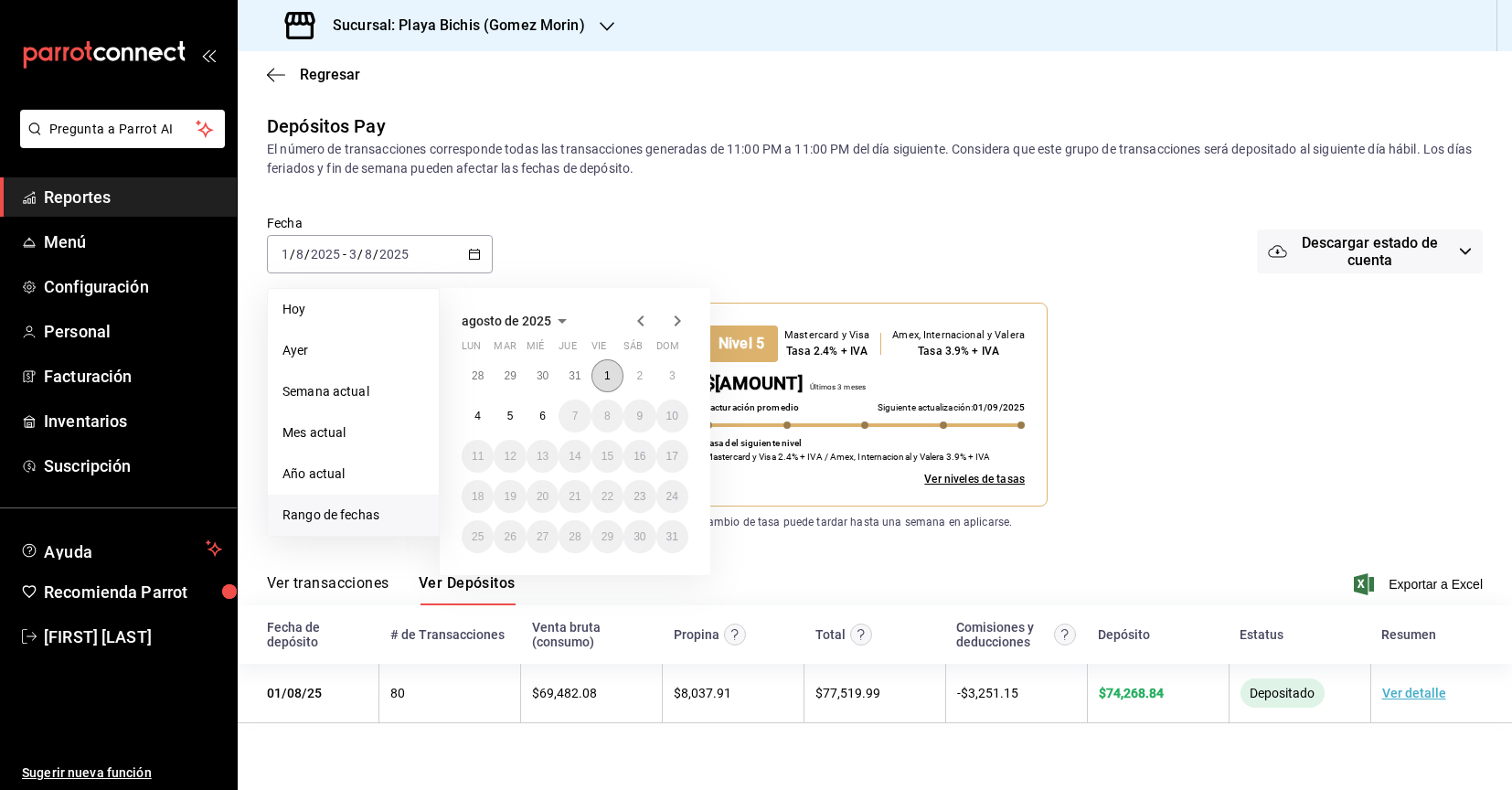 click on "1" at bounding box center (607, 376) 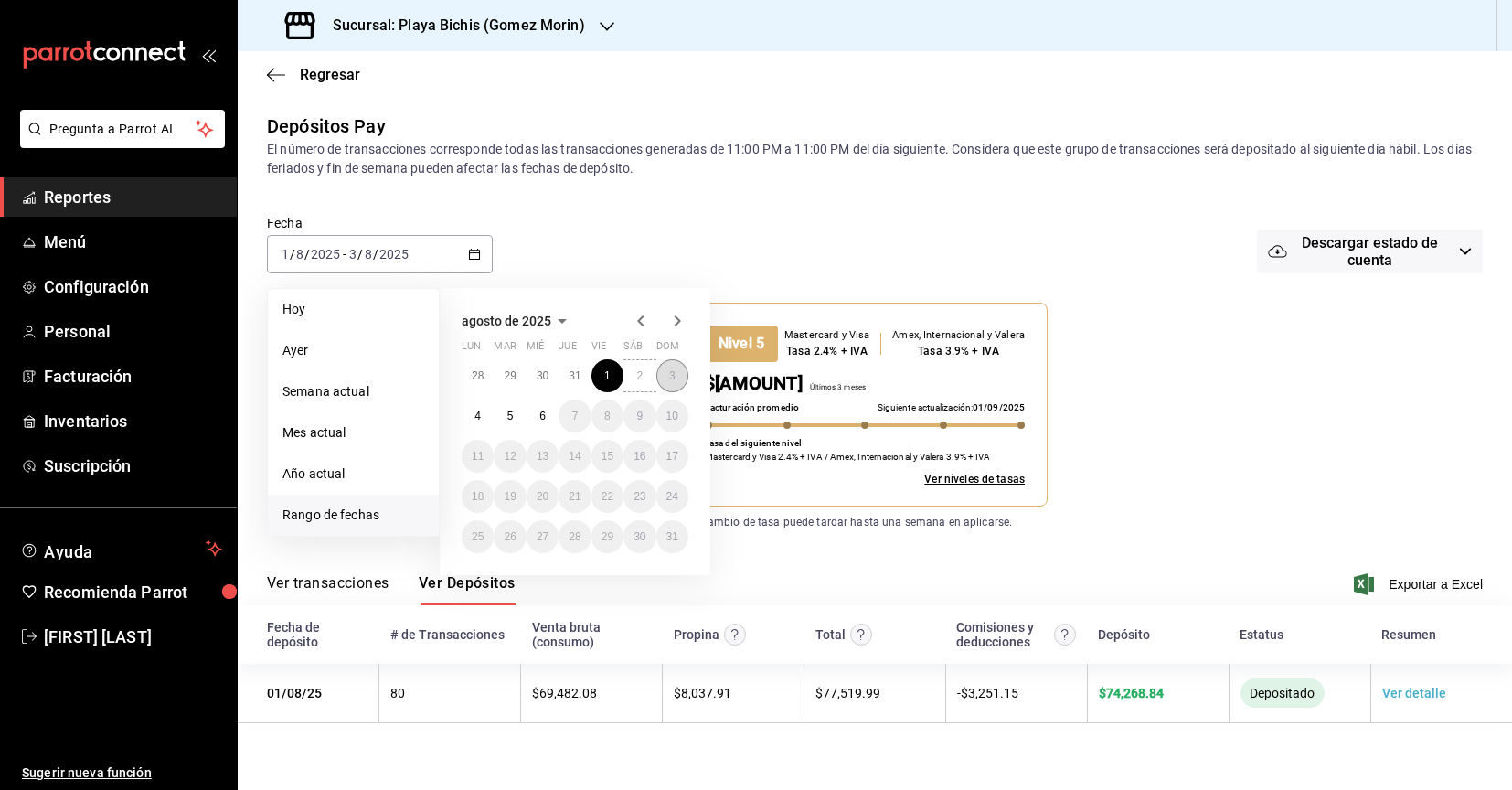click on "3" at bounding box center [672, 376] 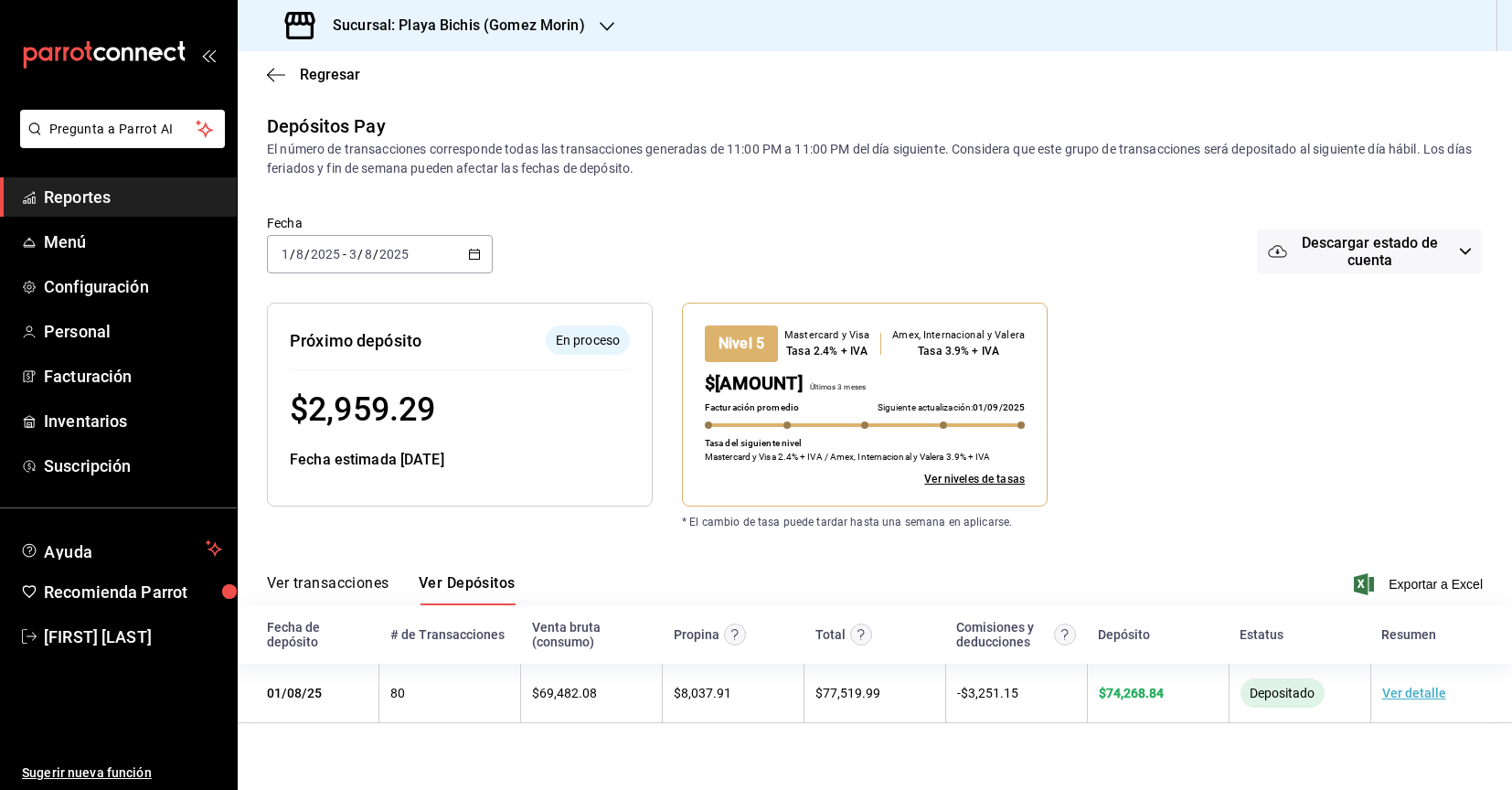 click on "Nivel 5 Mastercard y Visa Tasa 2.4% + IVA Amex, Internacional y Valera Tasa 3.9% + IVA $[AMOUNT], $[AMOUNT] Últimos 3 meses Facturación promedio Siguiente actualización:  [DATE] Tasa del siguiente nivel Mastercard y Visa 2.4% + IVA / Amex, Internacional y Valera 3.9% + IVA Ver niveles de tasas" at bounding box center [964, 390] 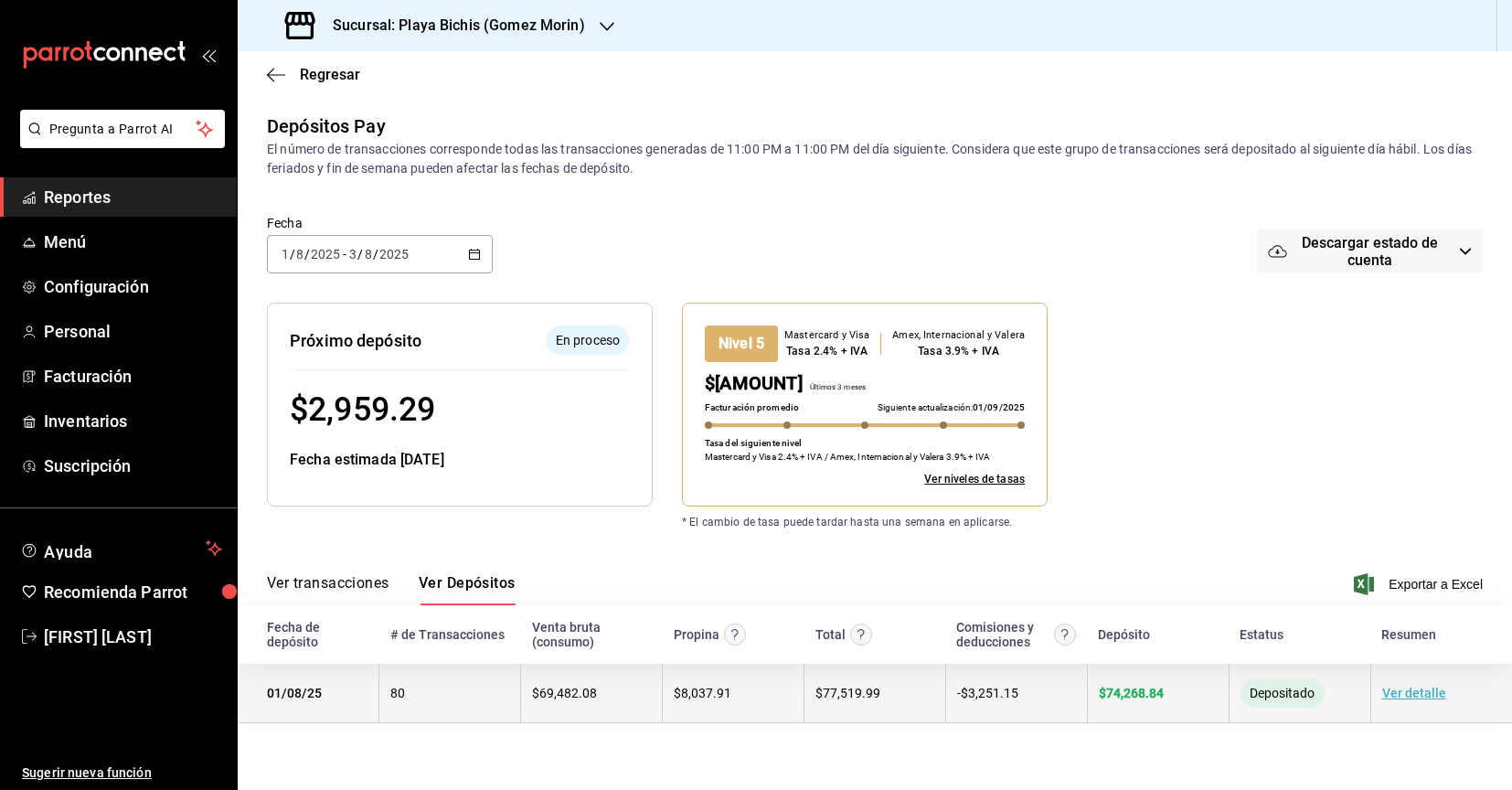 click on "Ver detalle" at bounding box center [1414, 693] 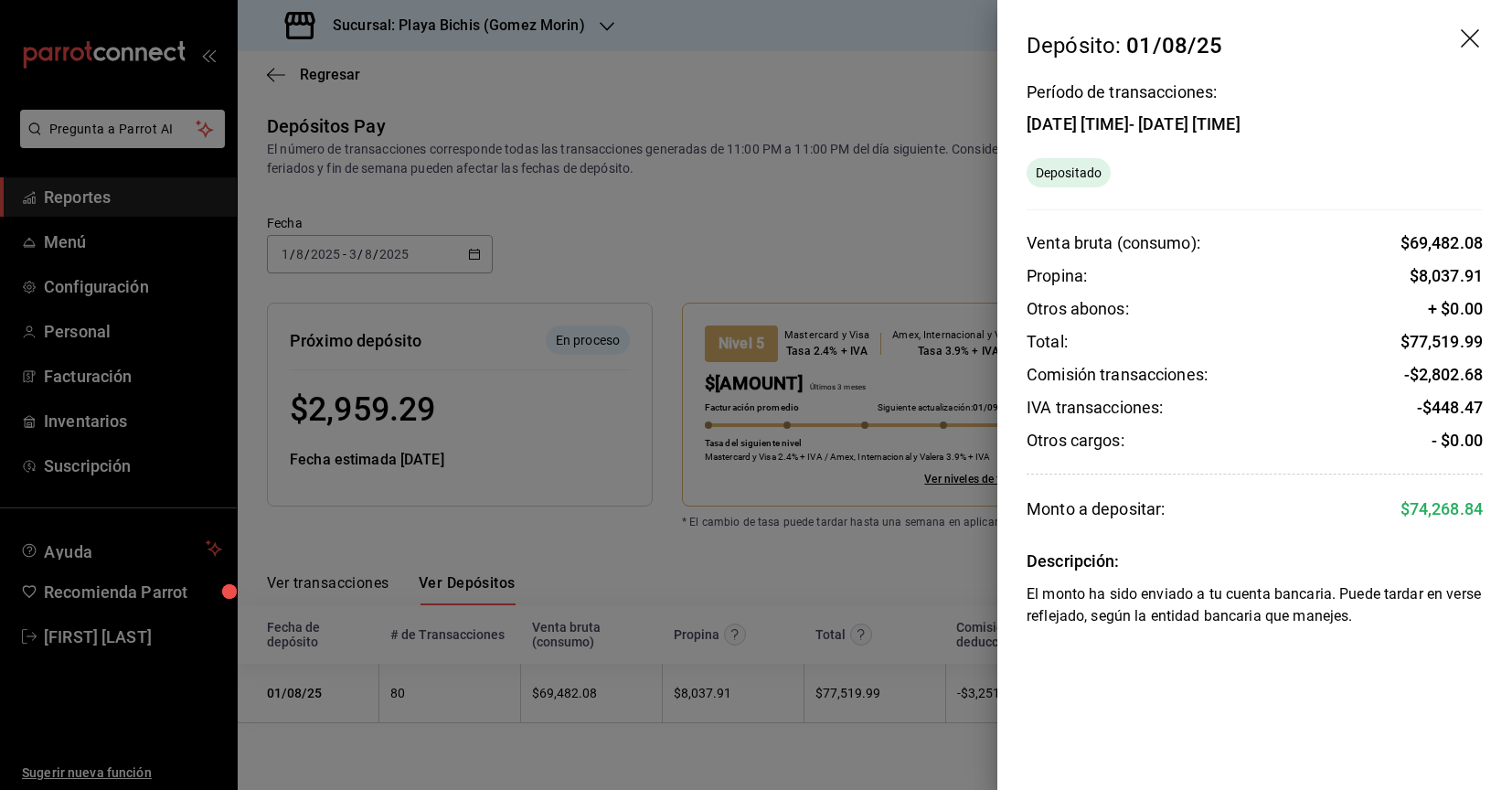 click 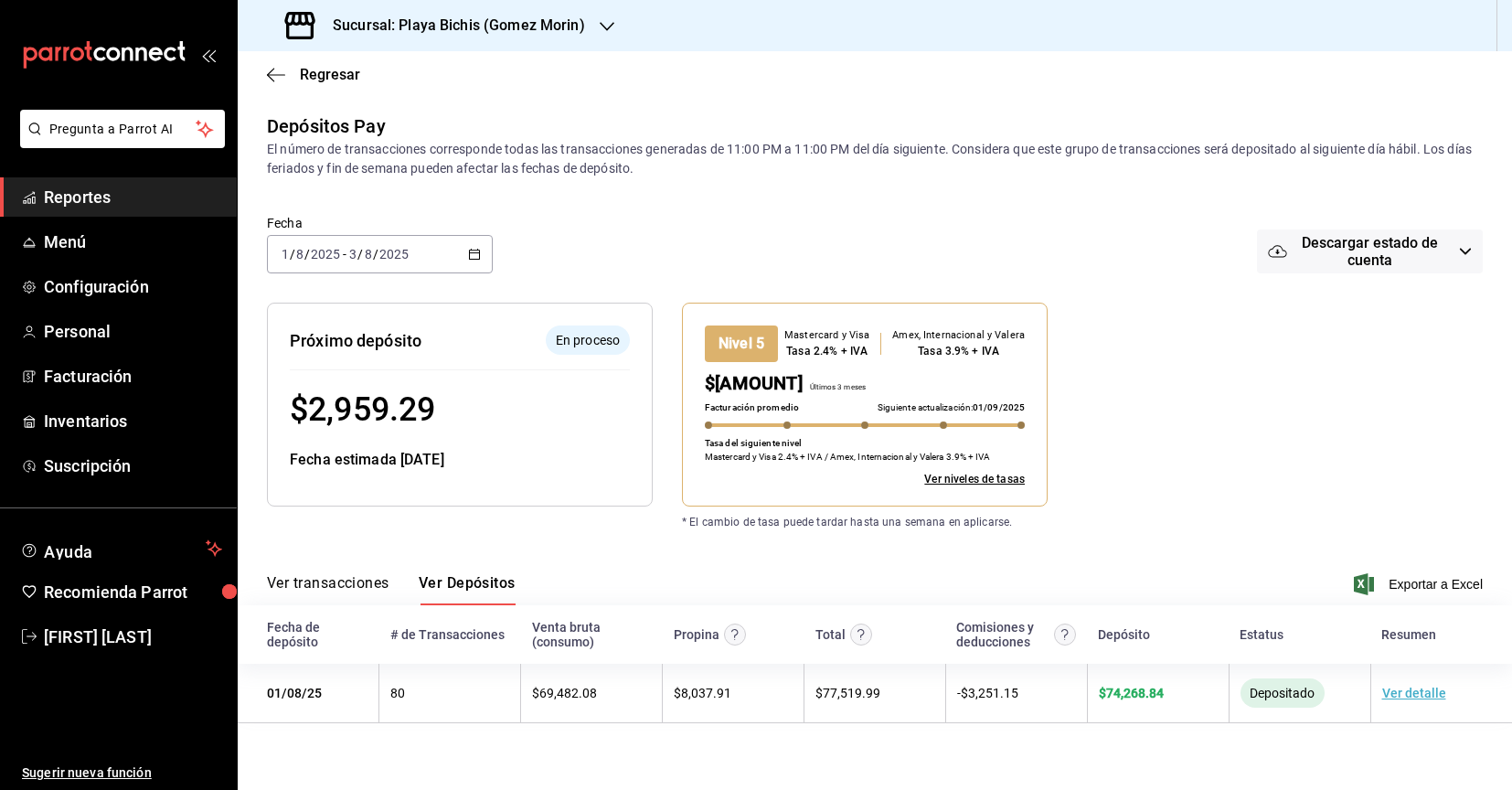 click 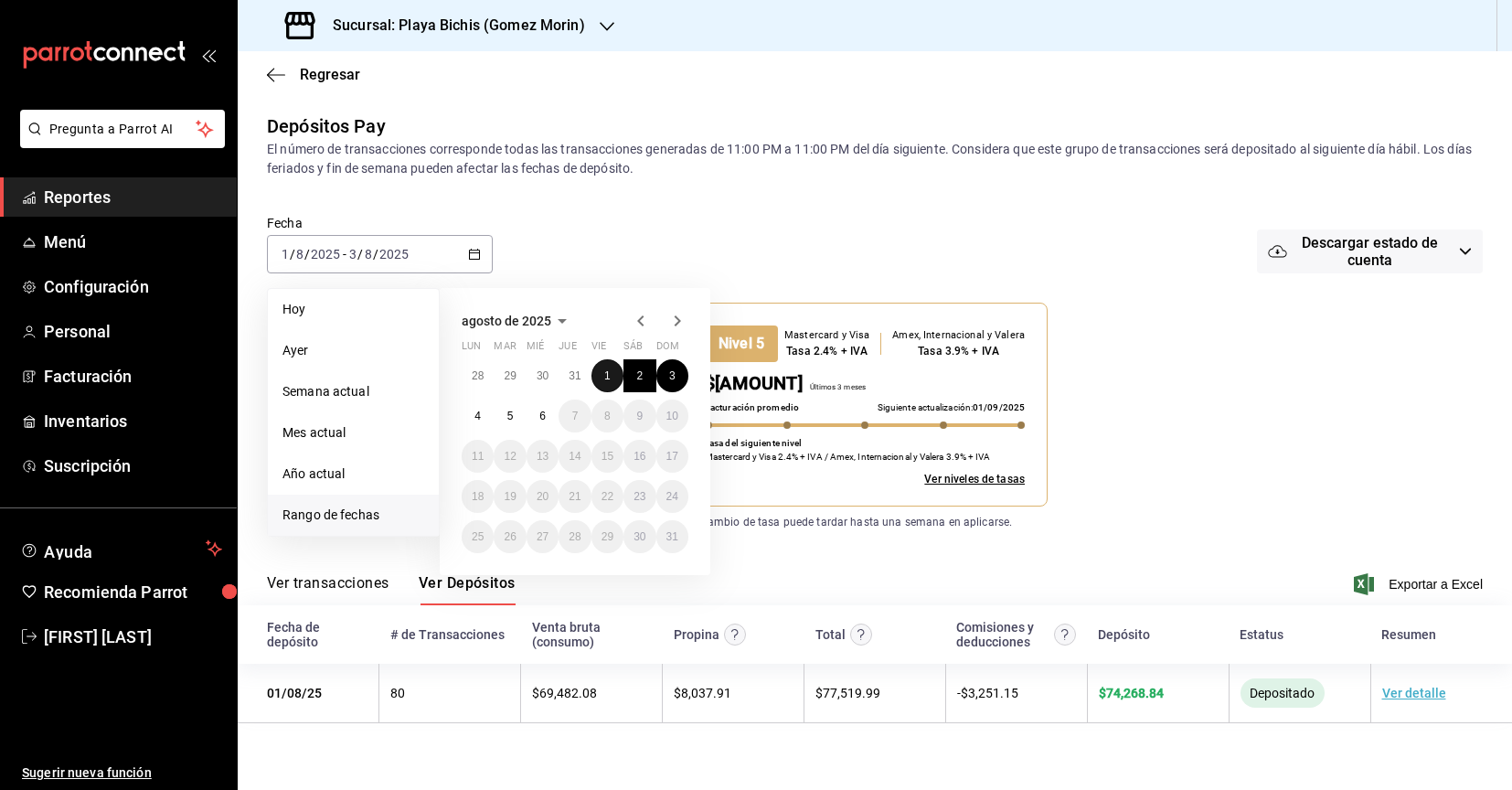 click on "1" at bounding box center [607, 376] 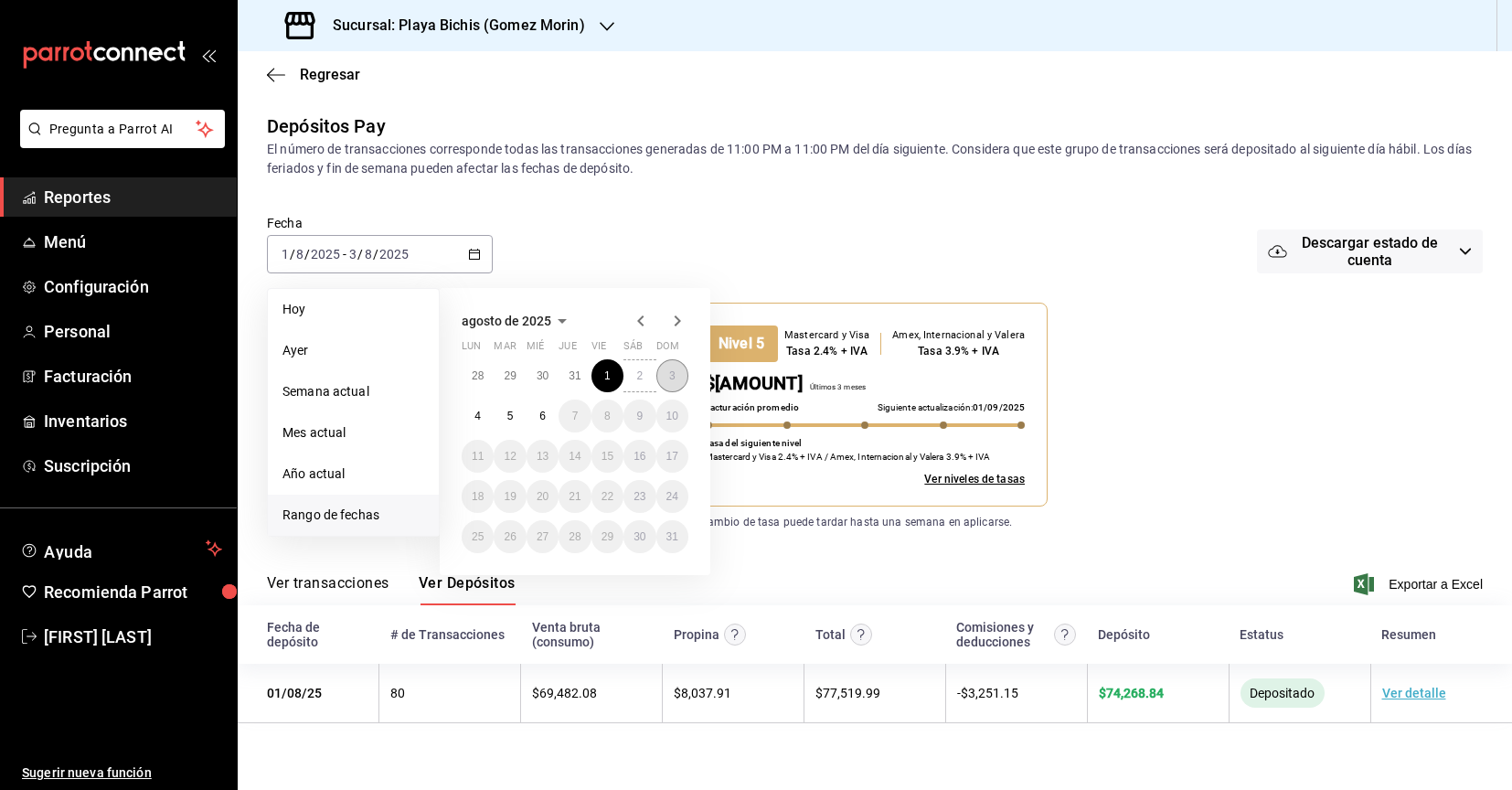 click on "3" at bounding box center [672, 376] 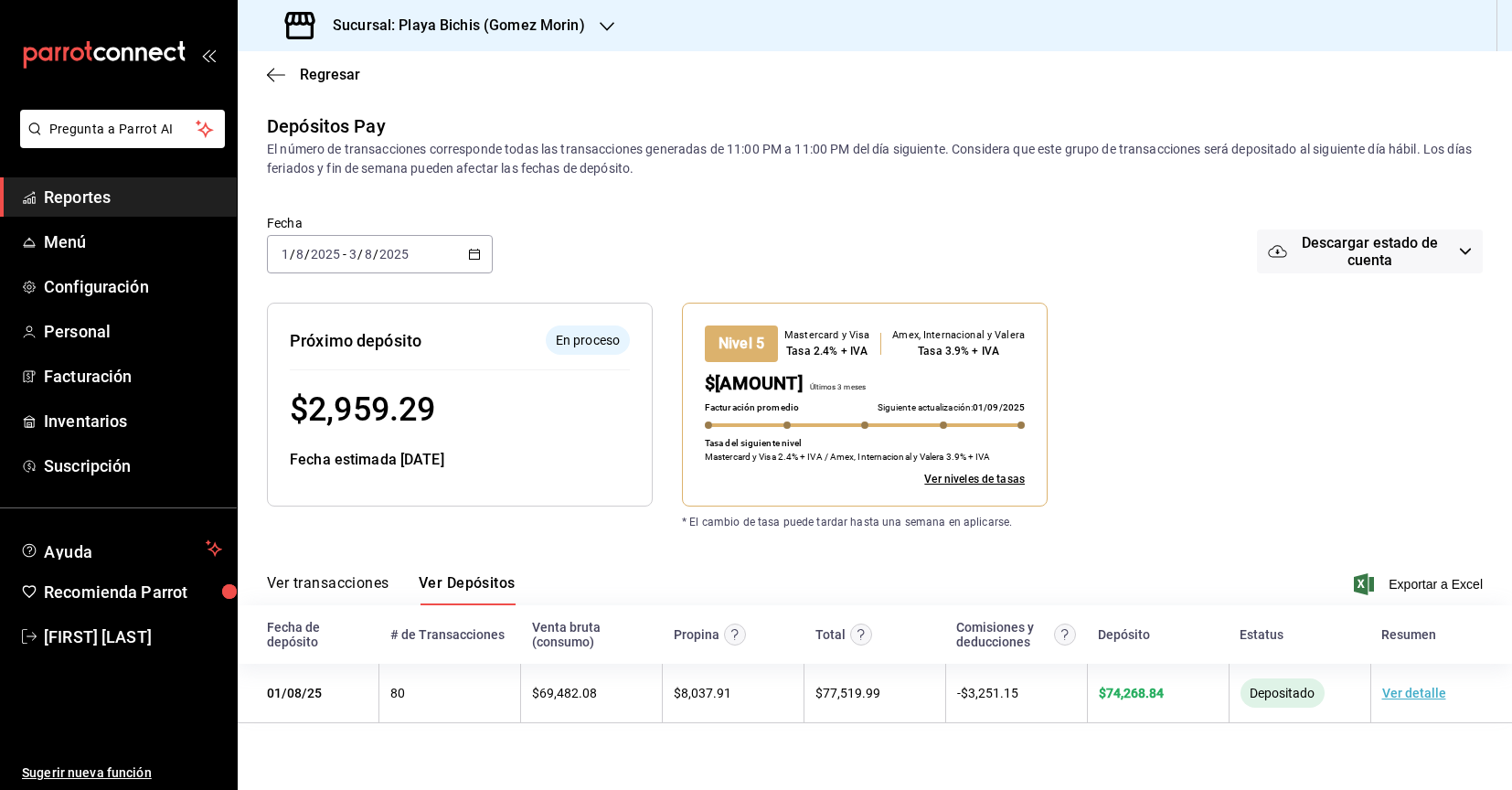 click on "Fecha estimada [DATE]" at bounding box center [460, 460] 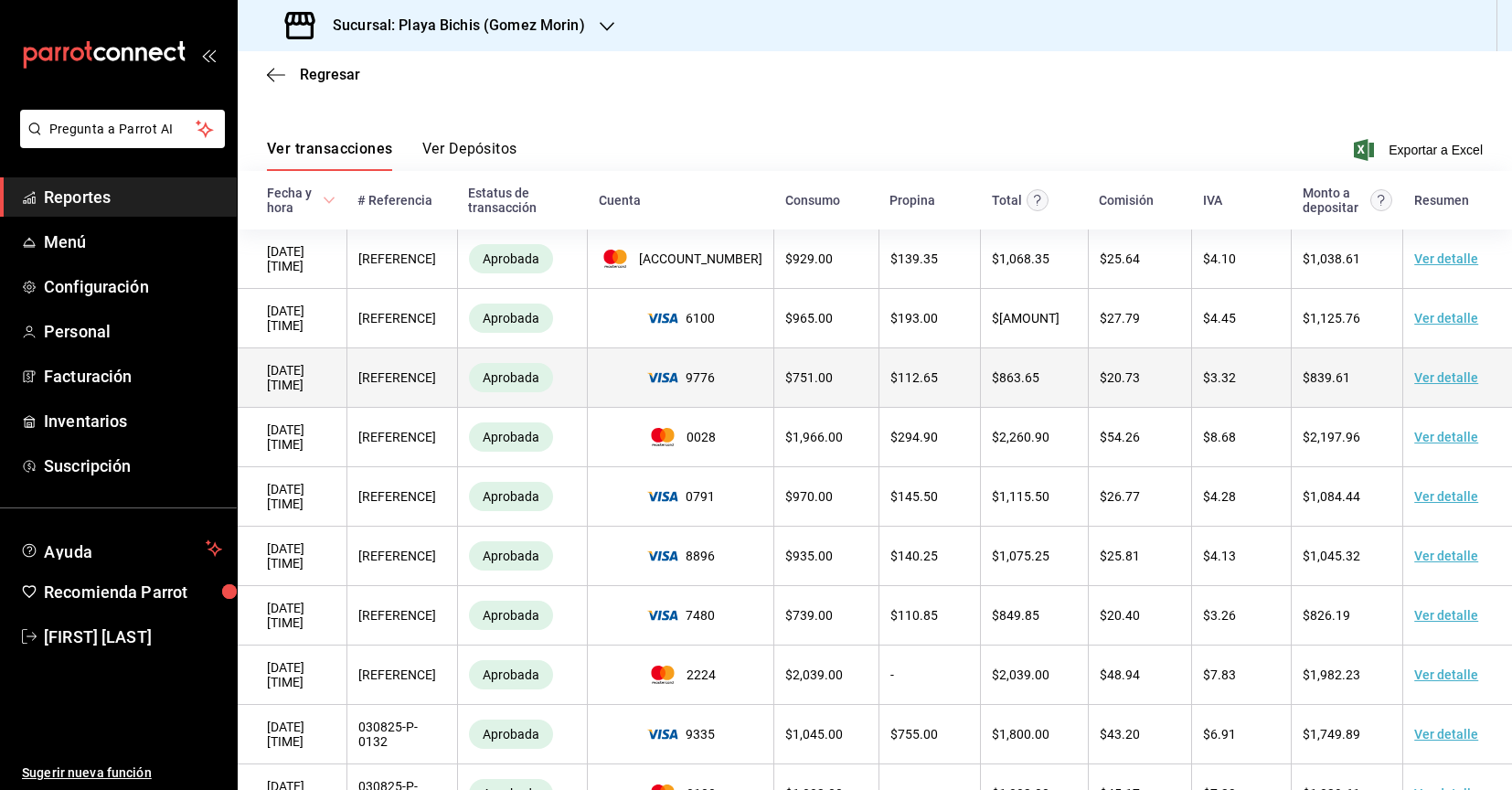scroll, scrollTop: 0, scrollLeft: 0, axis: both 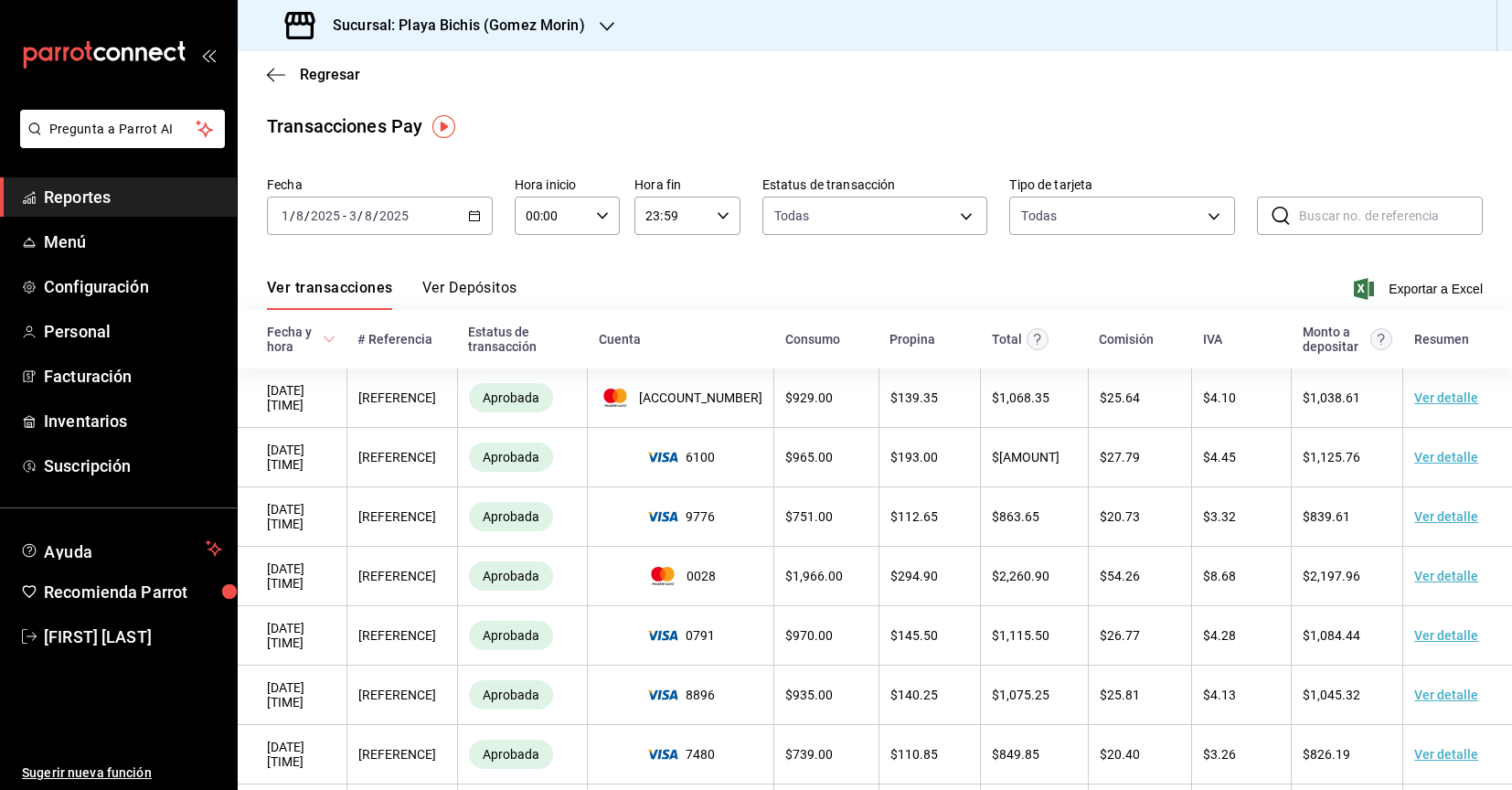 click on "Ver Depósitos" at bounding box center (470, 294) 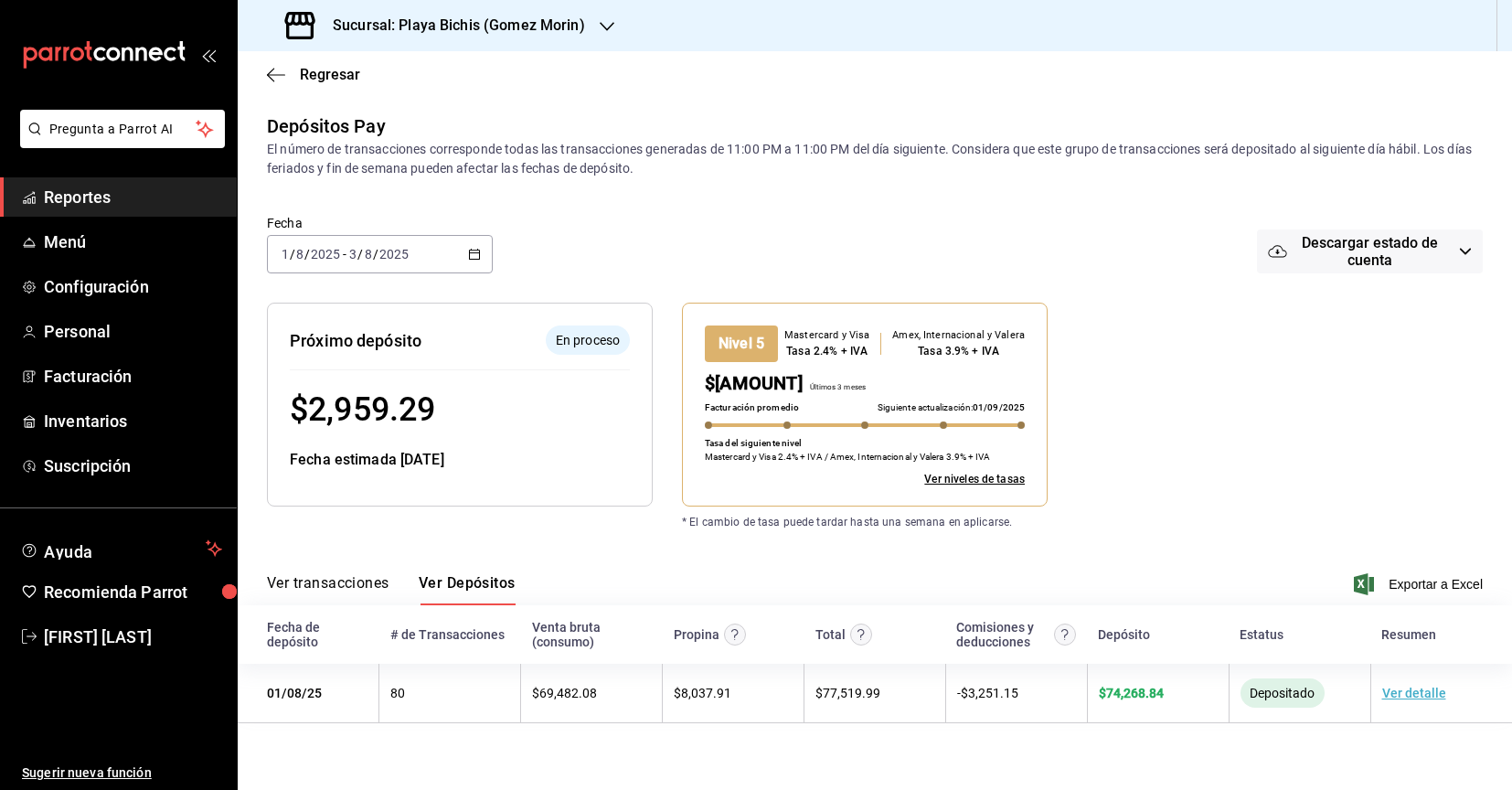 click on "Descargar estado de cuenta" at bounding box center (1368, 251) 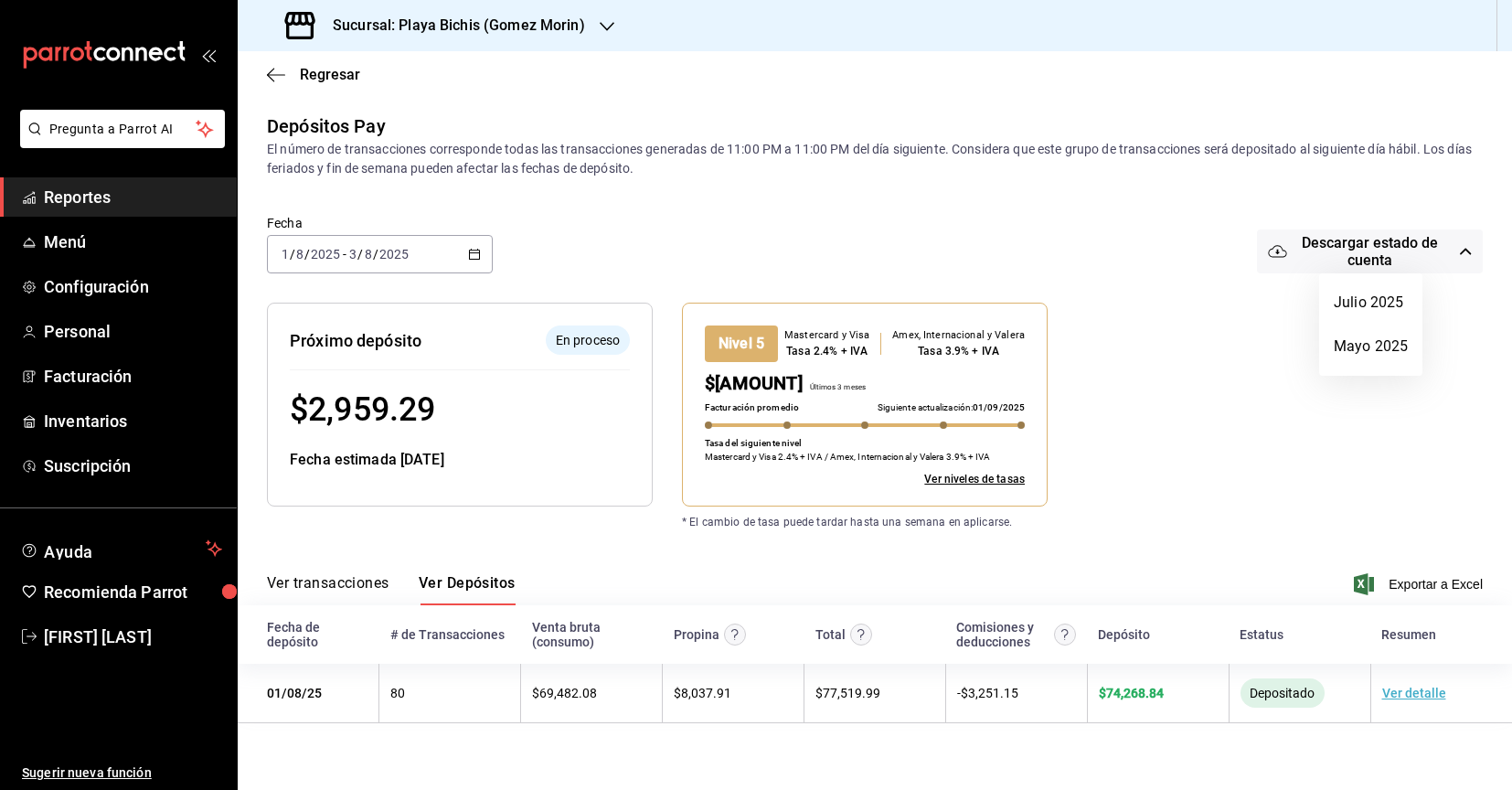 click at bounding box center (756, 395) 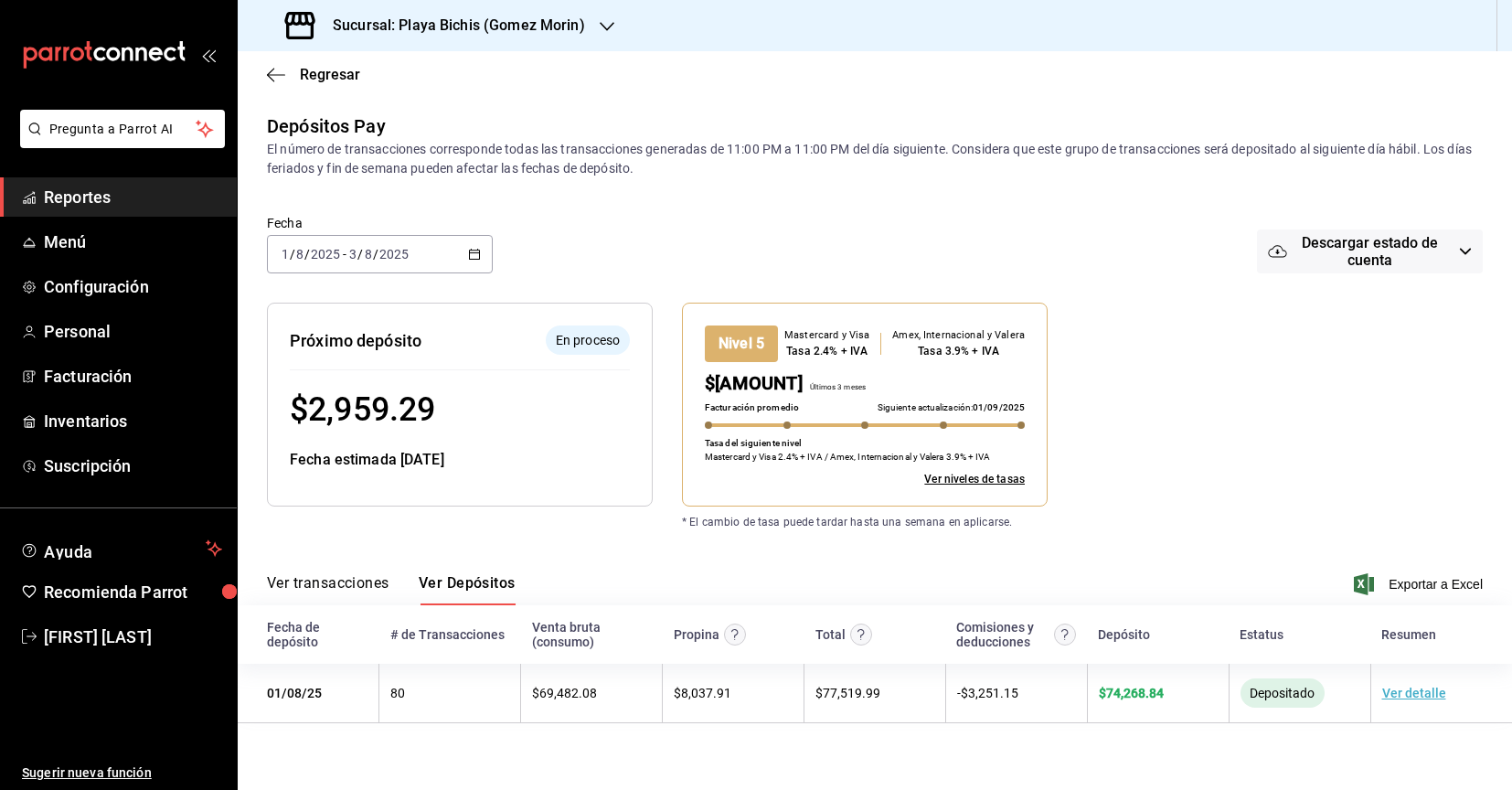 click on "Ver transacciones" at bounding box center [328, 590] 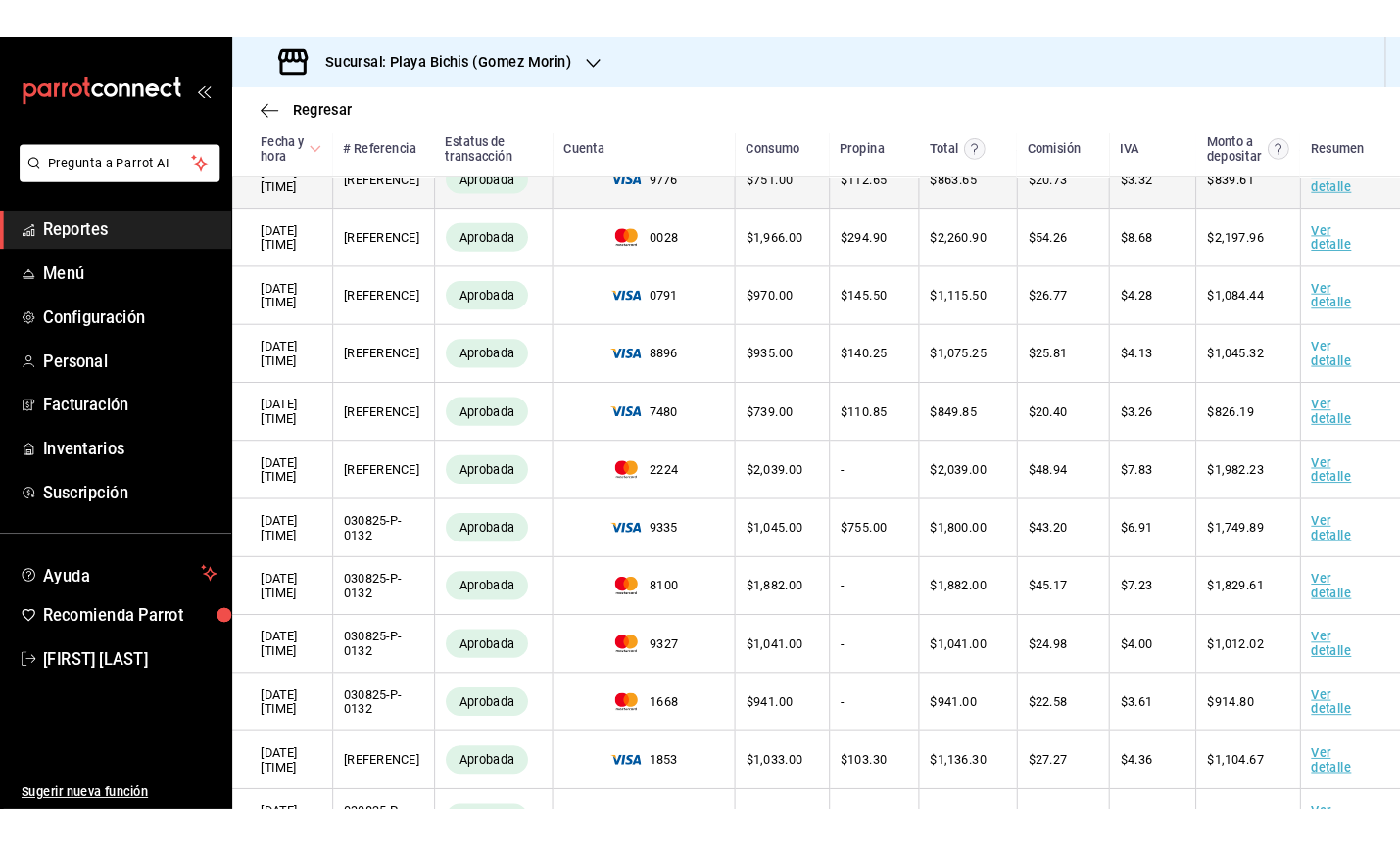 scroll, scrollTop: 0, scrollLeft: 0, axis: both 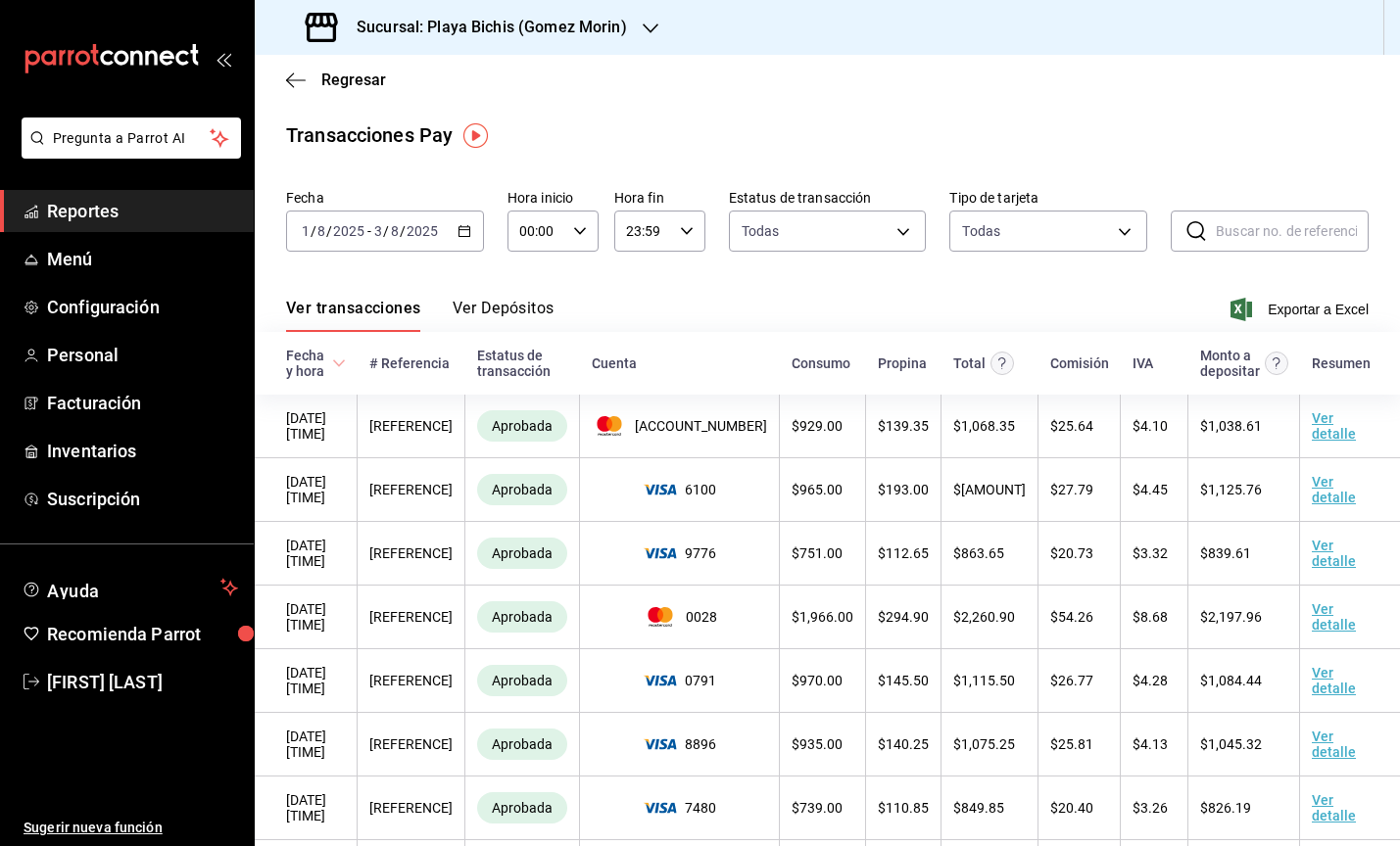 click on "Sucursal: Playa Bichis (Gomez Morin)" at bounding box center [468, 27] 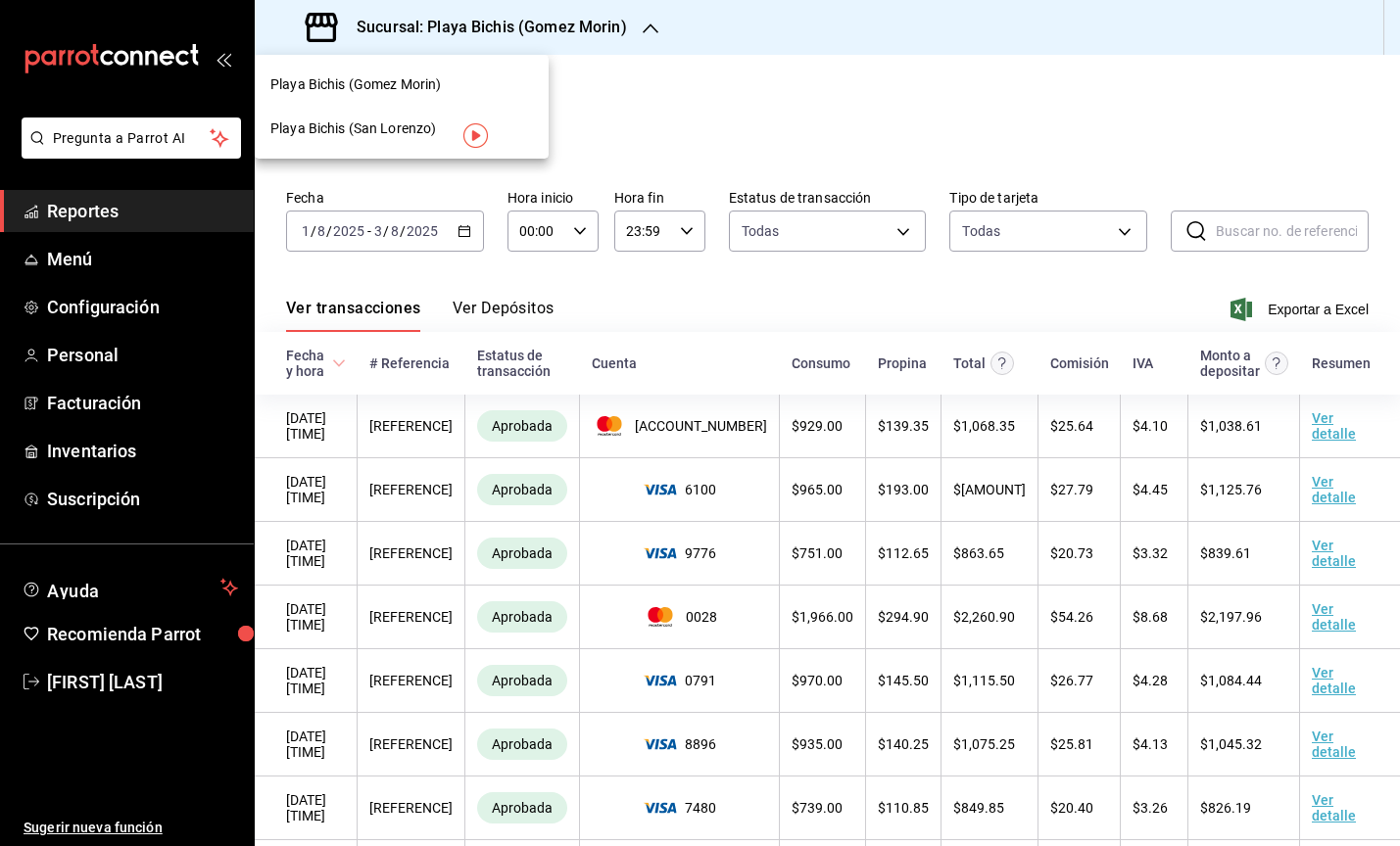 click at bounding box center [700, 423] 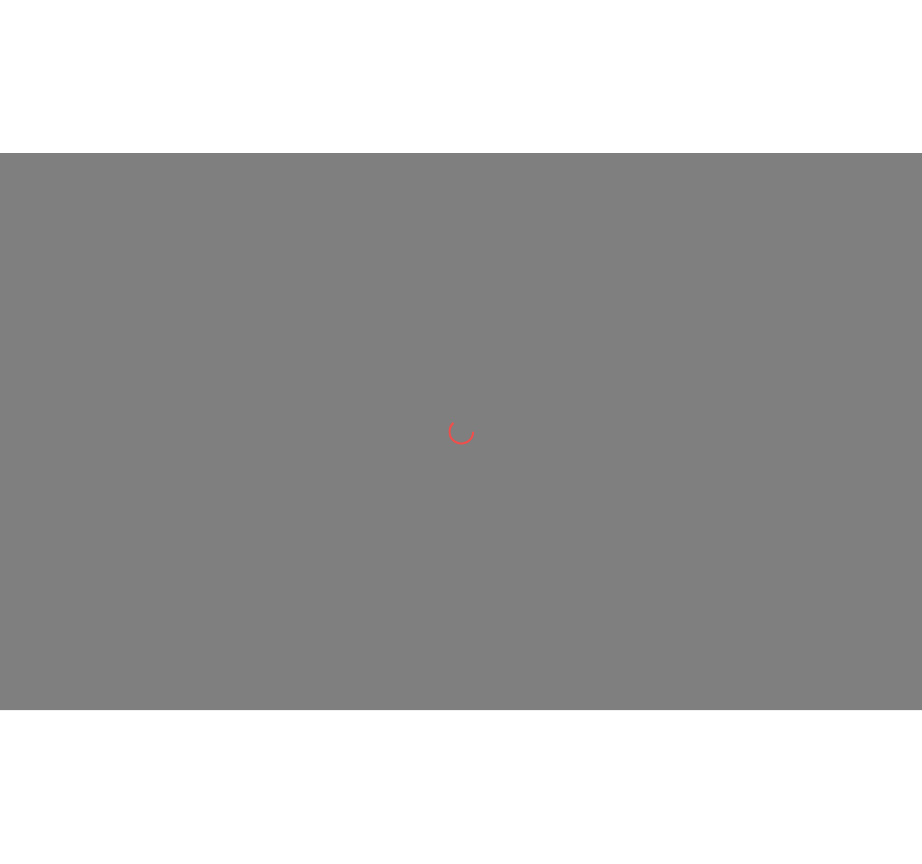 scroll, scrollTop: 0, scrollLeft: 0, axis: both 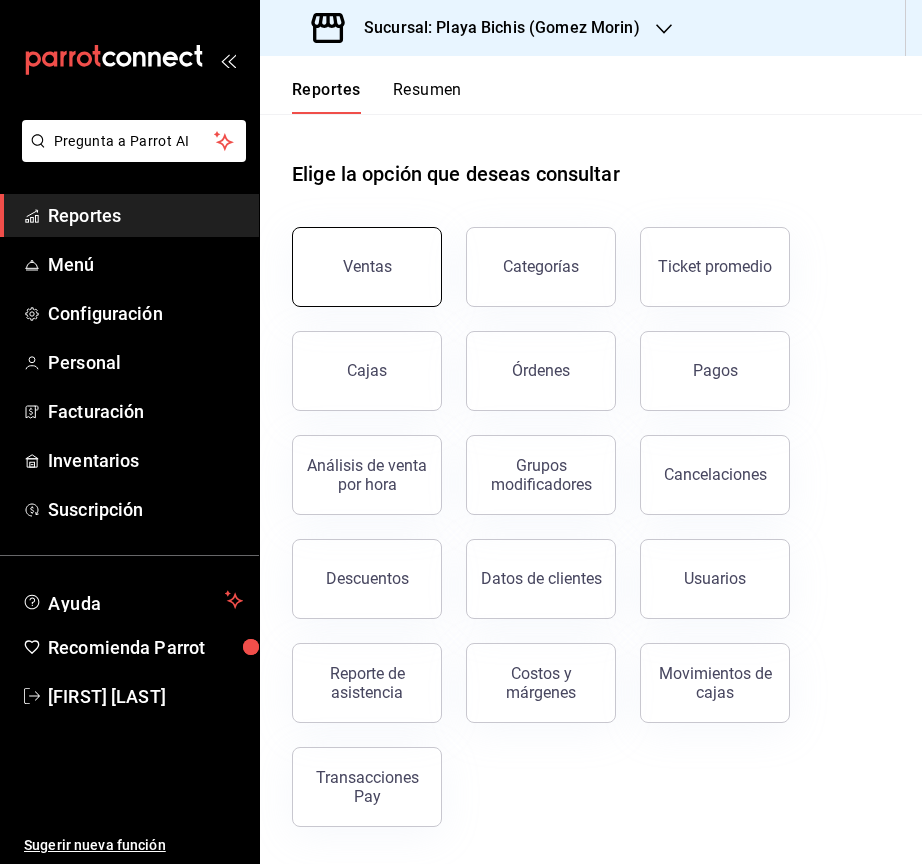 click on "Ventas" at bounding box center [367, 266] 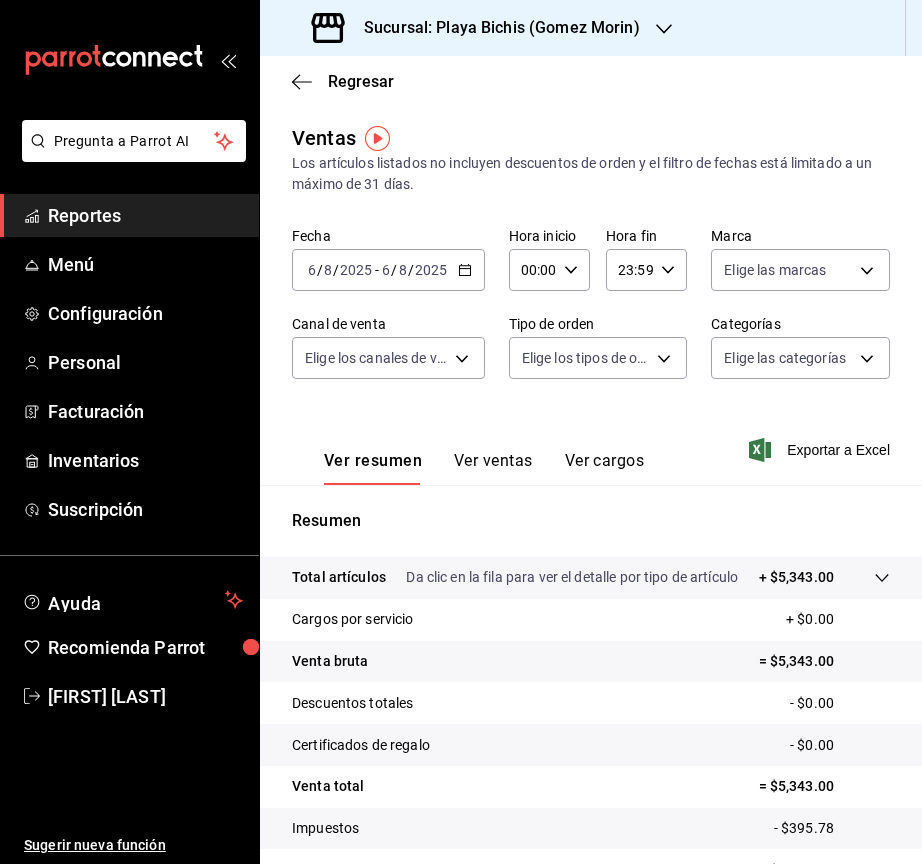 click 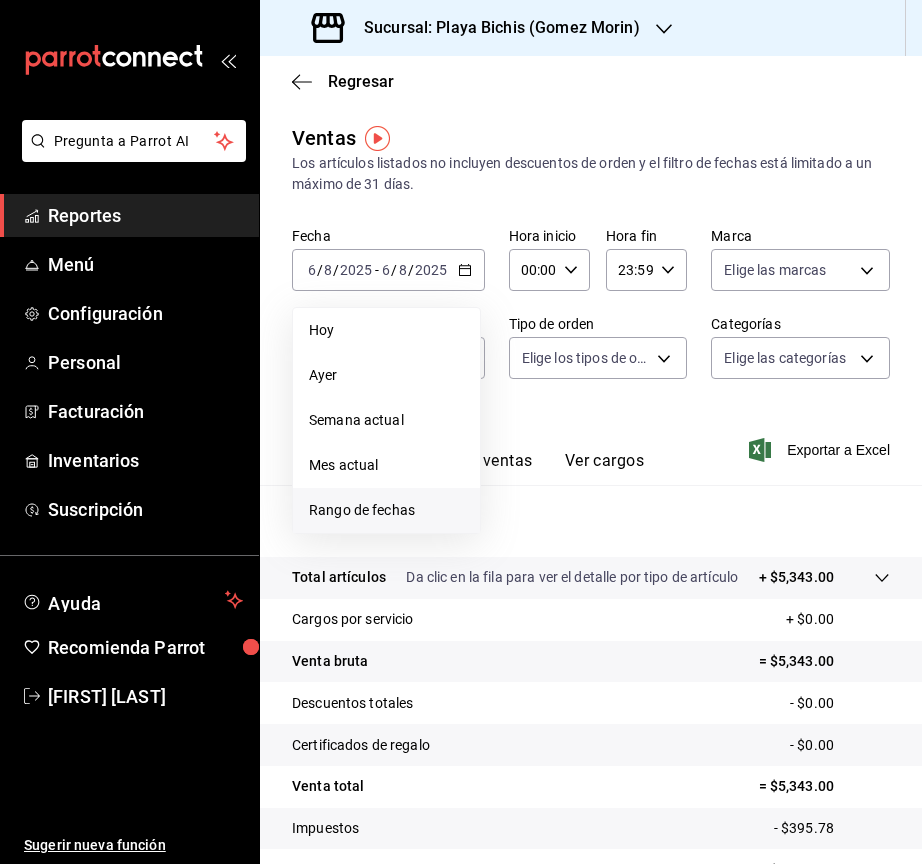 click on "Rango de fechas" at bounding box center (386, 510) 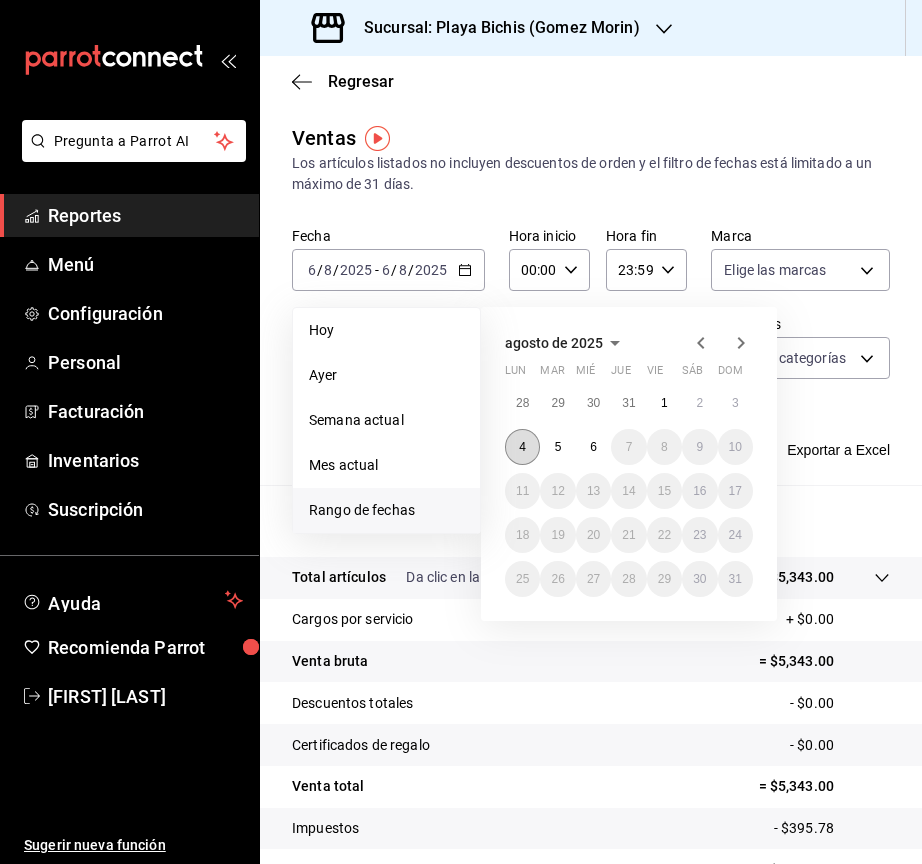 click on "4" at bounding box center (522, 447) 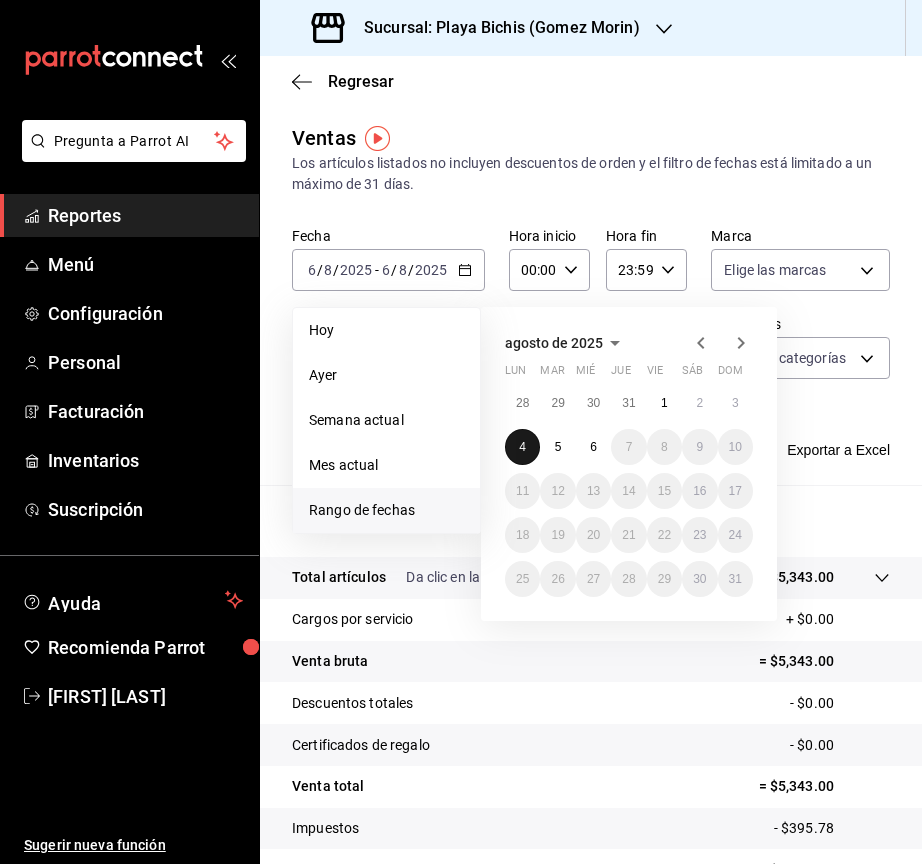 click on "4" at bounding box center [522, 447] 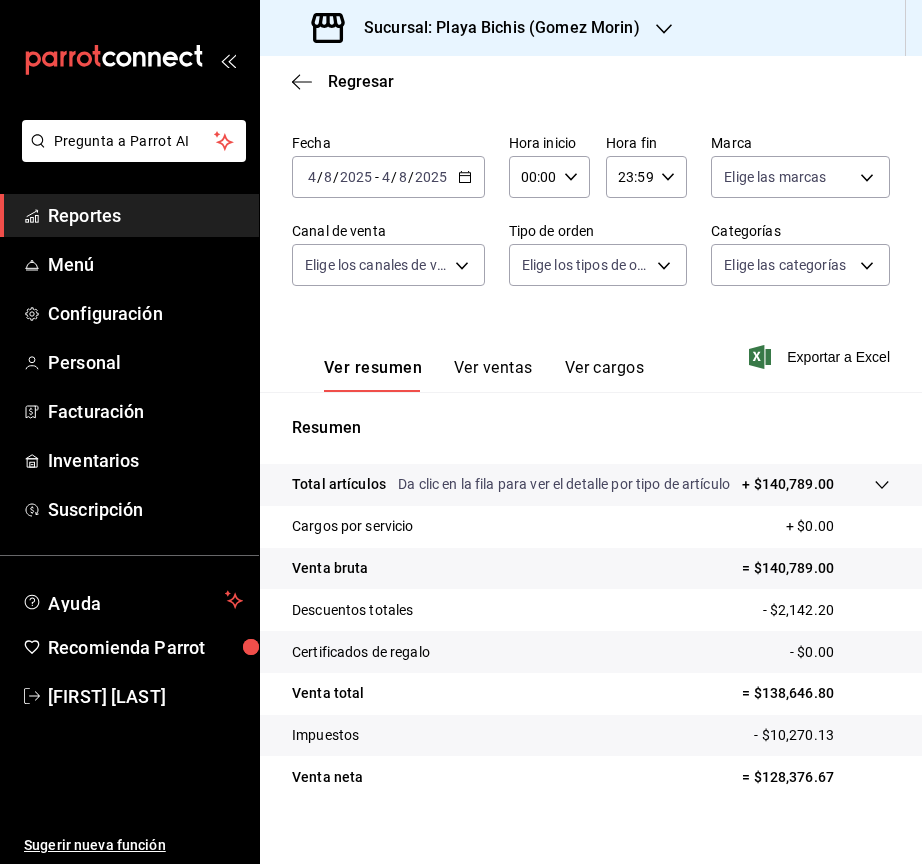 scroll, scrollTop: 115, scrollLeft: 0, axis: vertical 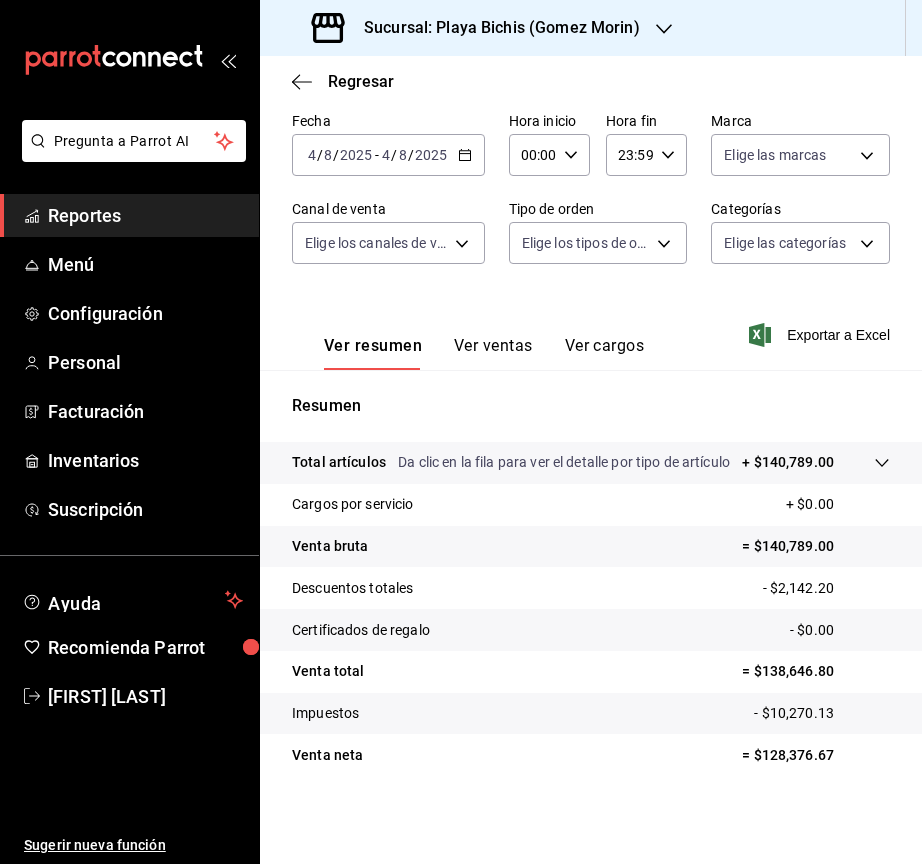 click 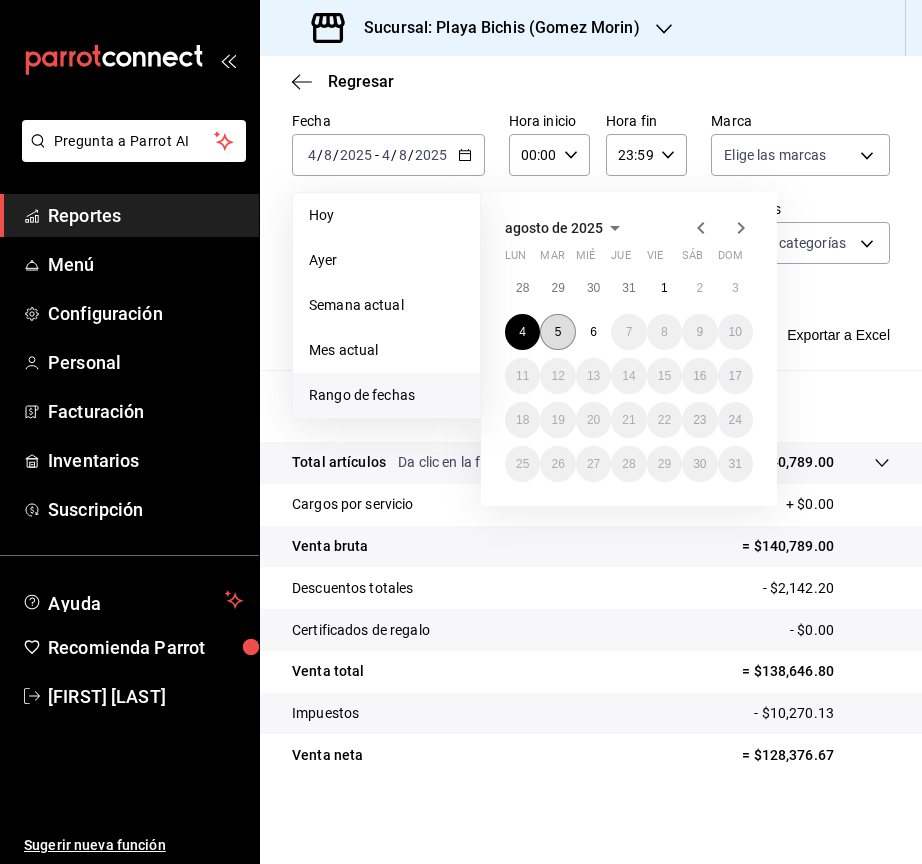 click on "5" at bounding box center (557, 332) 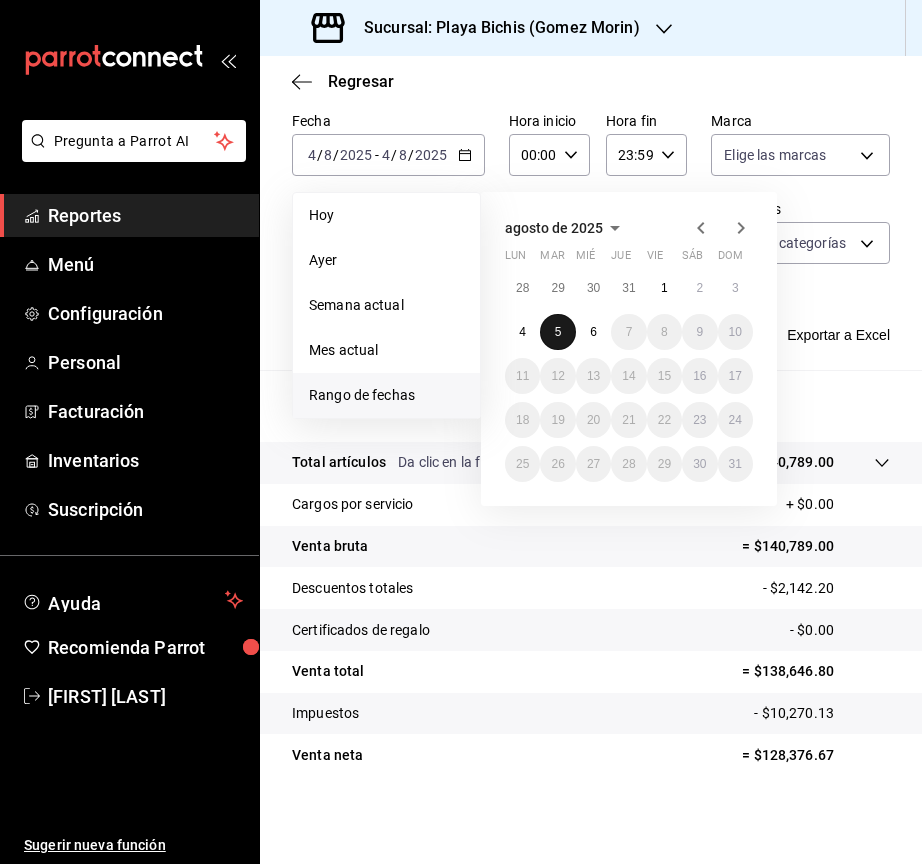click on "5" at bounding box center [558, 332] 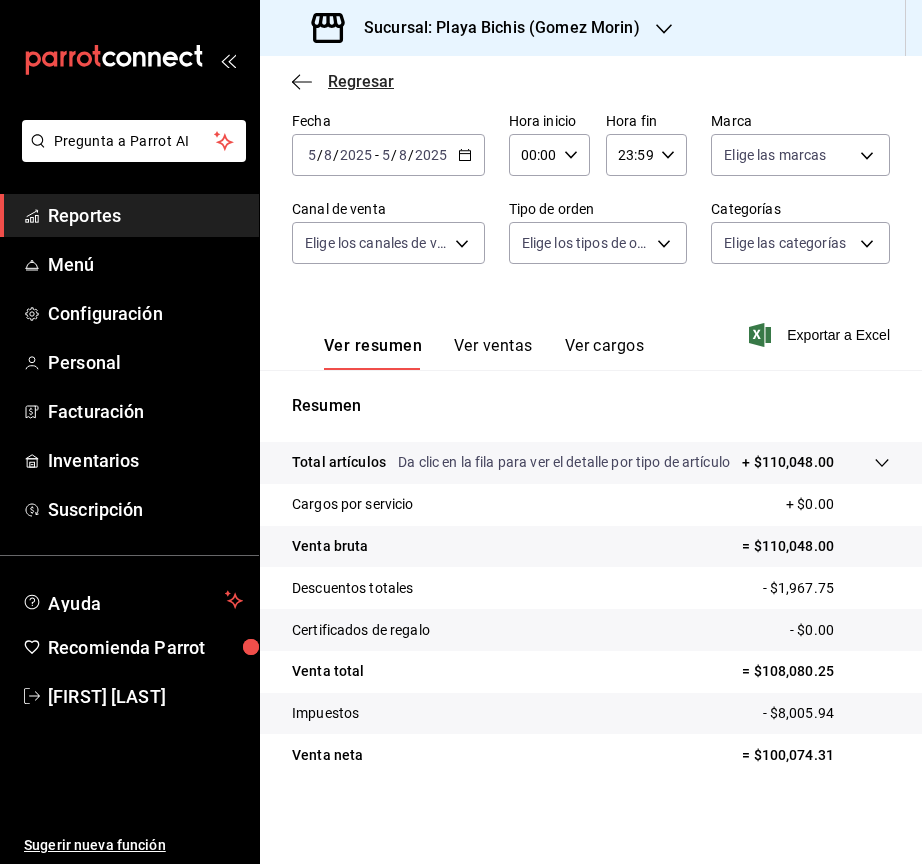 click 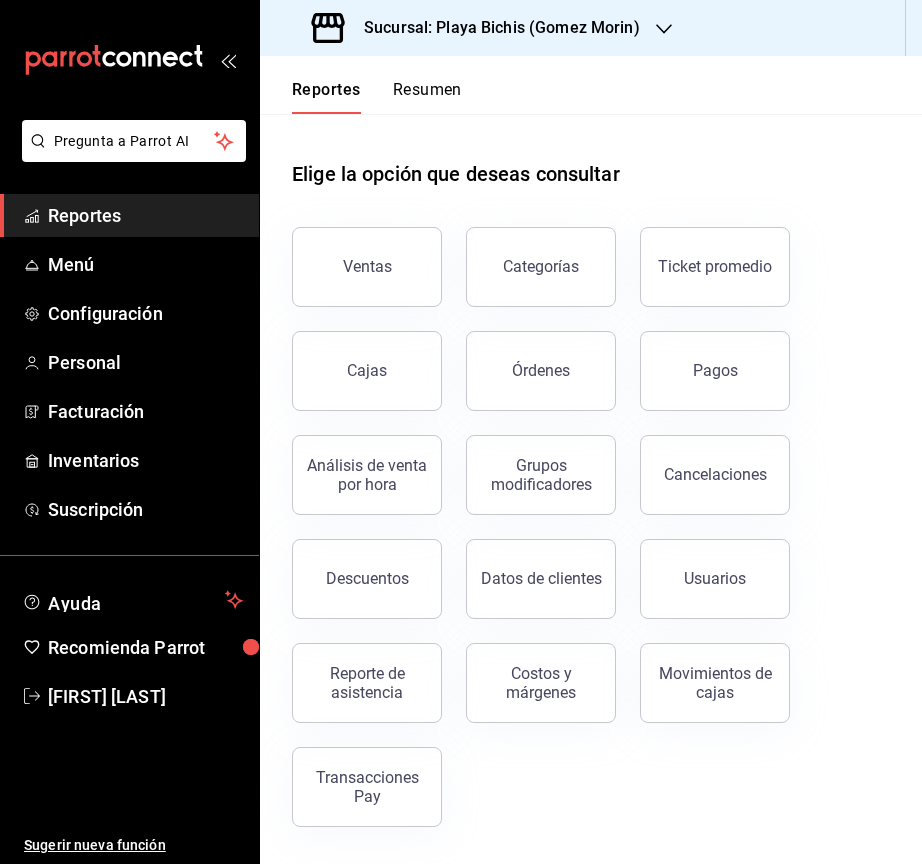 click on "Pagos" at bounding box center [715, 371] 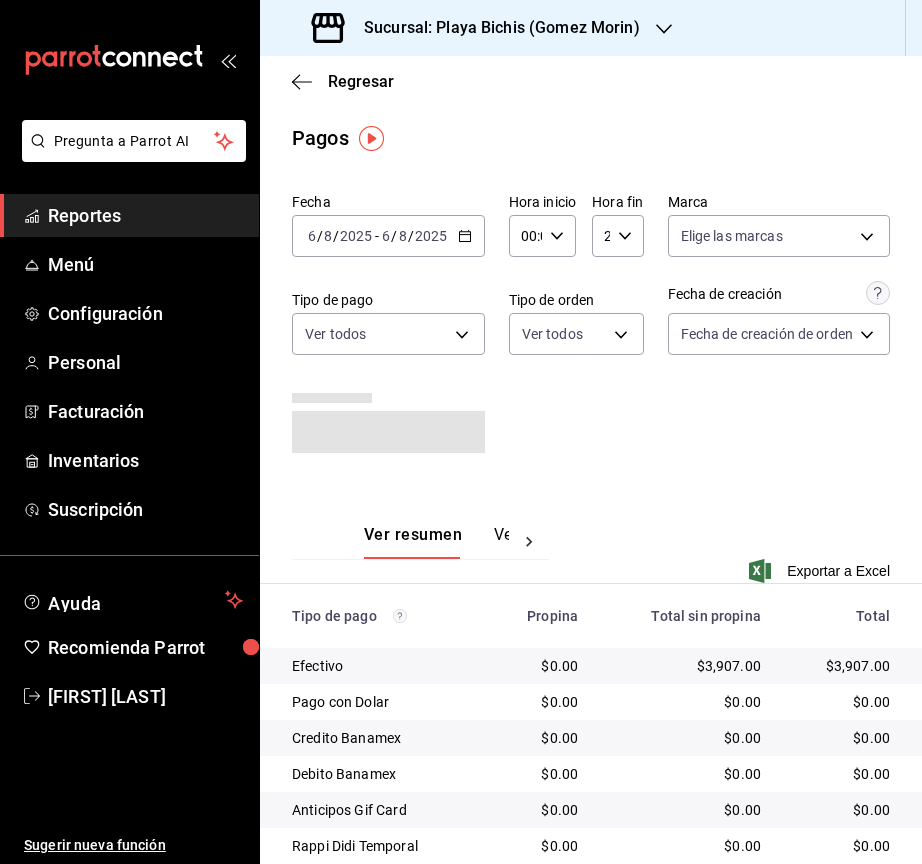 click 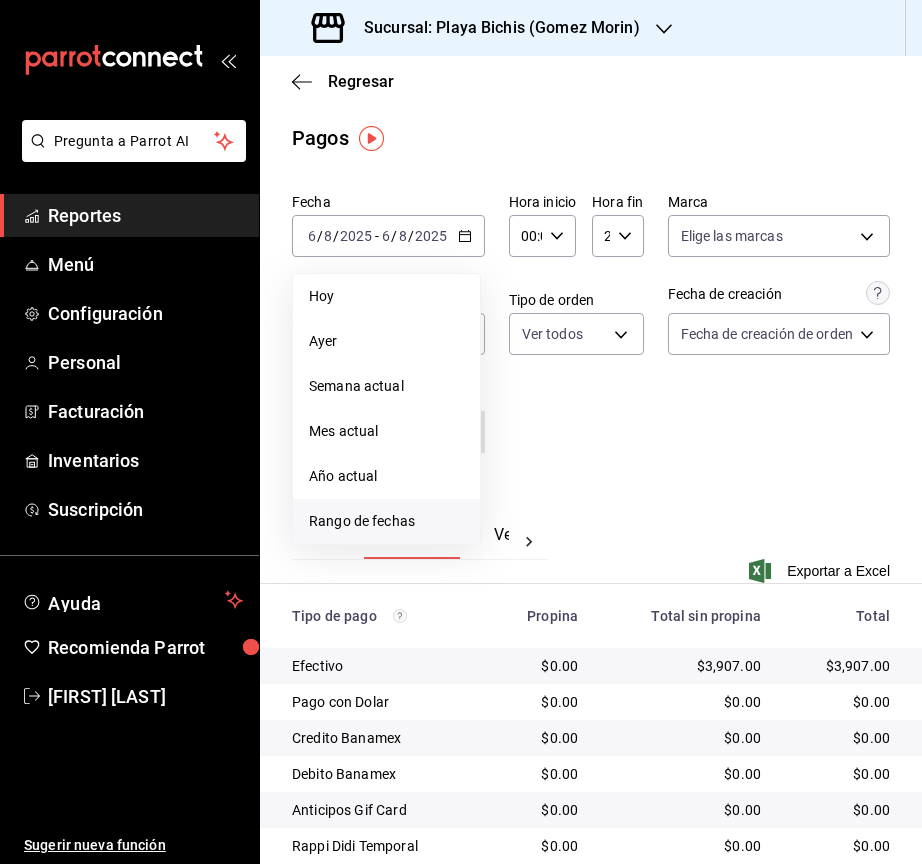 click on "Rango de fechas" at bounding box center [386, 521] 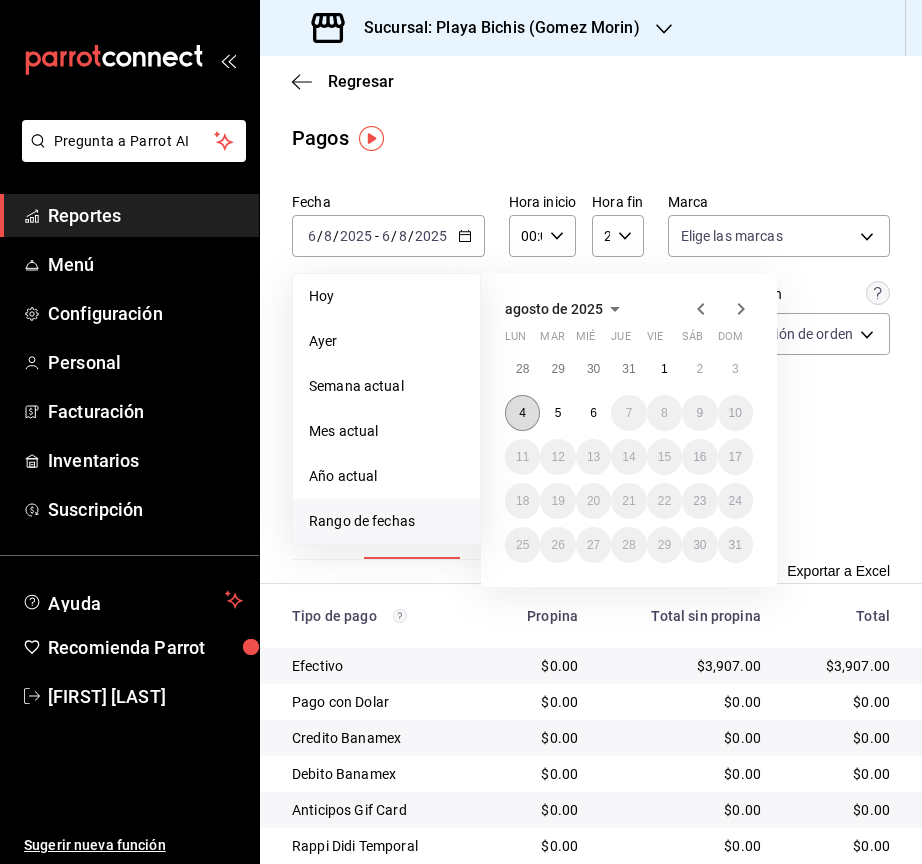 click on "4" at bounding box center [522, 413] 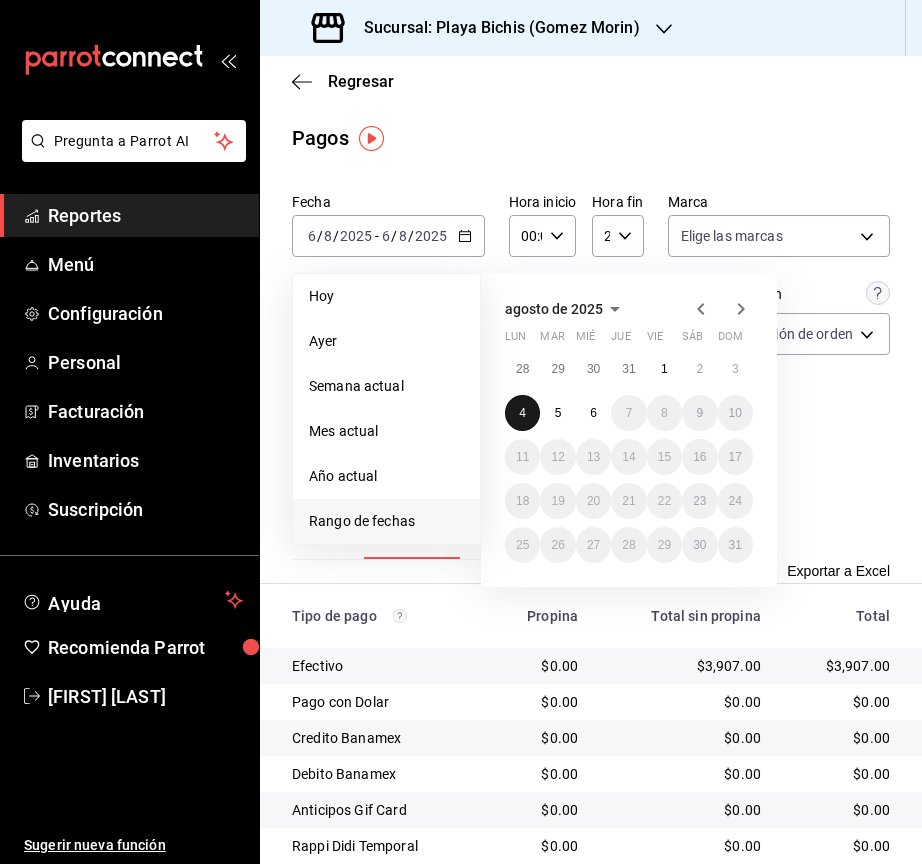click on "4" at bounding box center [522, 413] 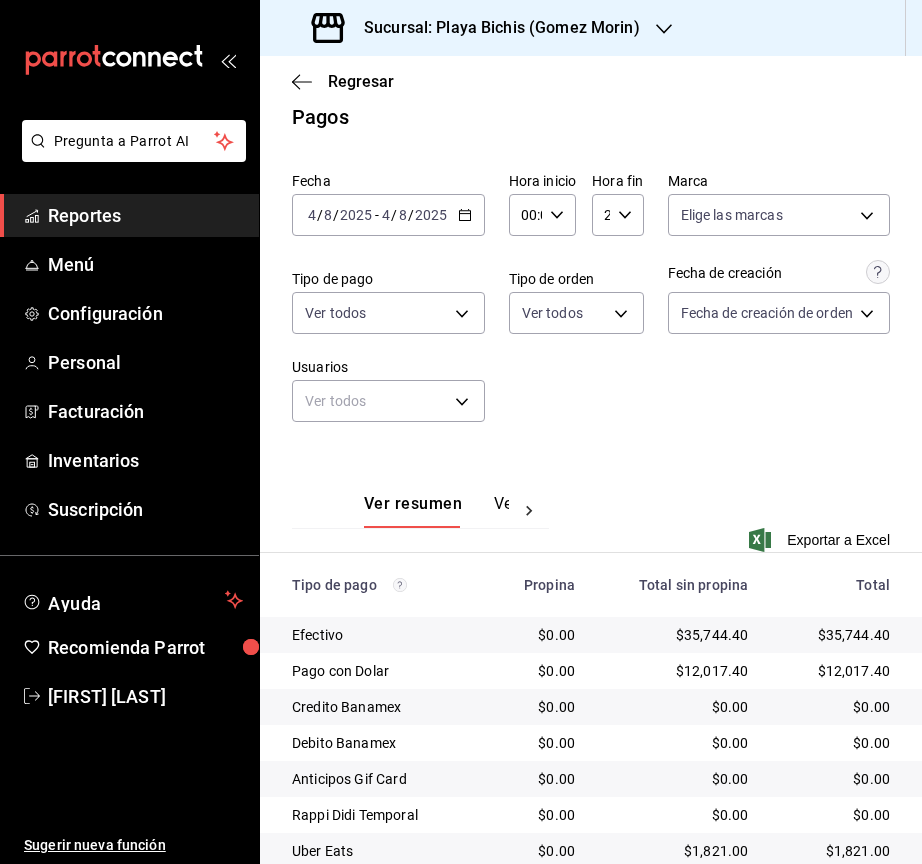 scroll, scrollTop: 0, scrollLeft: 0, axis: both 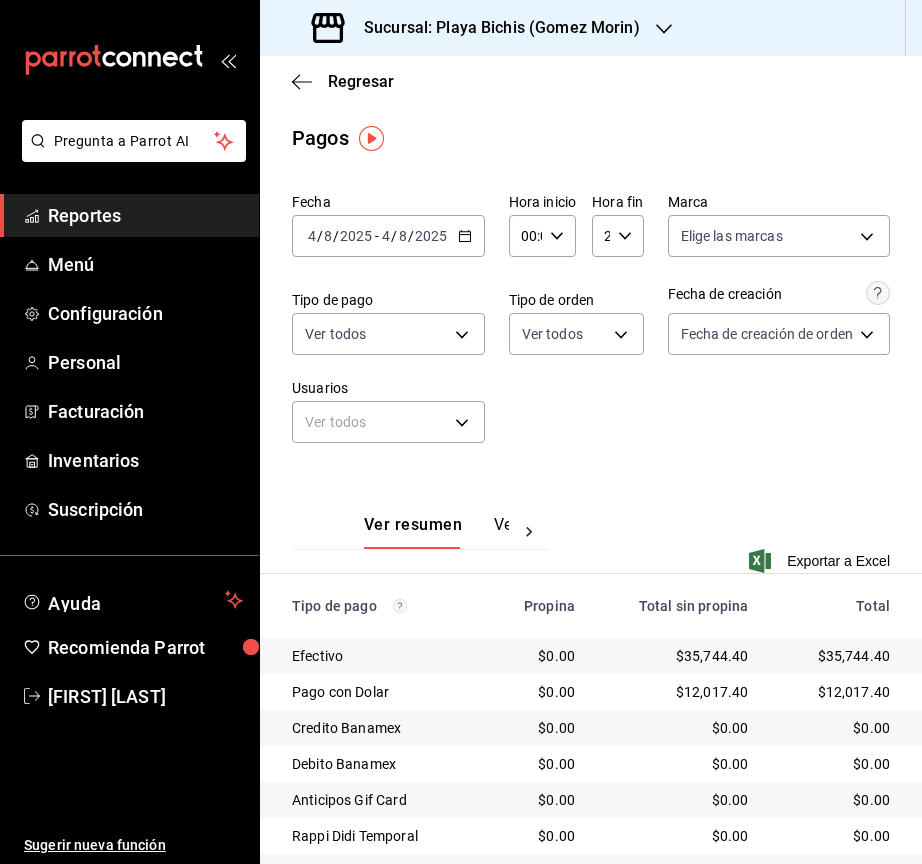click 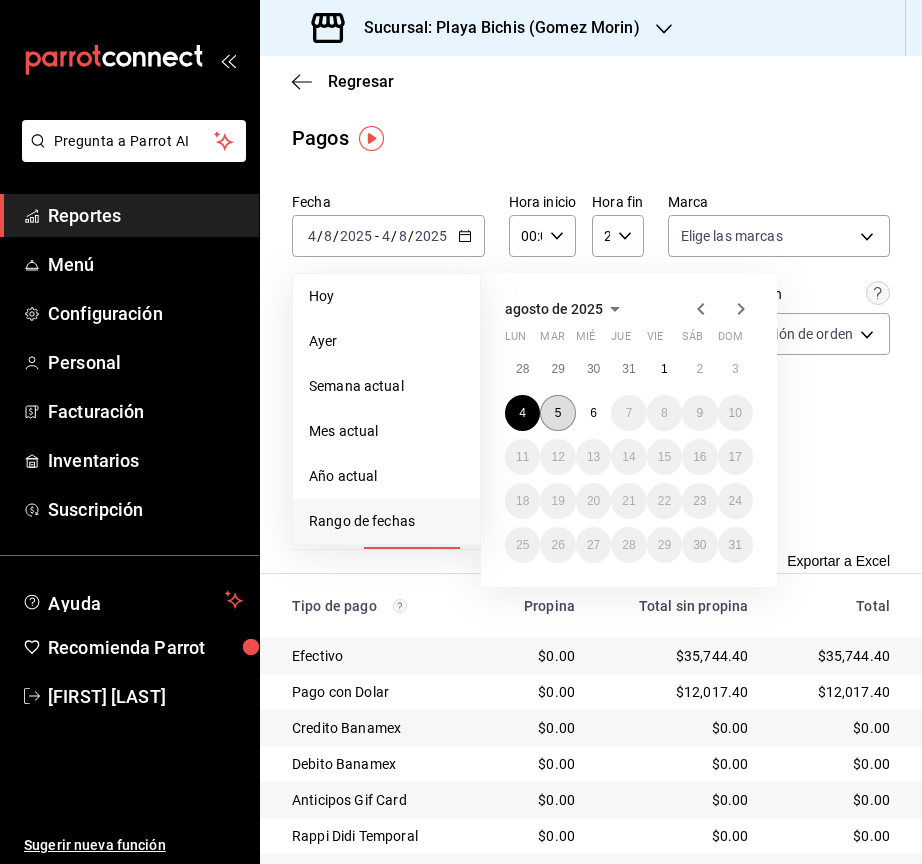 click on "5" at bounding box center [558, 413] 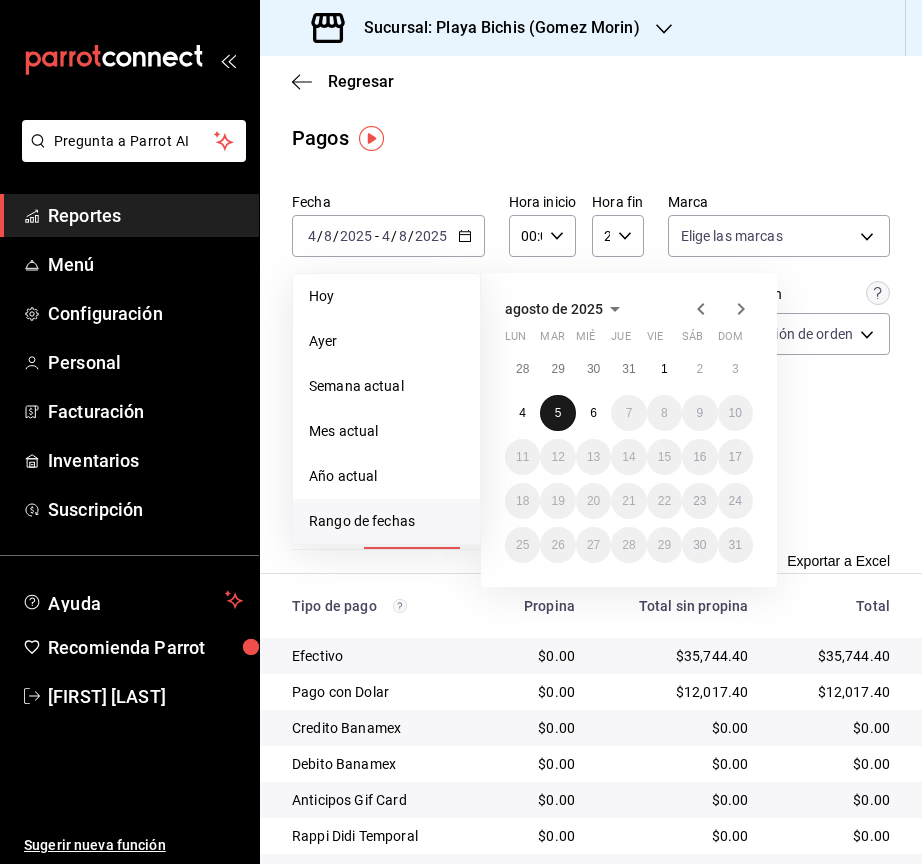 click on "5" at bounding box center (558, 413) 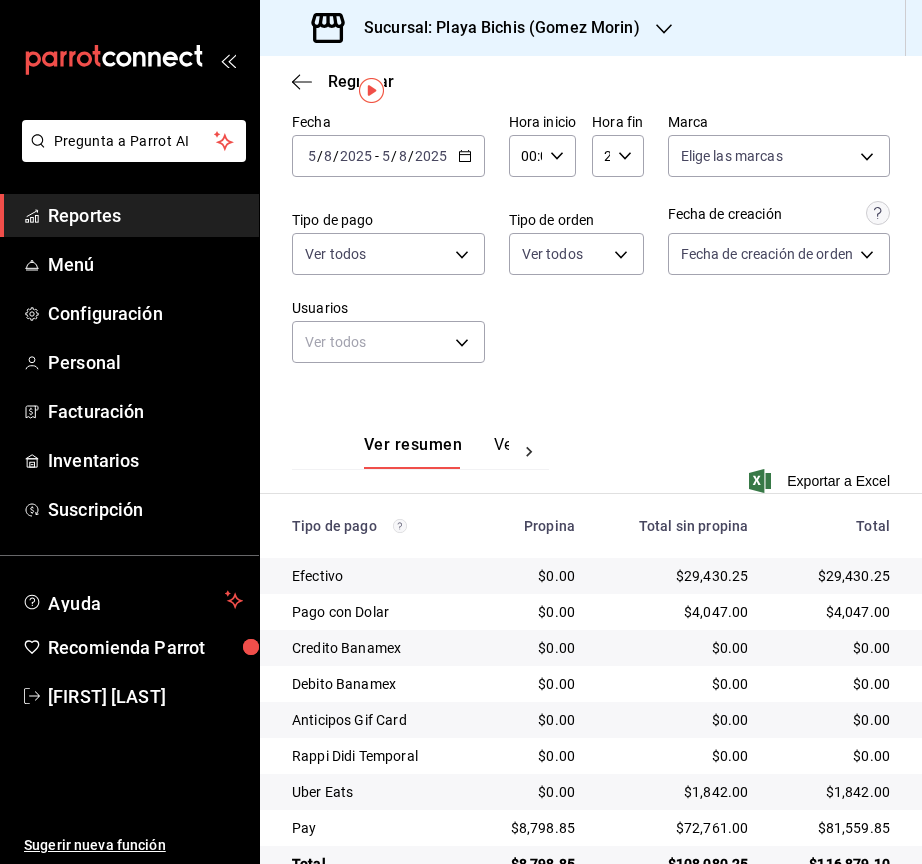 scroll, scrollTop: 130, scrollLeft: 0, axis: vertical 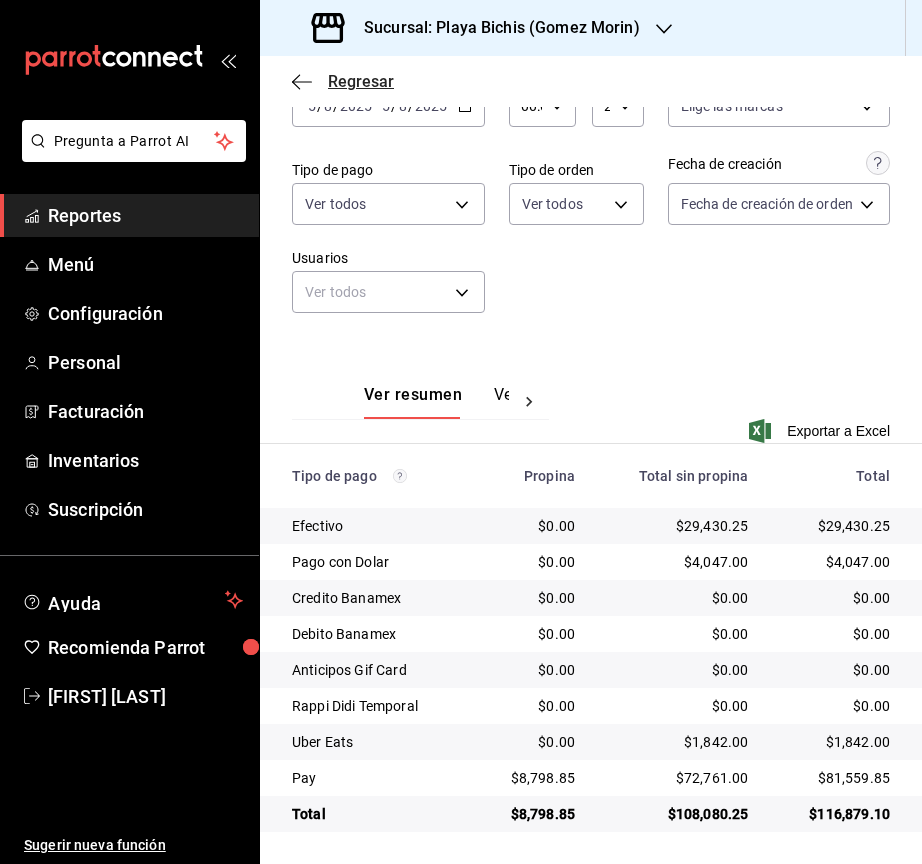 click 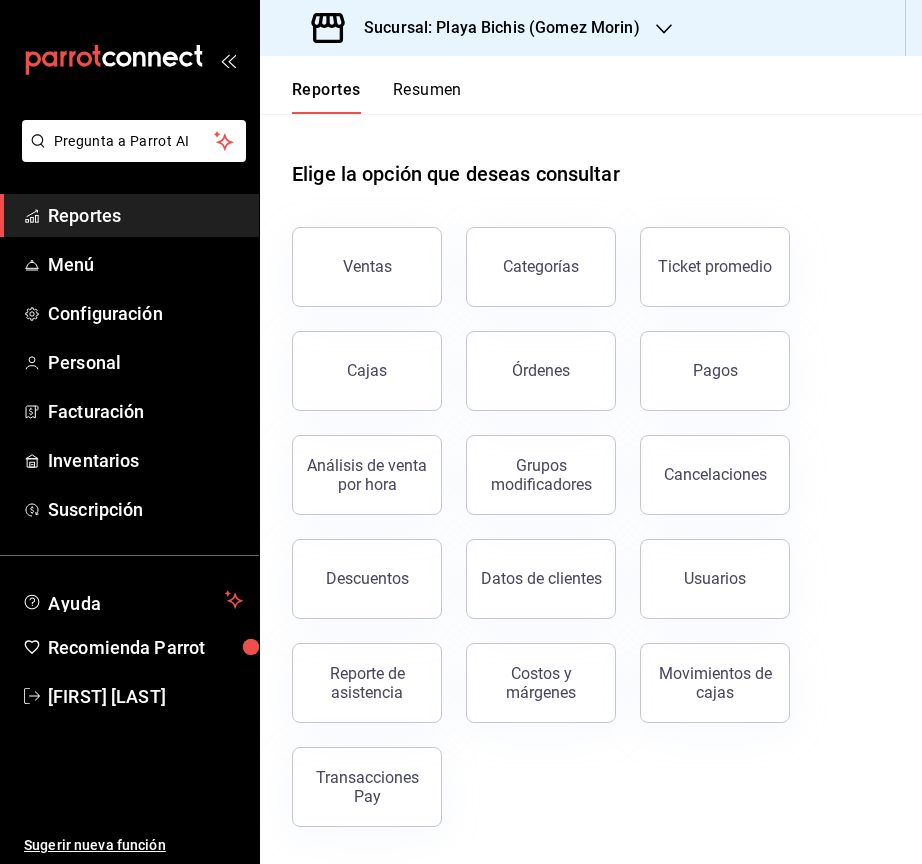 click on "Sucursal: Playa Bichis (Gomez Morin)" at bounding box center [478, 28] 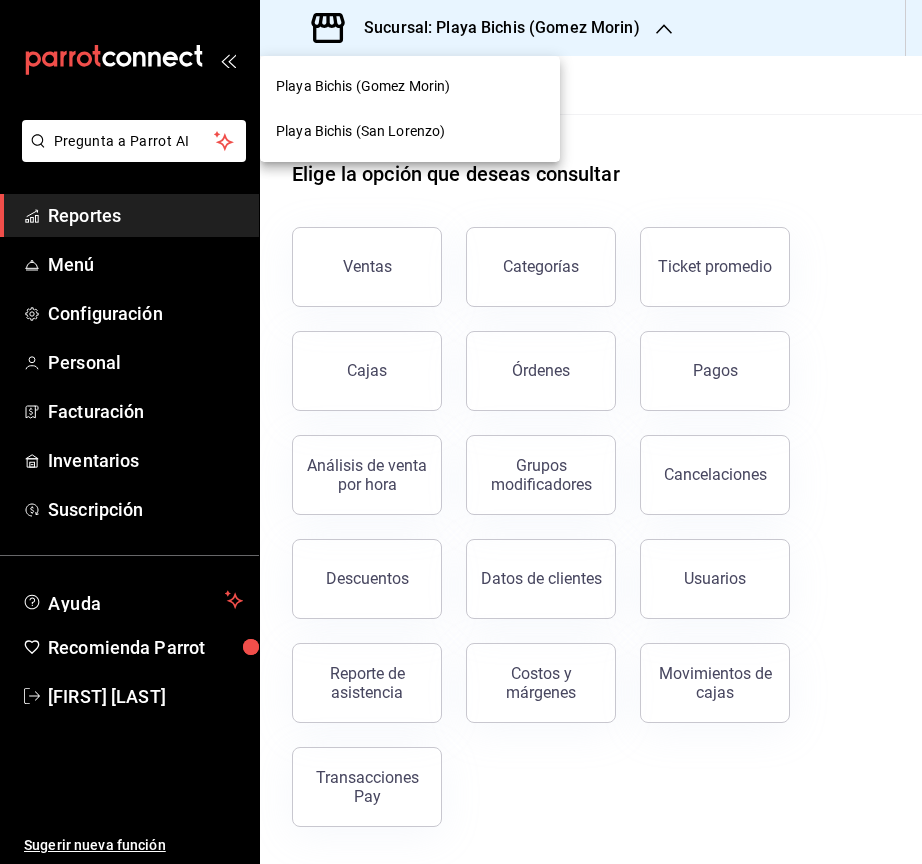click at bounding box center [461, 432] 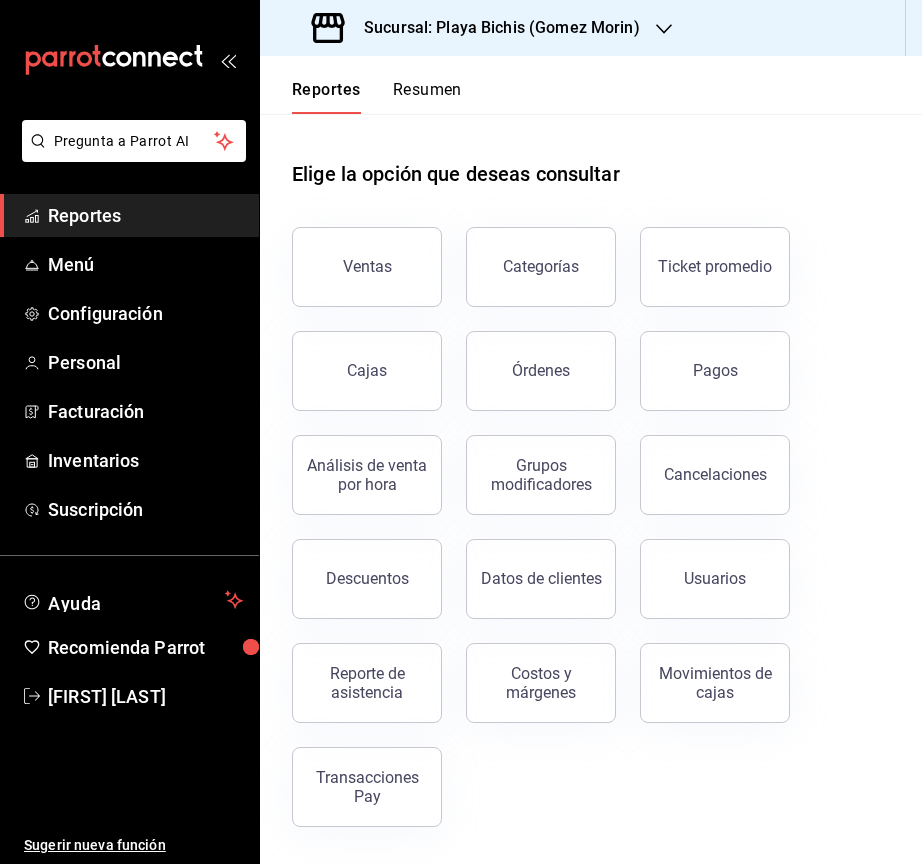 click on "Sucursal: Playa Bichis (Gomez Morin)" at bounding box center (478, 28) 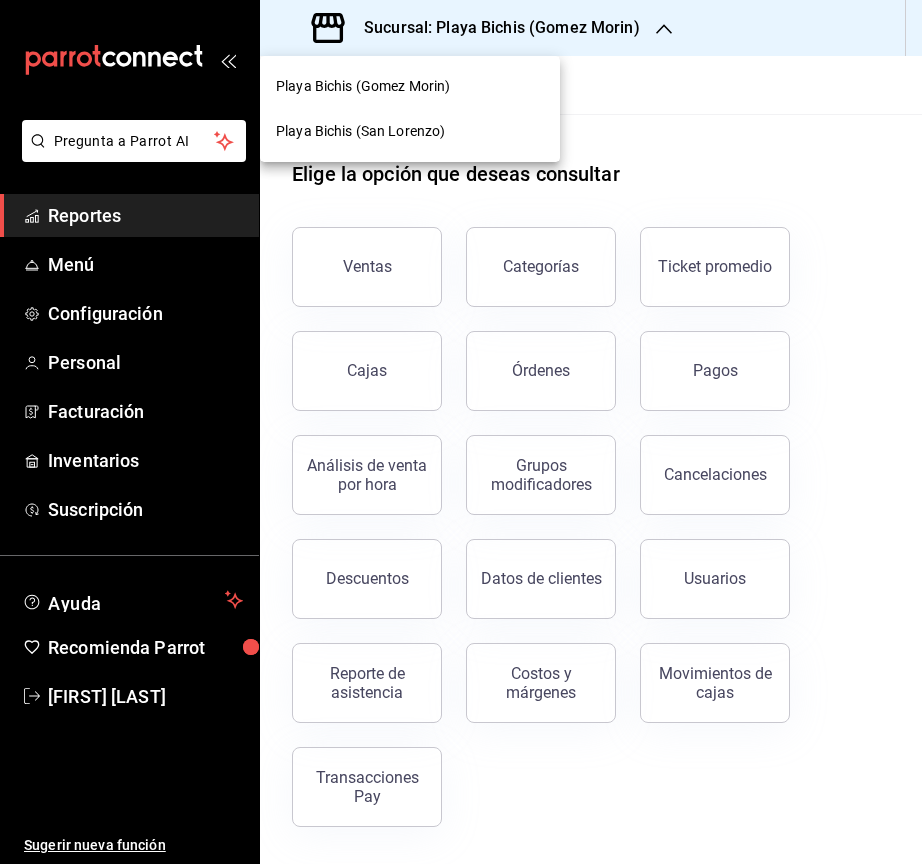 click on "Playa Bichis (San Lorenzo)" at bounding box center (410, 131) 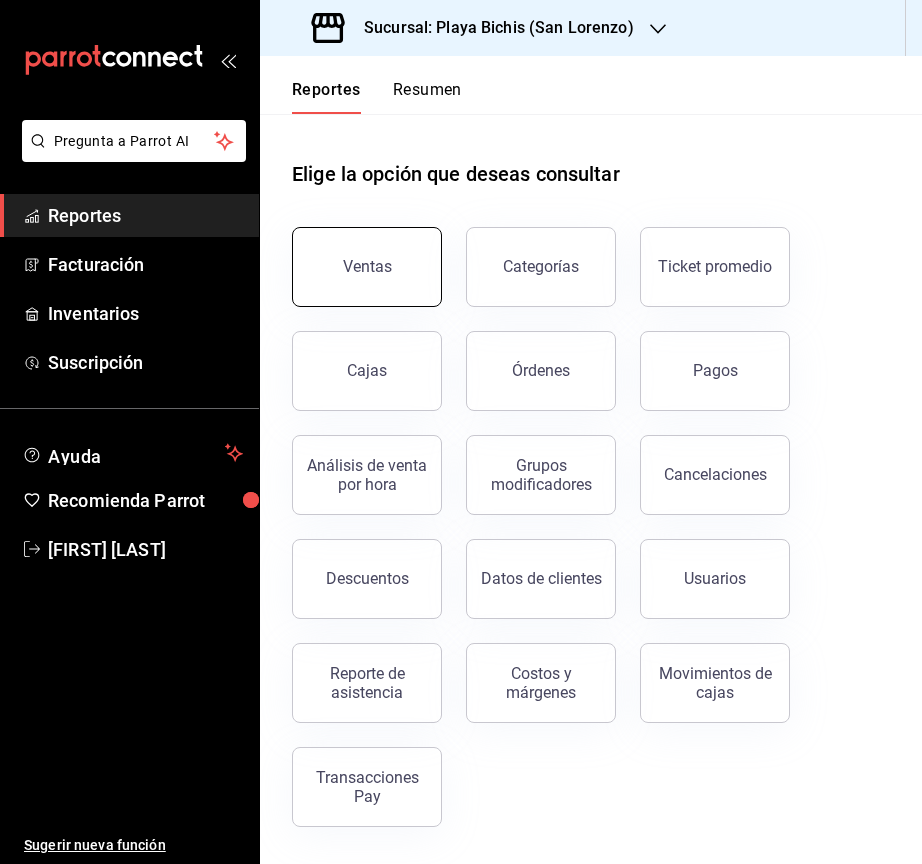 click on "Ventas" at bounding box center [367, 267] 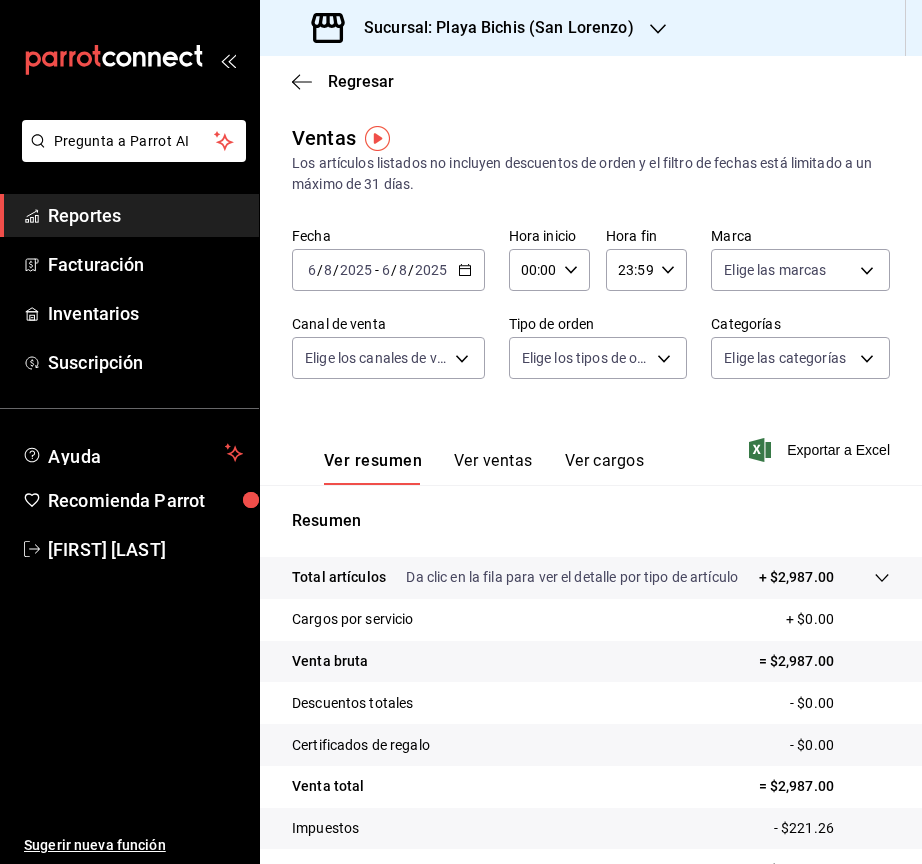 click 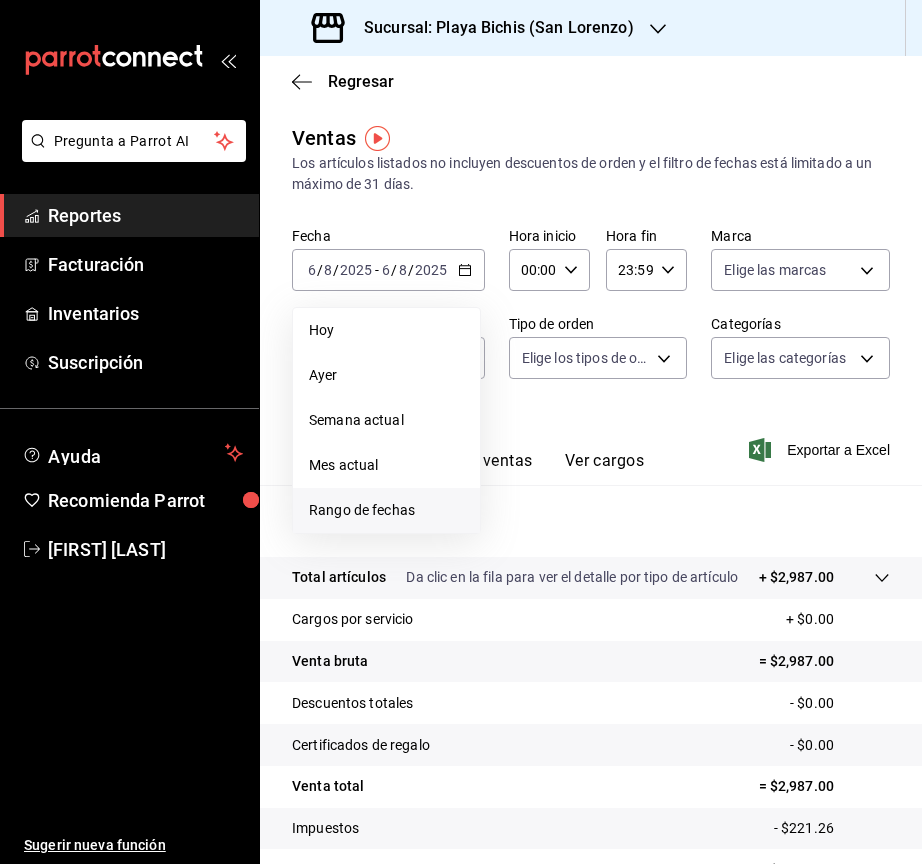 click on "Rango de fechas" at bounding box center [386, 510] 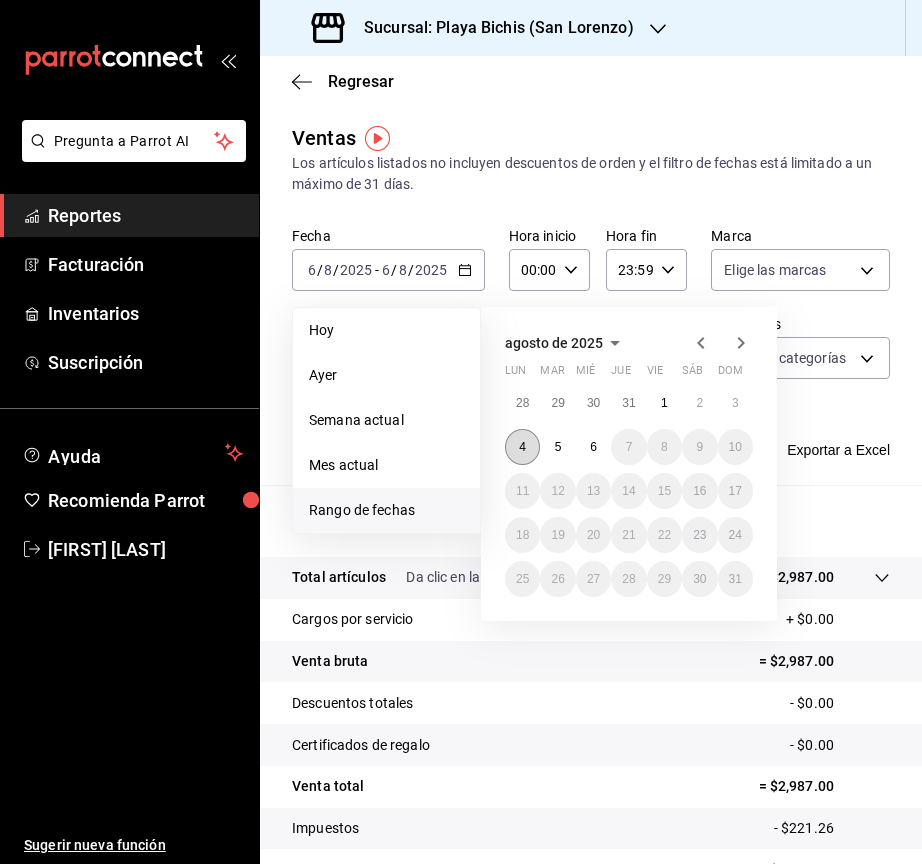 click on "4" at bounding box center (522, 447) 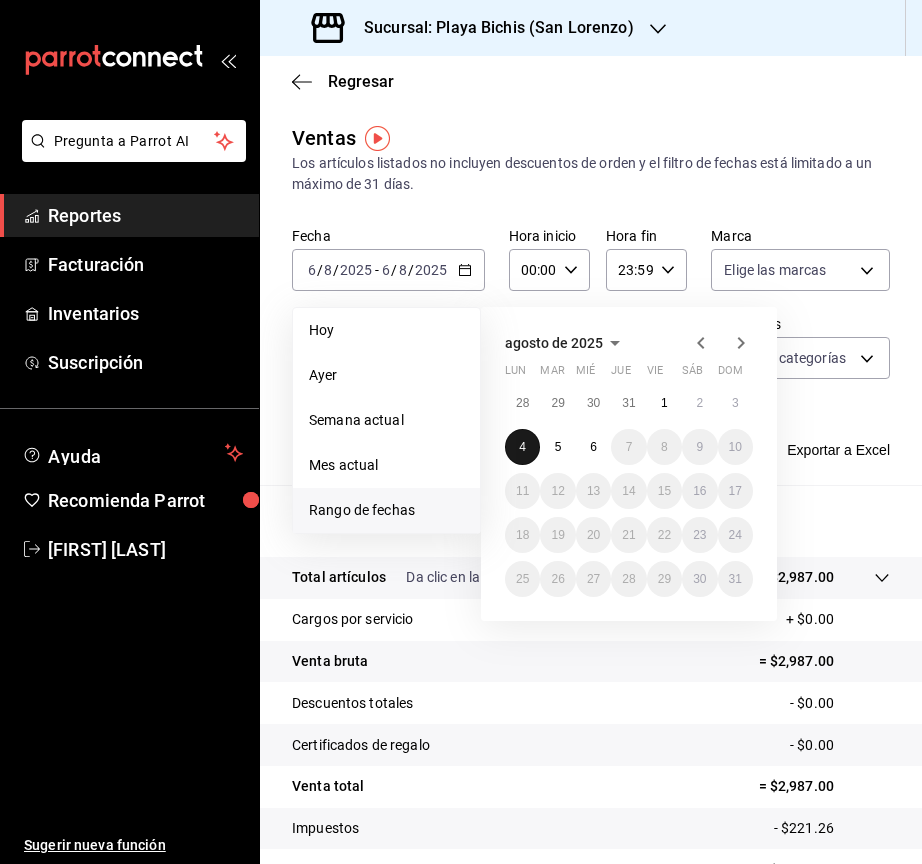 click on "4" at bounding box center [522, 447] 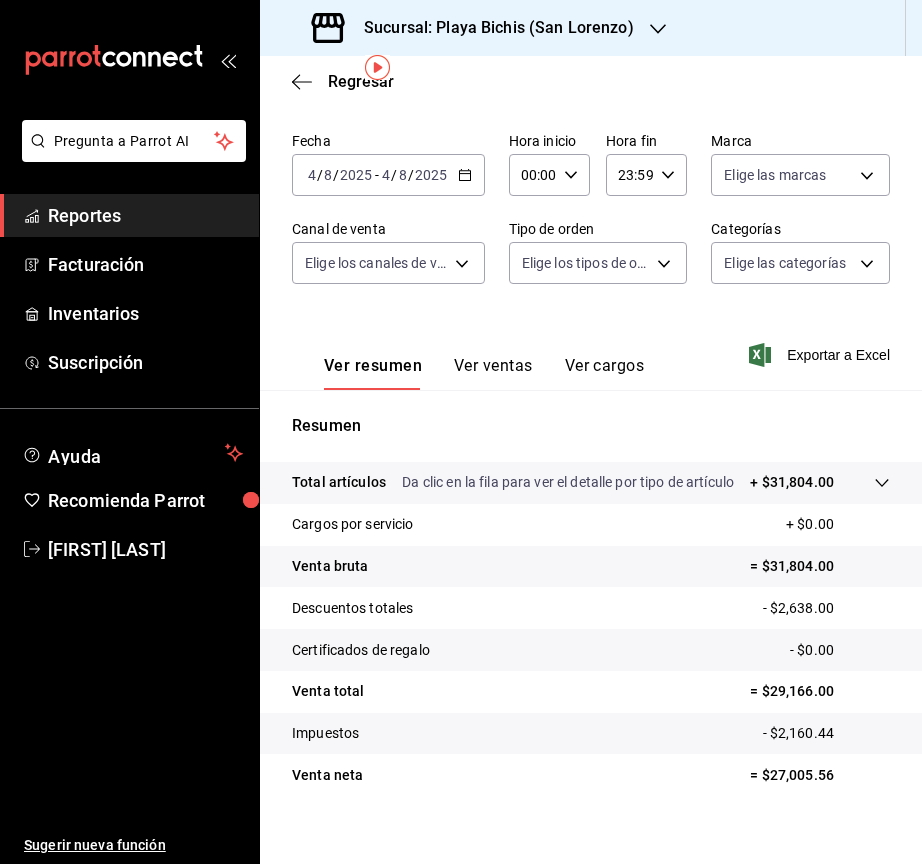 scroll, scrollTop: 115, scrollLeft: 0, axis: vertical 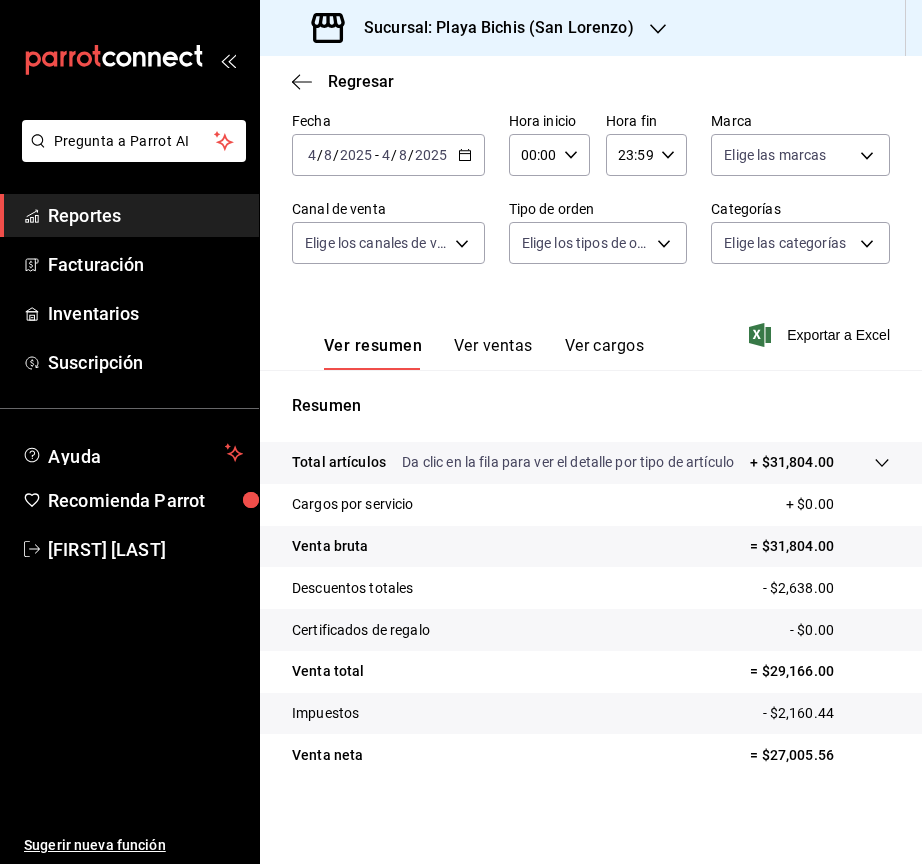 click 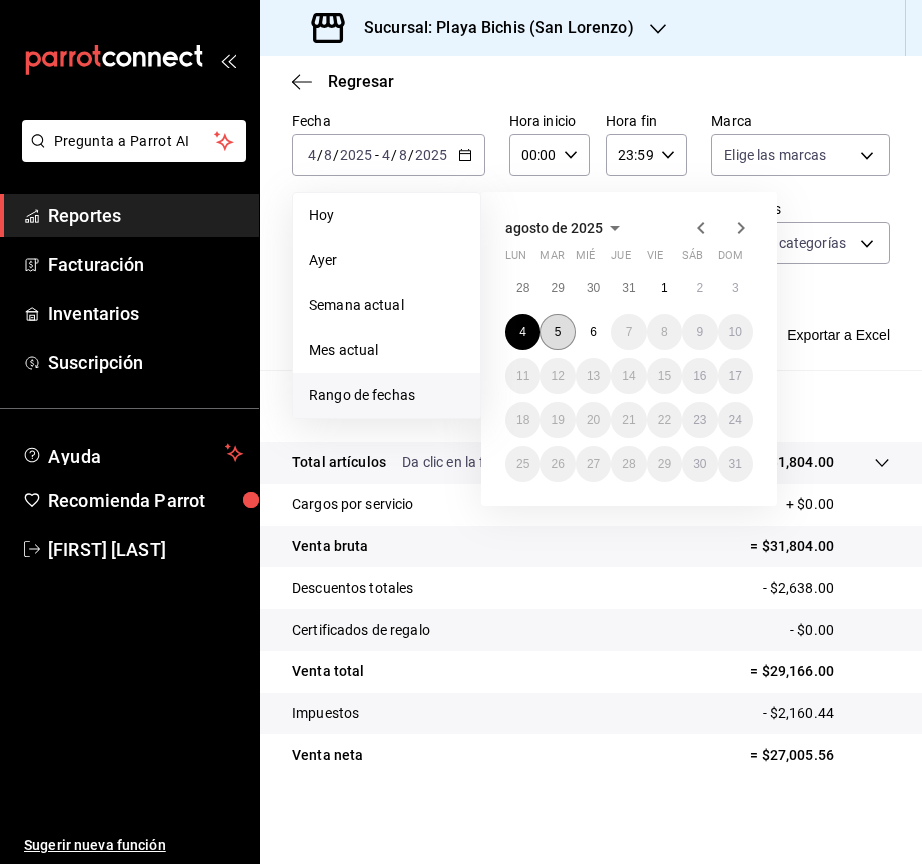 click on "5" at bounding box center [558, 332] 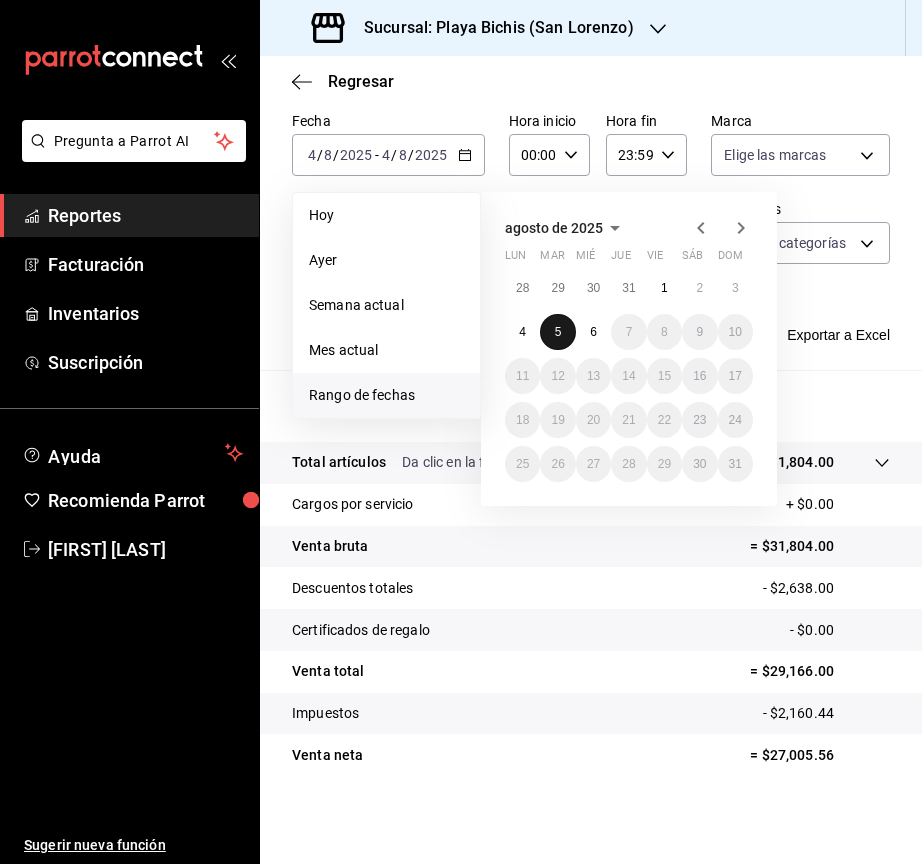 click on "5" at bounding box center [558, 332] 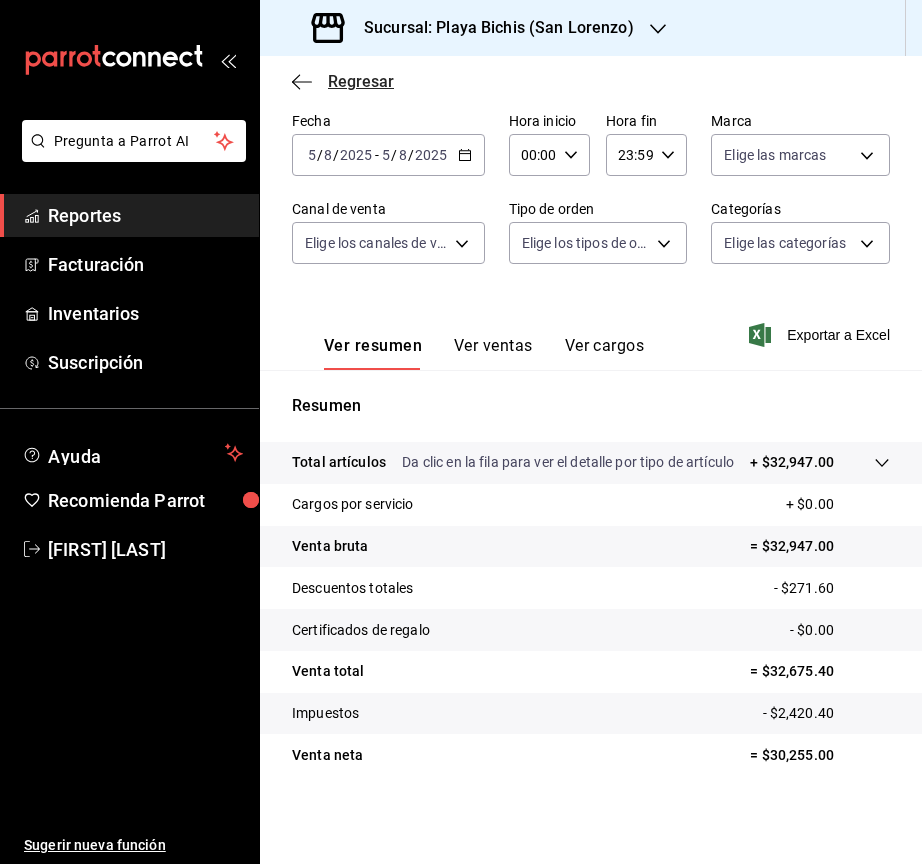 click 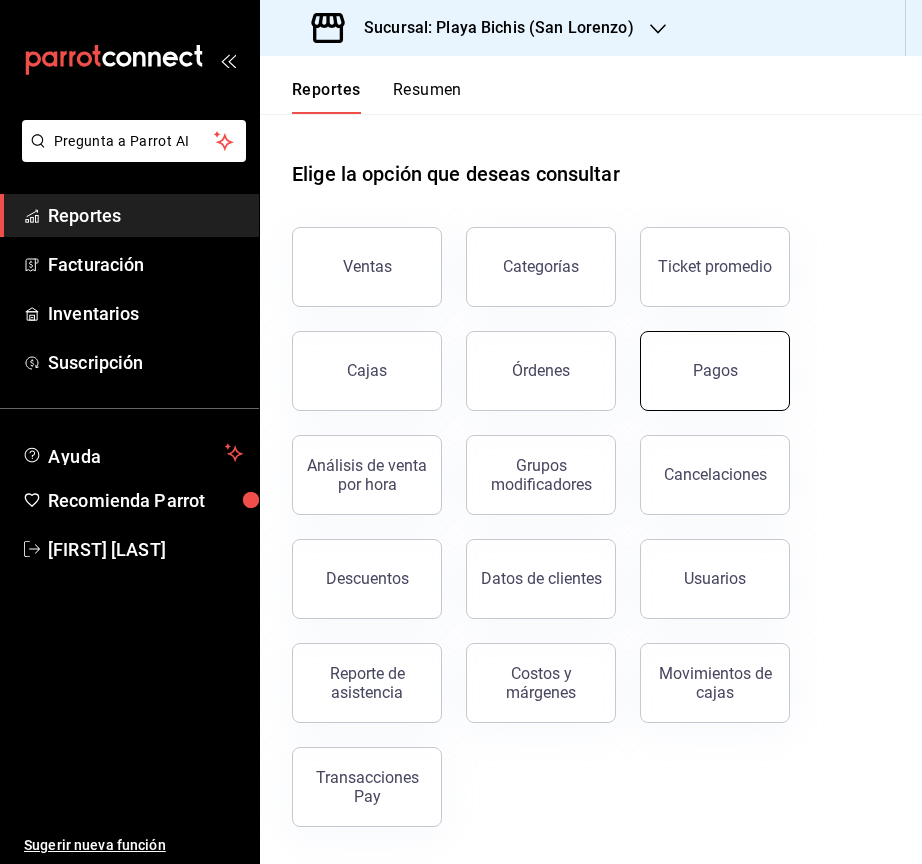 click on "Pagos" at bounding box center [715, 370] 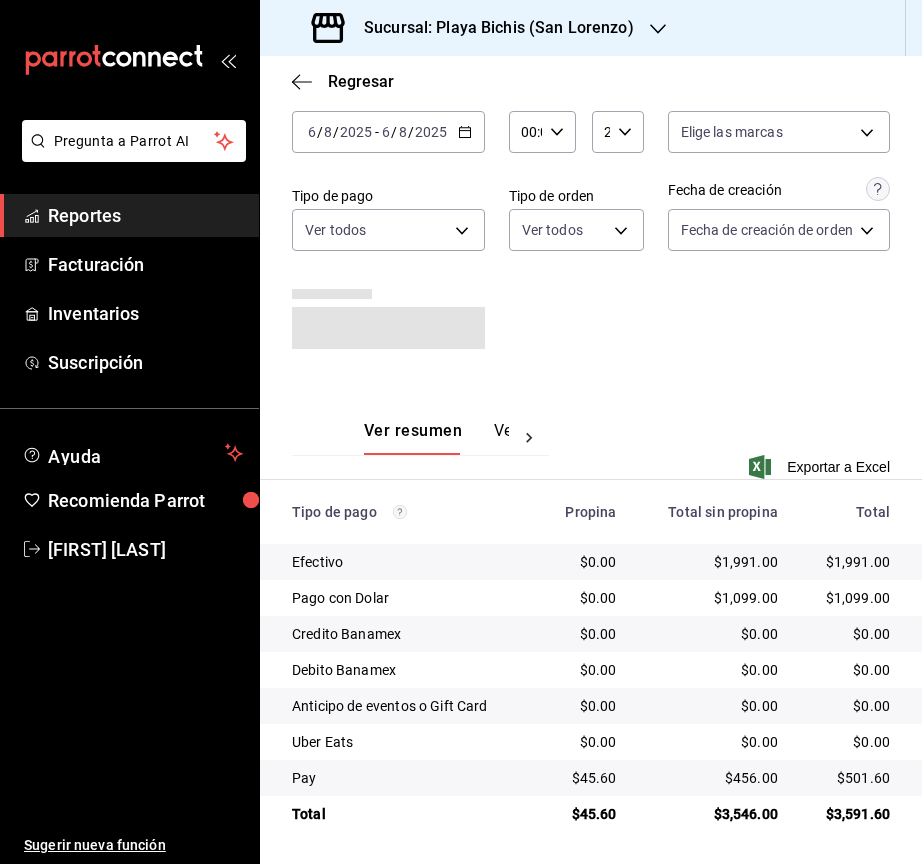 scroll, scrollTop: 94, scrollLeft: 0, axis: vertical 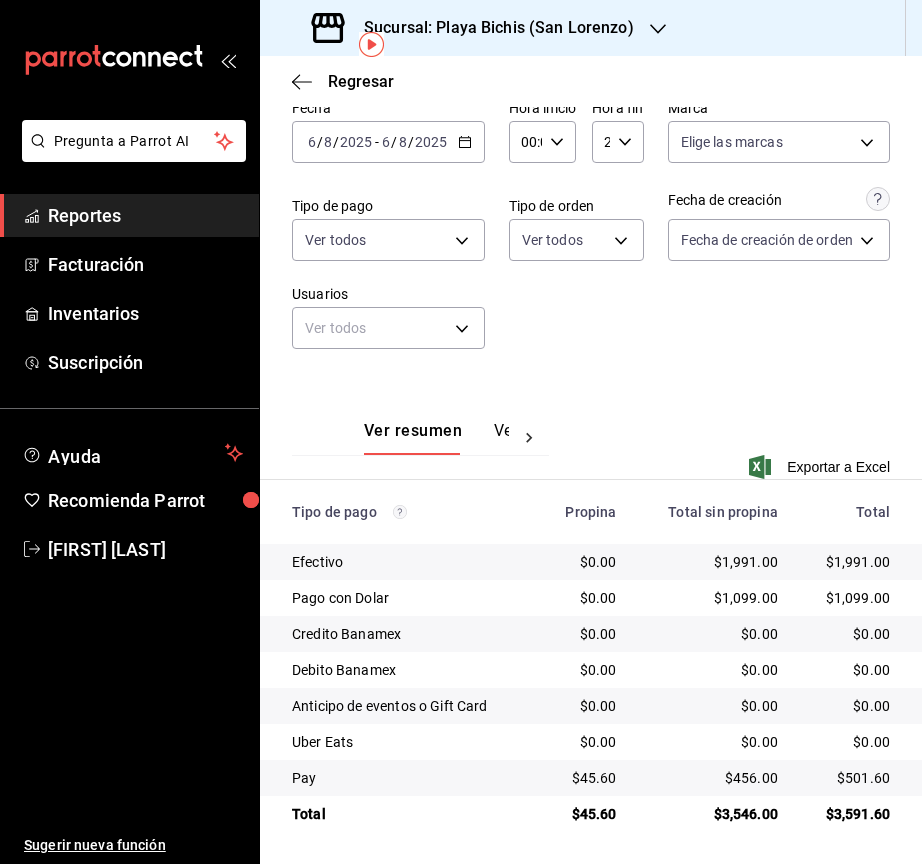 click 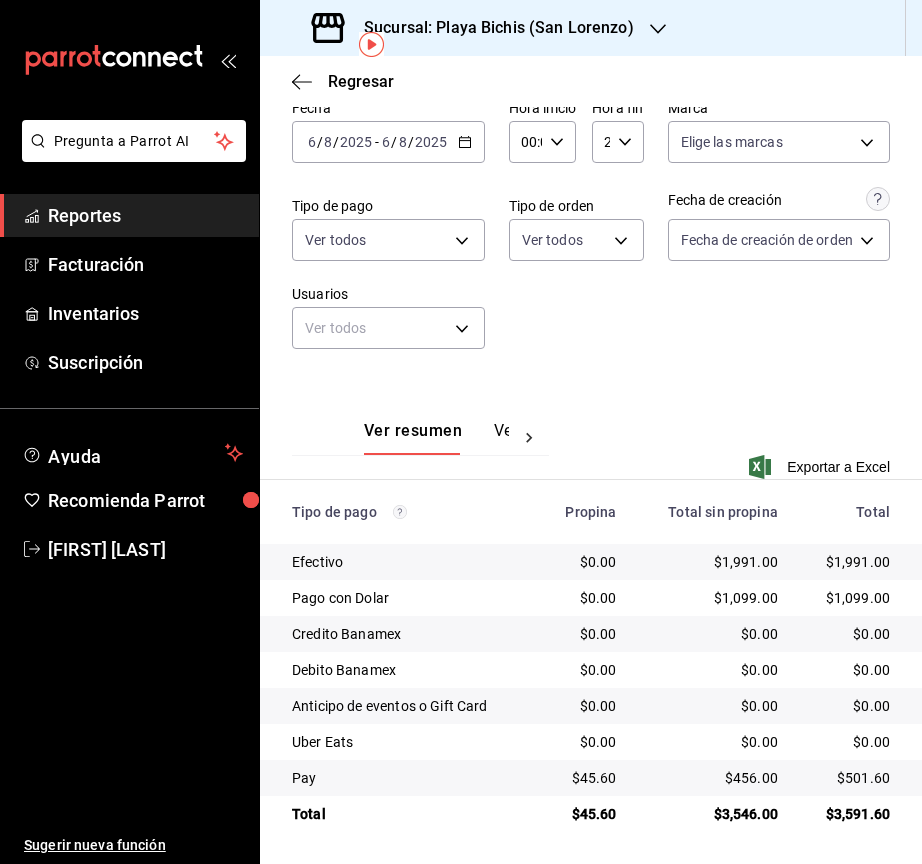click 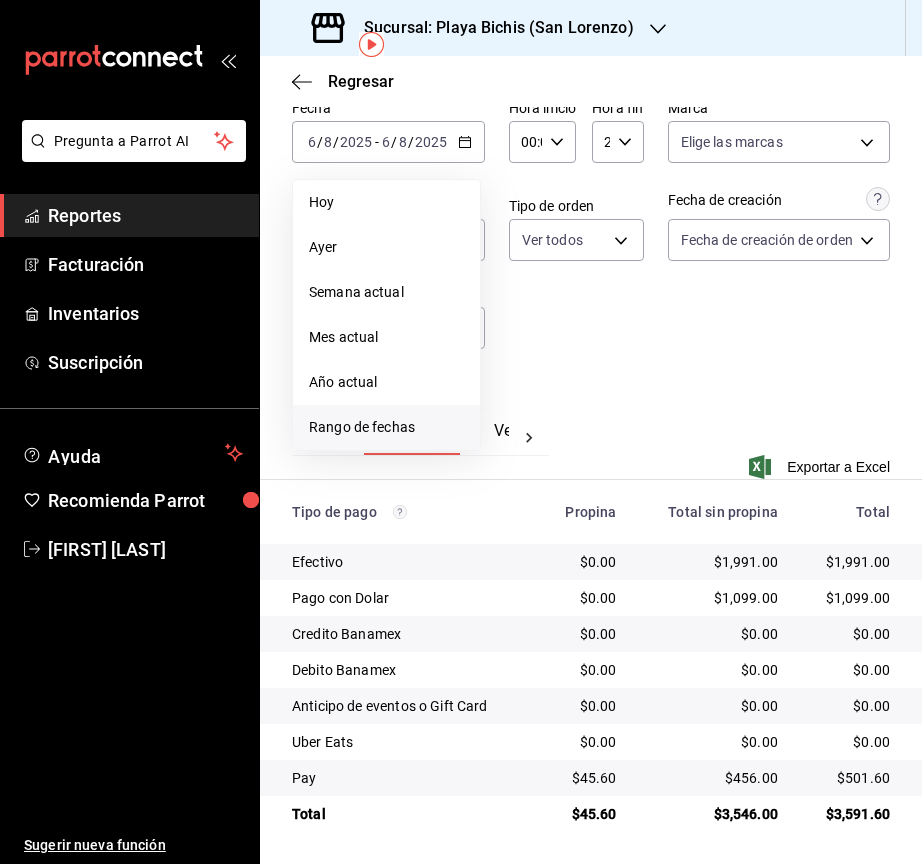 click on "Rango de fechas" at bounding box center [386, 427] 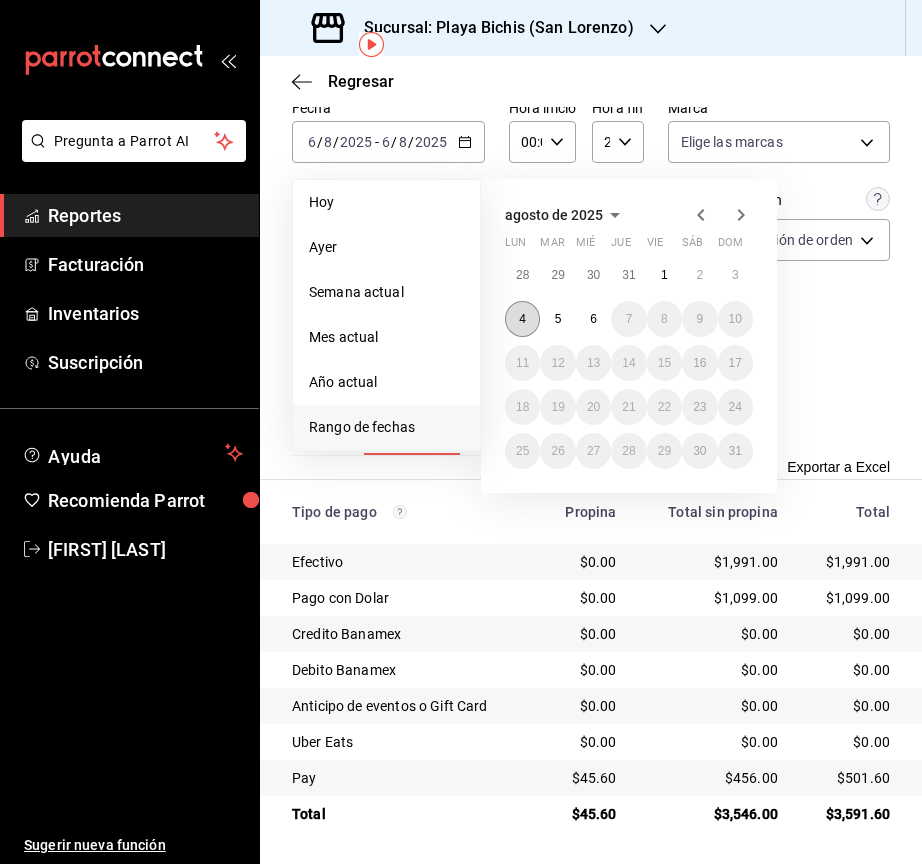 click on "4" at bounding box center [522, 319] 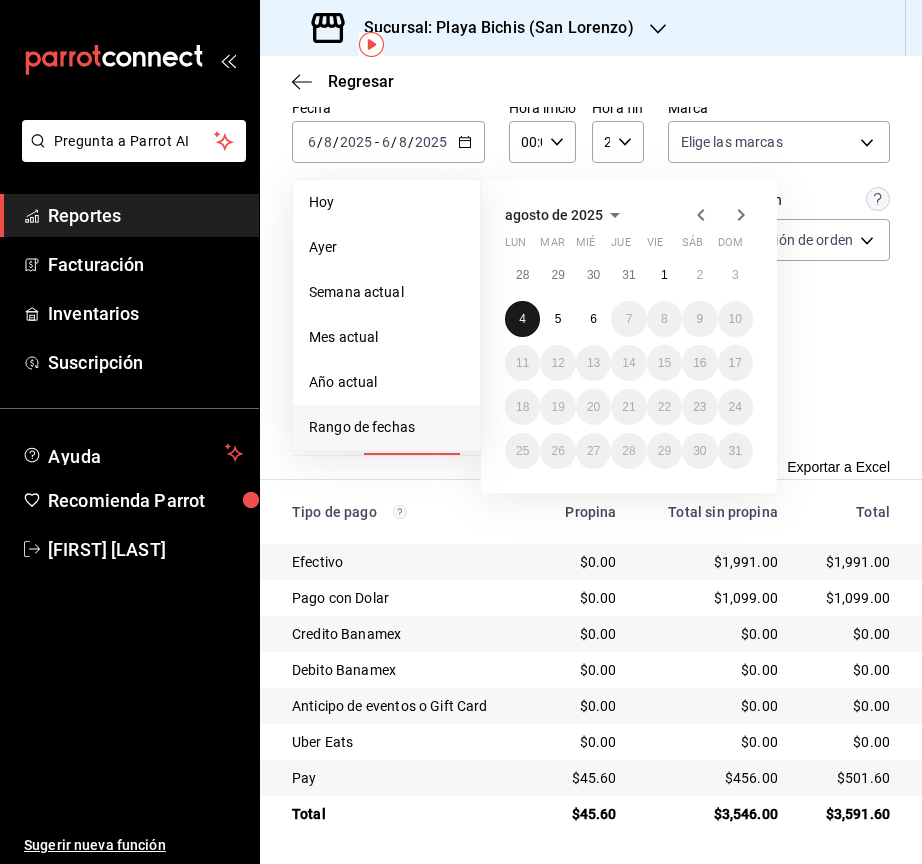 click on "4" at bounding box center [522, 319] 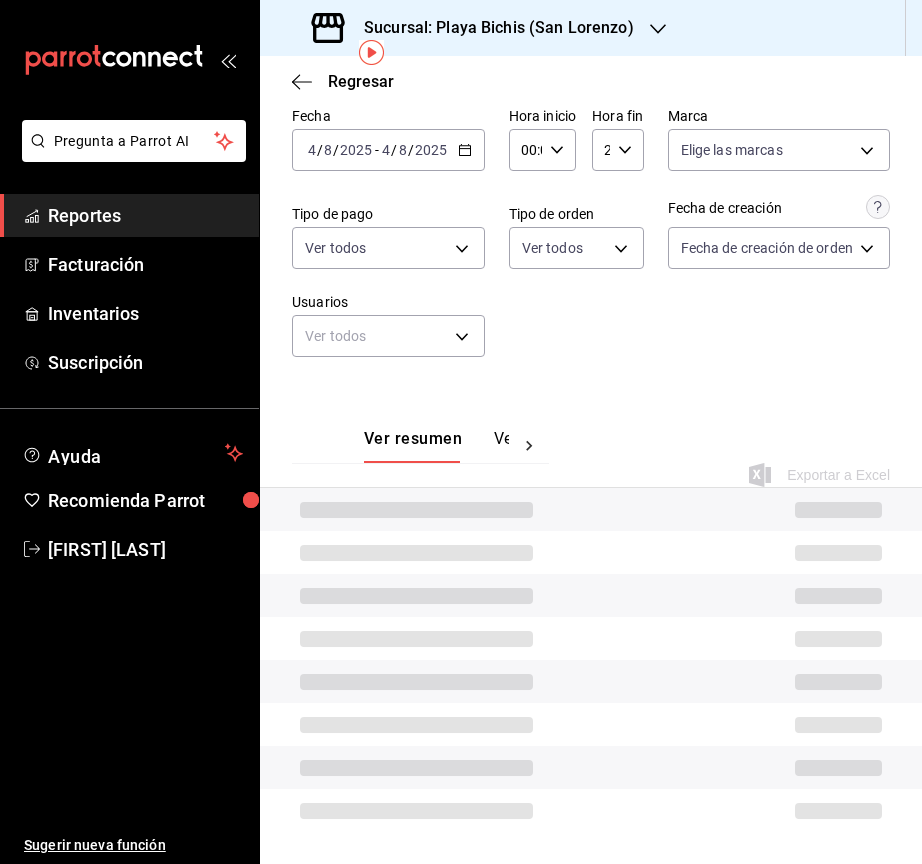 scroll, scrollTop: 94, scrollLeft: 0, axis: vertical 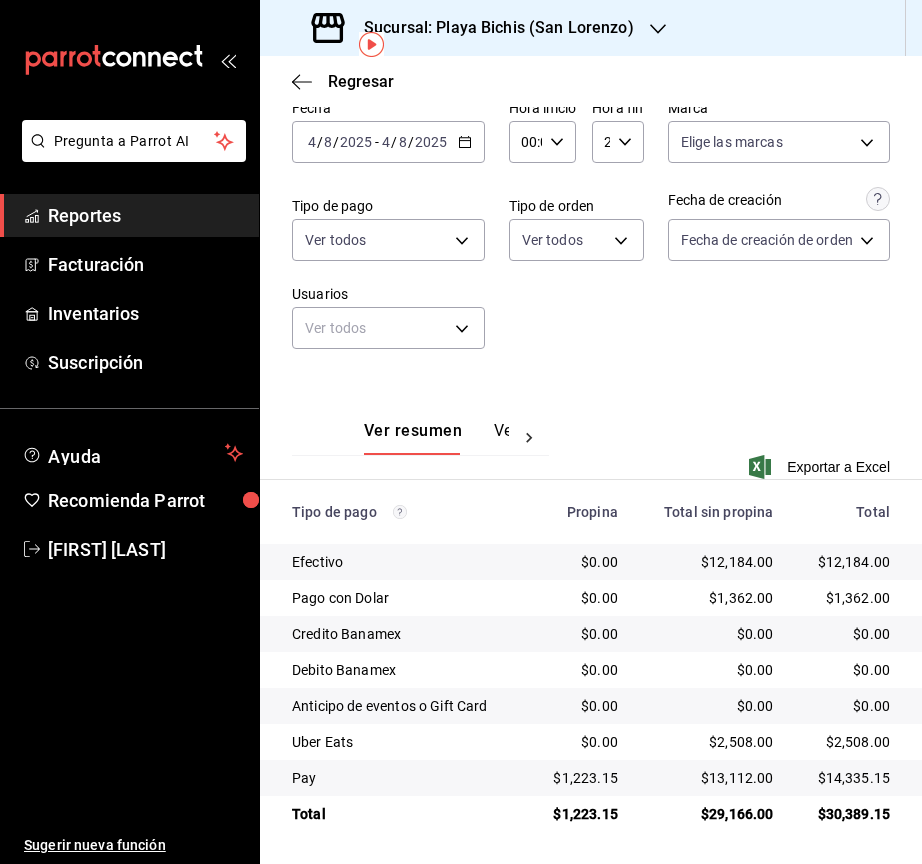 click 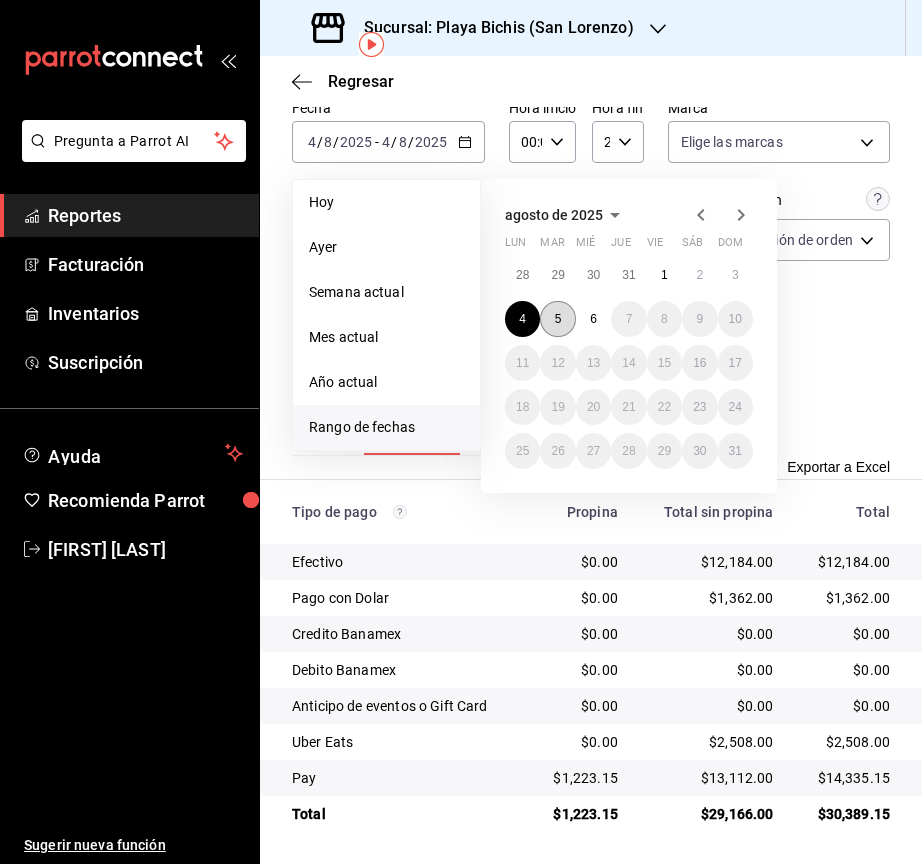 click on "5" at bounding box center (558, 319) 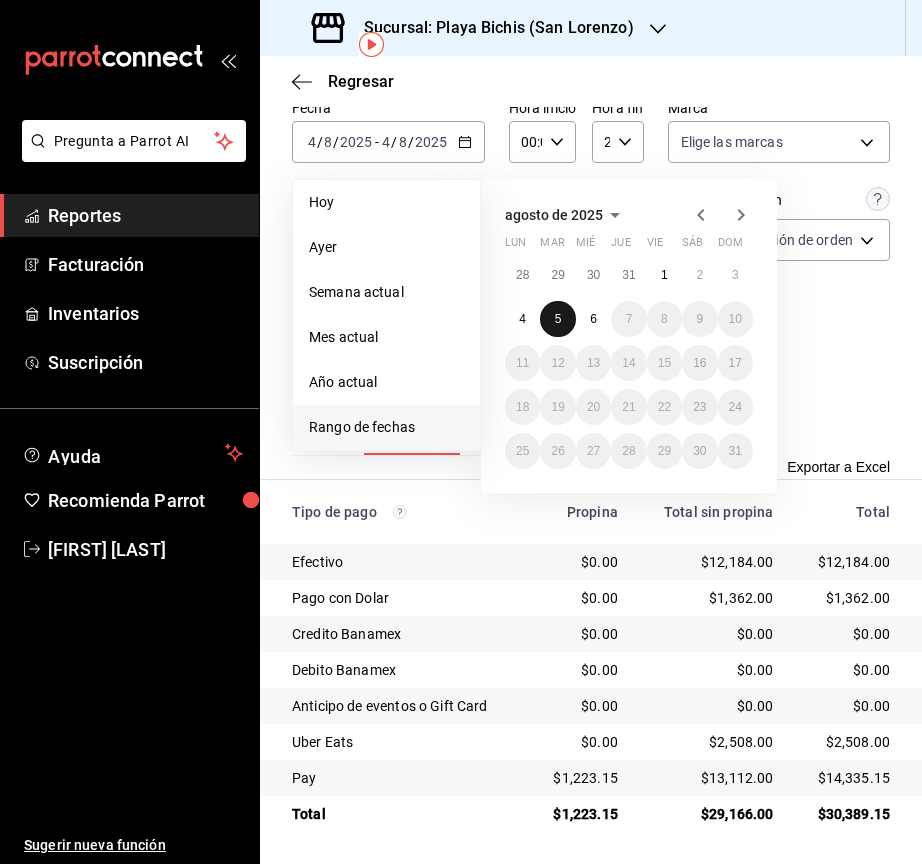 click on "5" at bounding box center [558, 319] 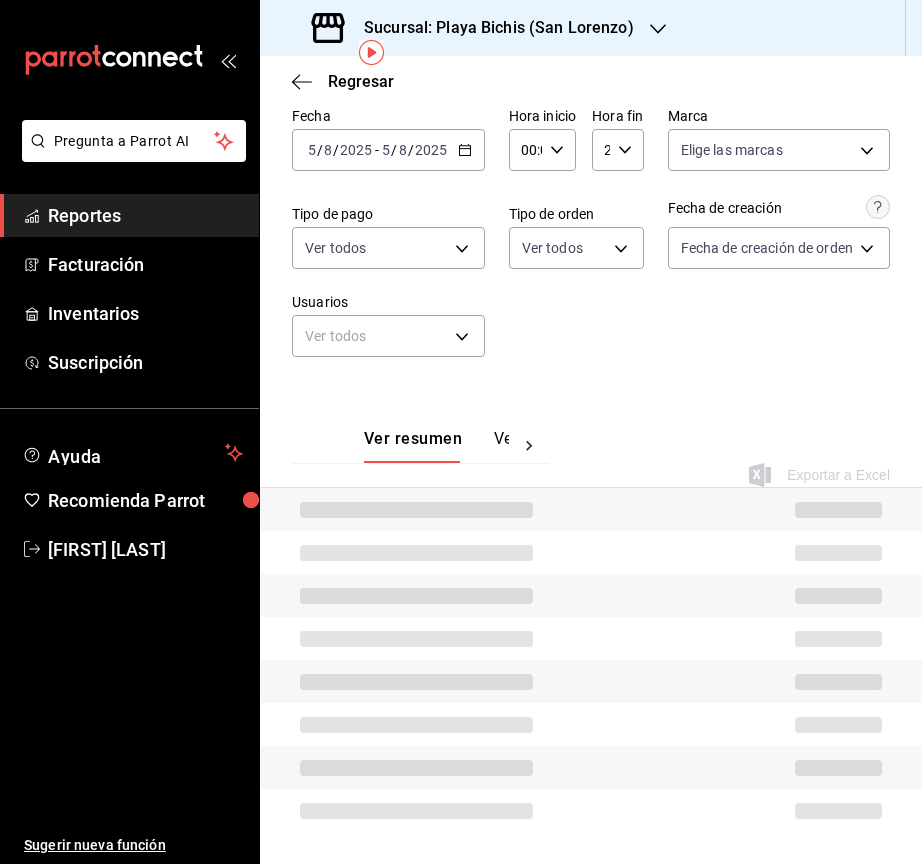 scroll, scrollTop: 94, scrollLeft: 0, axis: vertical 